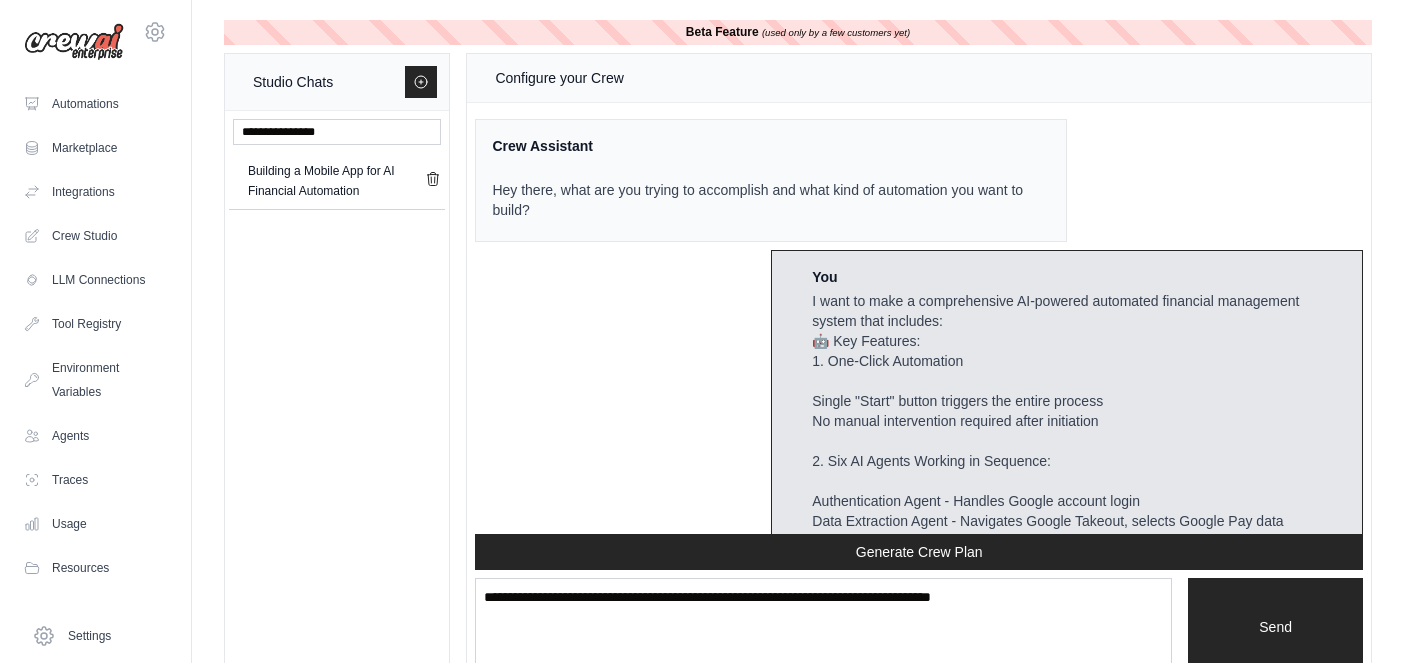 scroll, scrollTop: 0, scrollLeft: 0, axis: both 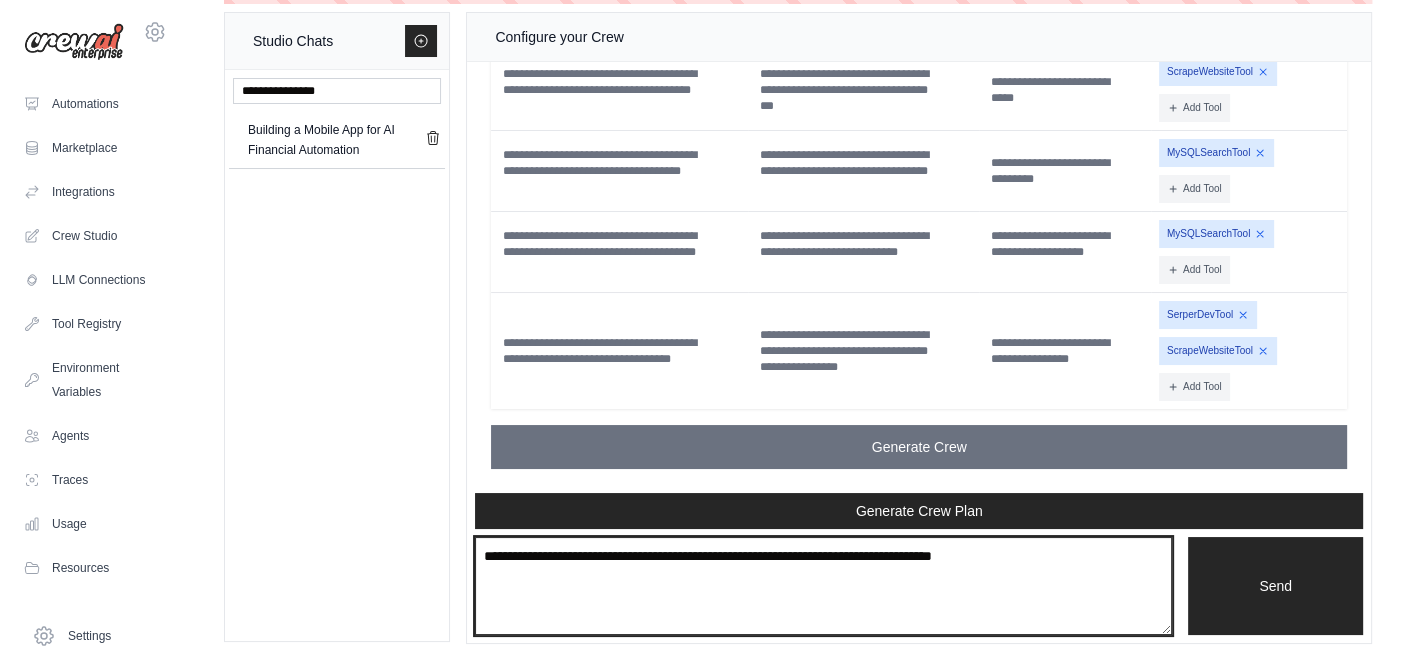 click at bounding box center (823, 586) 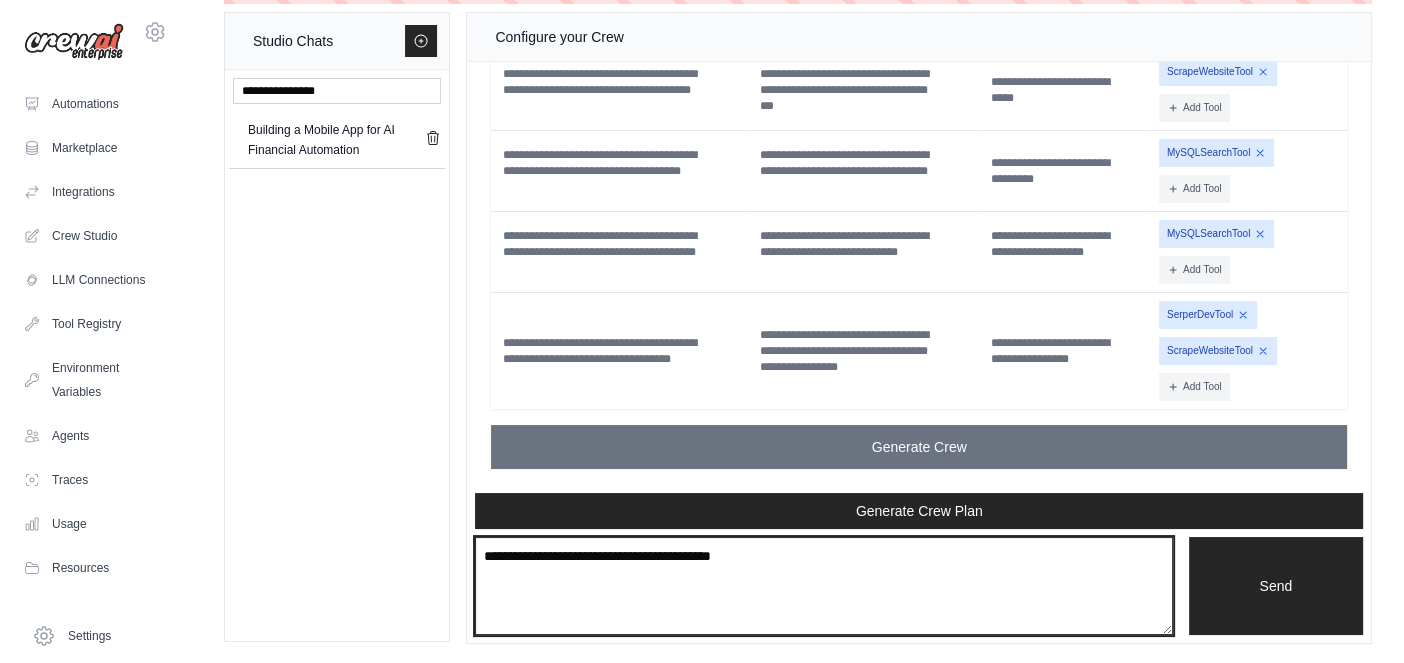 type on "**********" 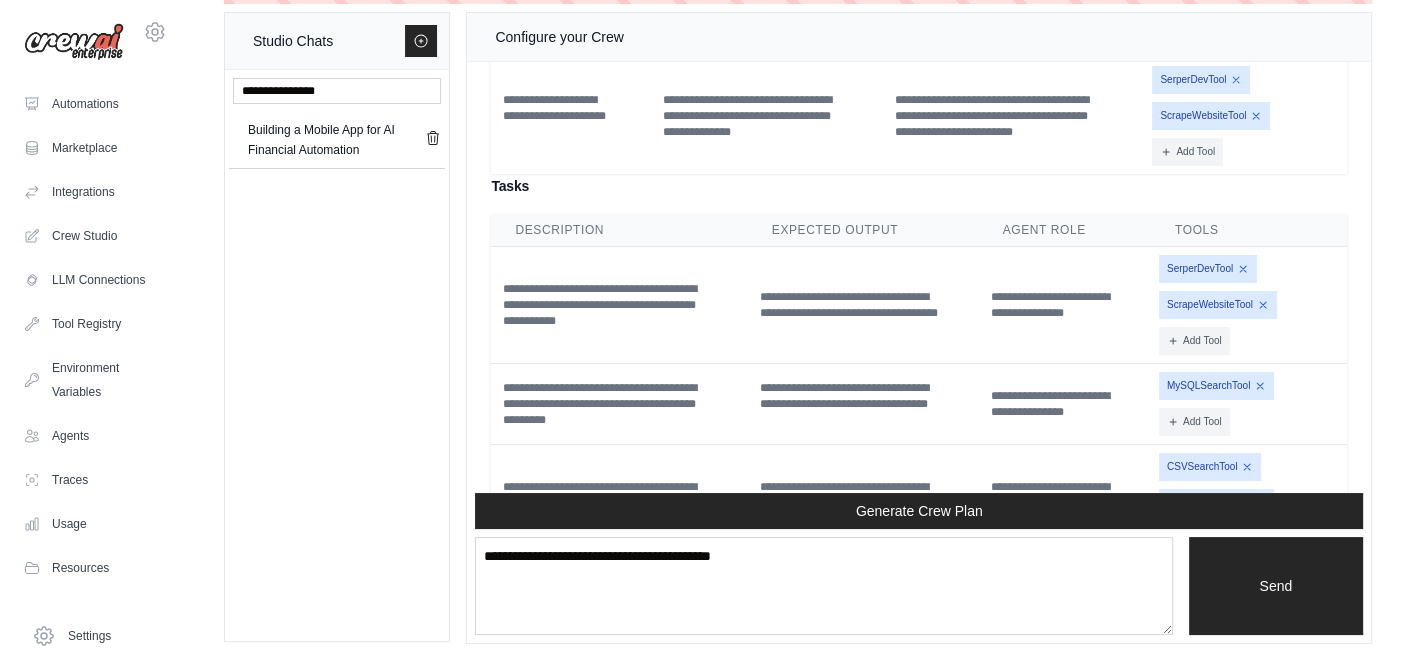 scroll, scrollTop: 20721, scrollLeft: 0, axis: vertical 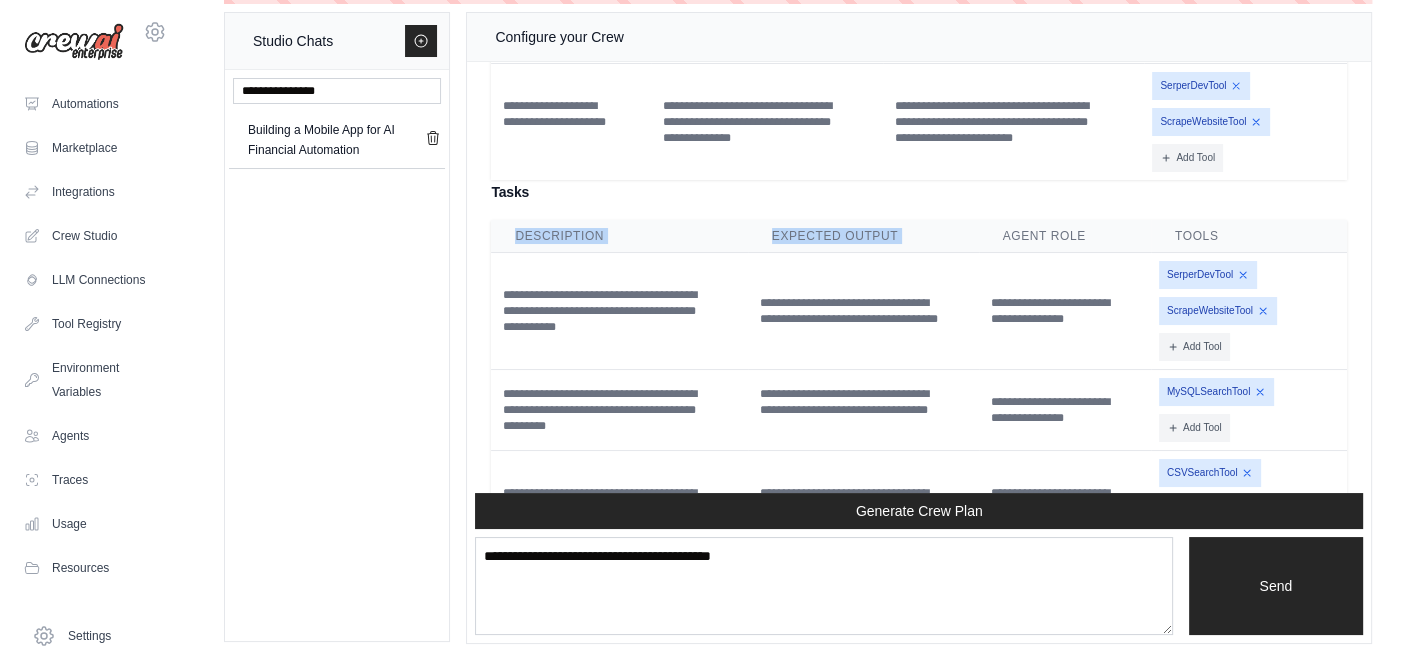 drag, startPoint x: 979, startPoint y: 362, endPoint x: 985, endPoint y: 283, distance: 79.22752 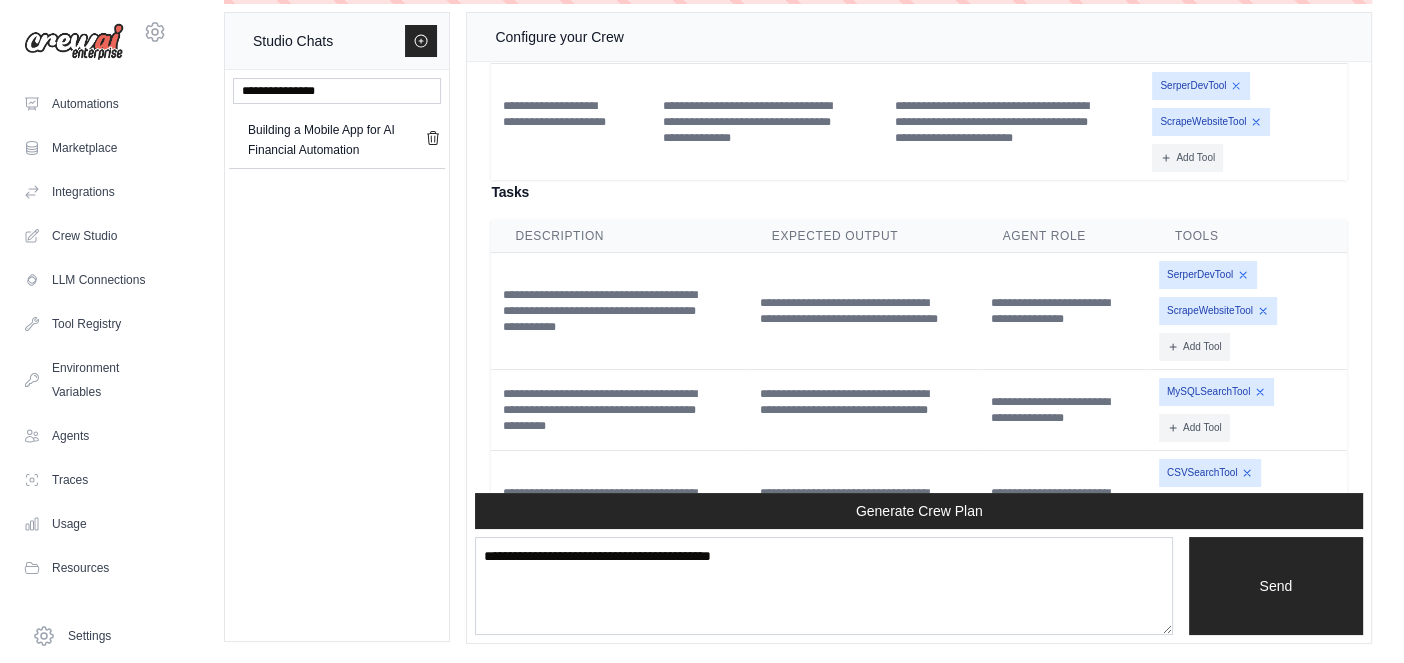 click on "**********" at bounding box center (1013, 122) 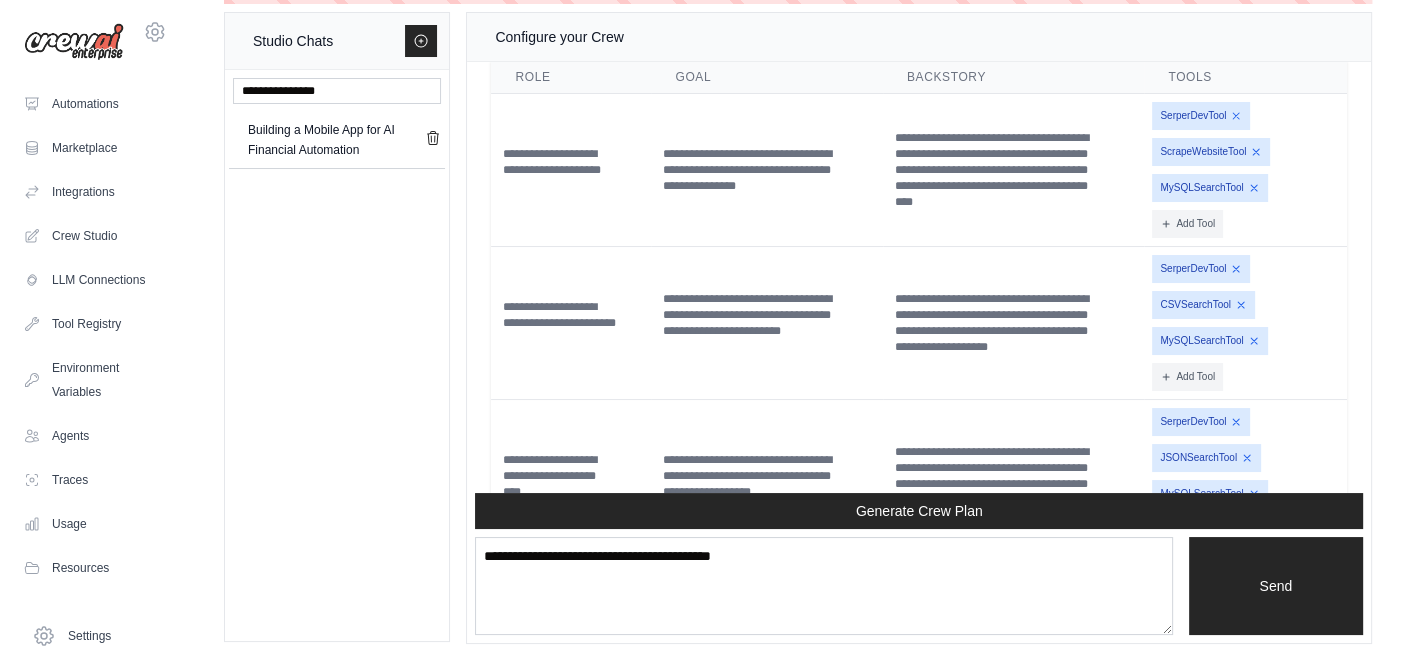 scroll, scrollTop: 19761, scrollLeft: 0, axis: vertical 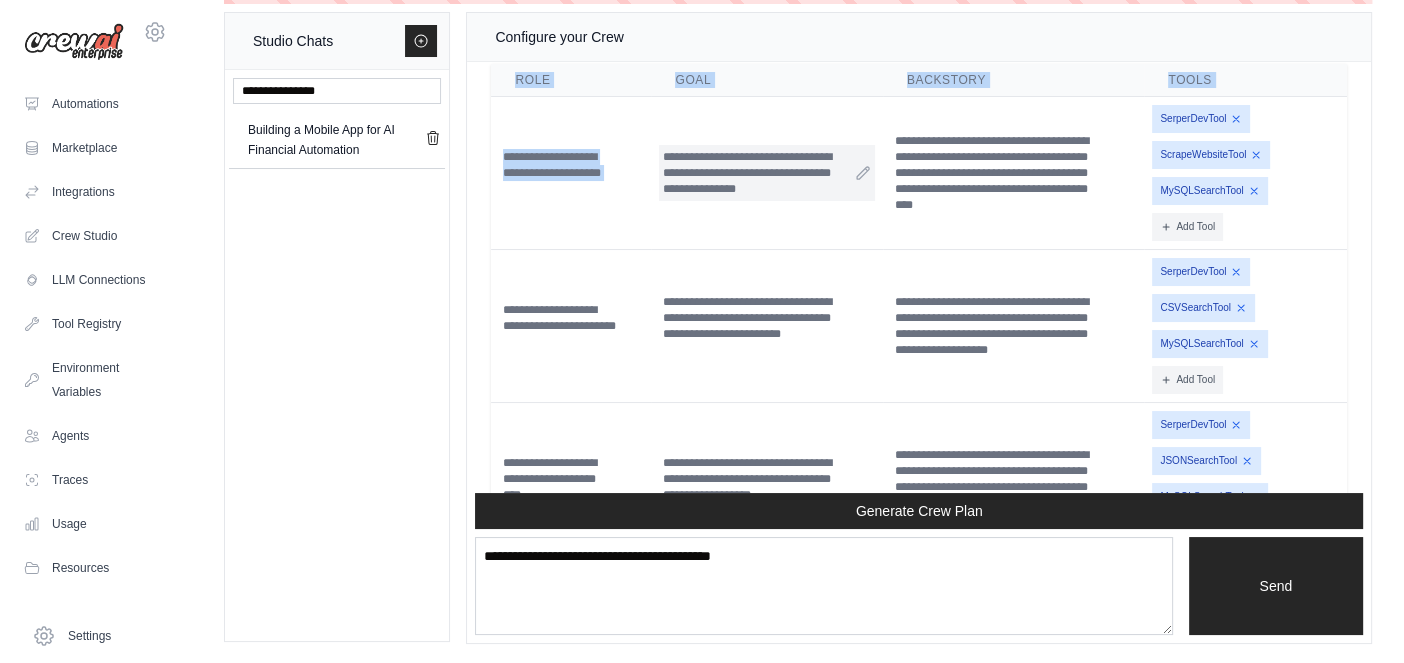 drag, startPoint x: 488, startPoint y: 158, endPoint x: 663, endPoint y: 320, distance: 238.47221 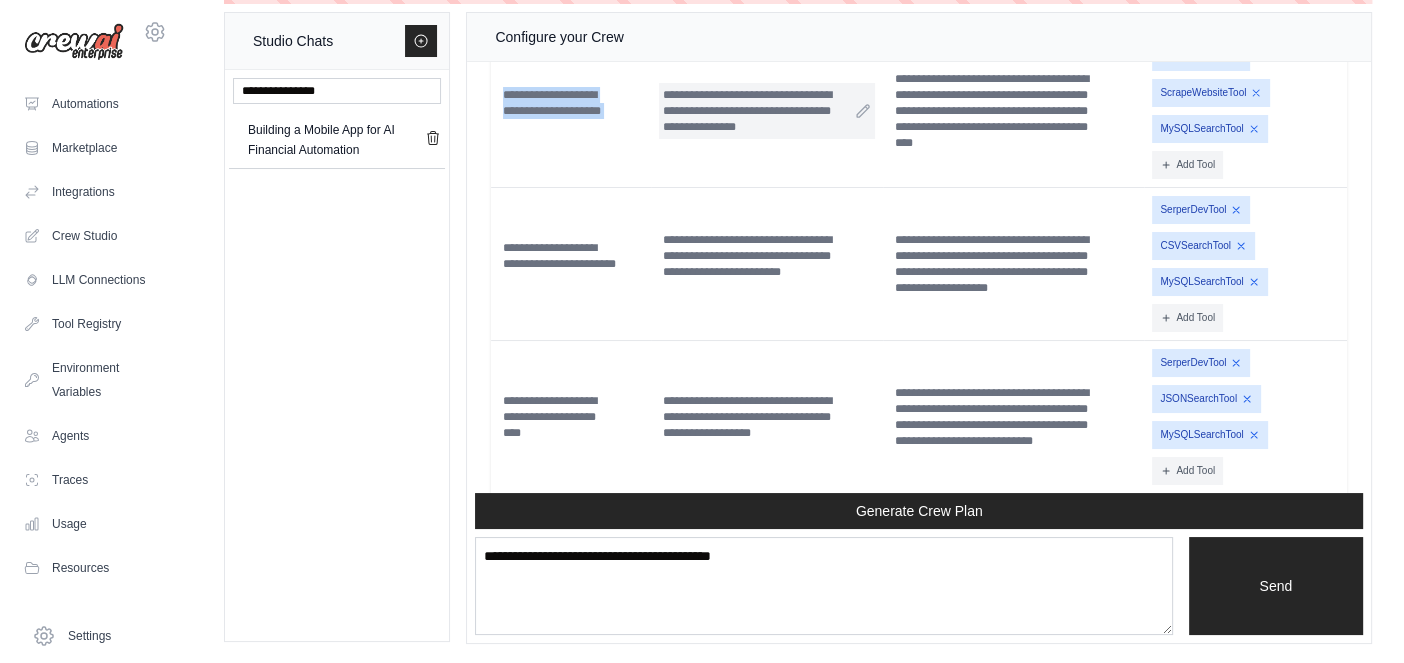 scroll, scrollTop: 19824, scrollLeft: 0, axis: vertical 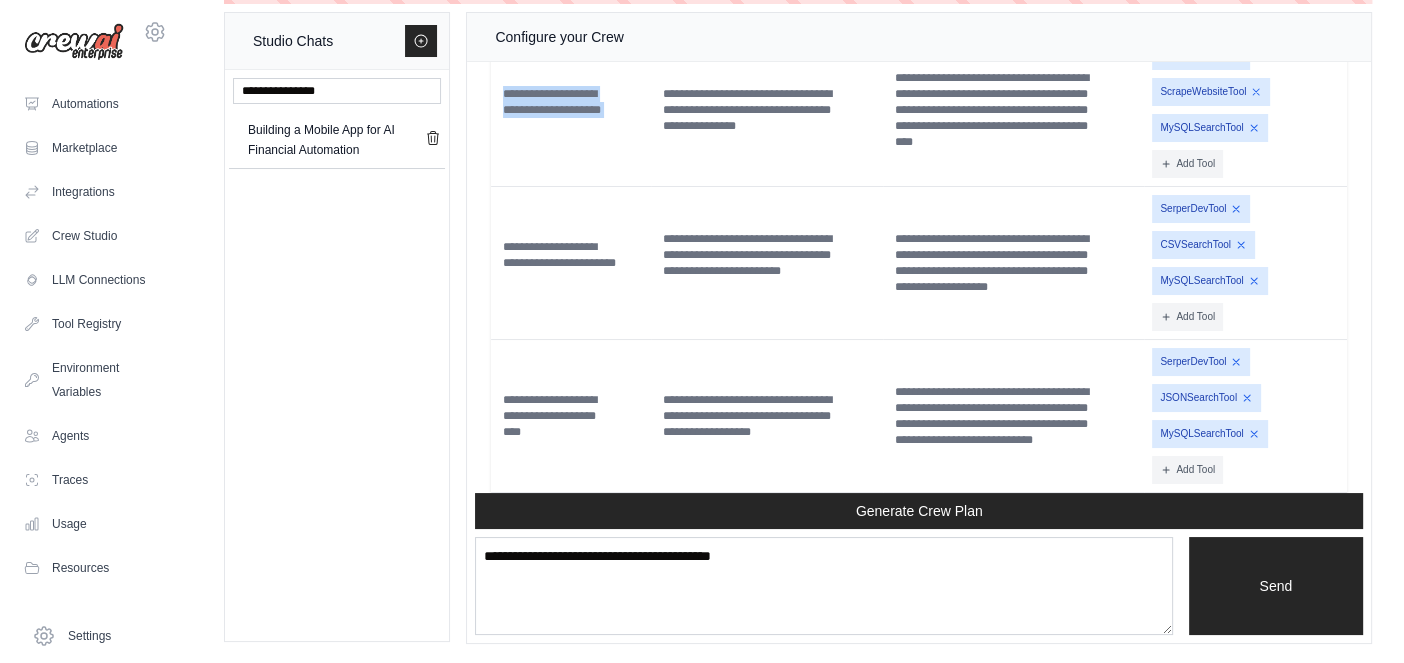 click on "Agents" at bounding box center (919, -27) 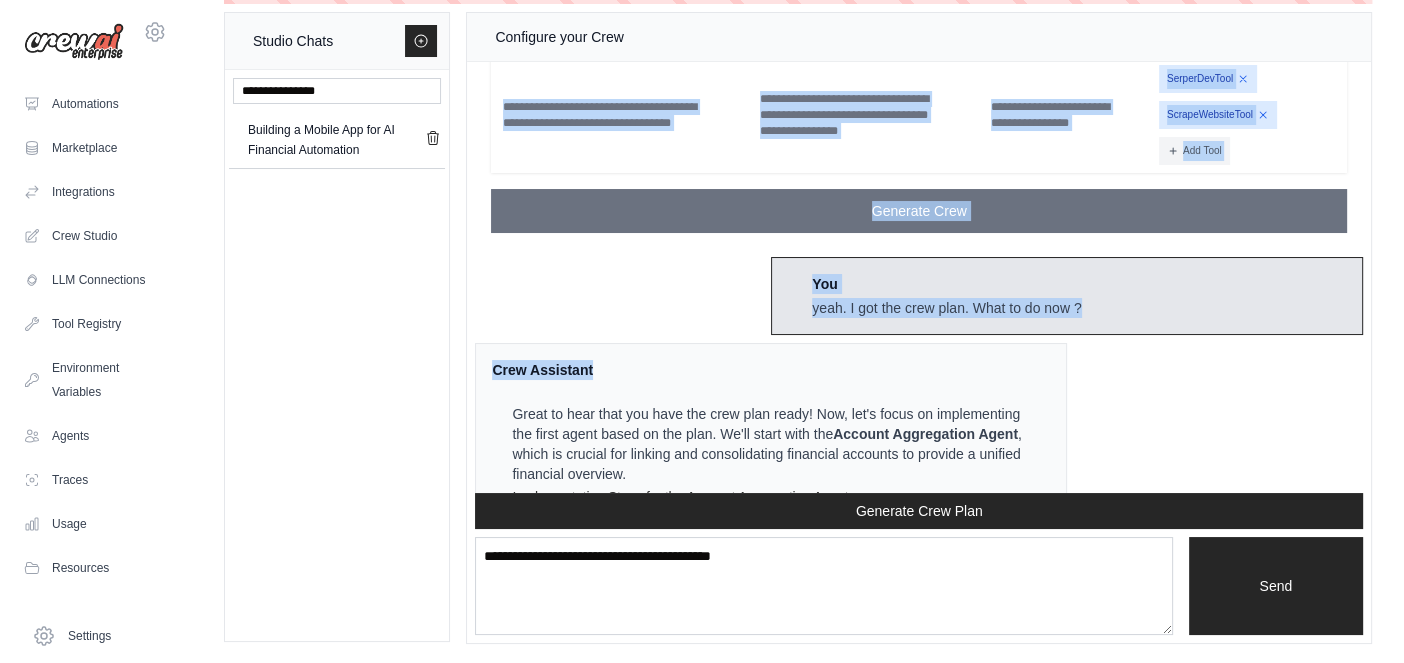 scroll, scrollTop: 21780, scrollLeft: 0, axis: vertical 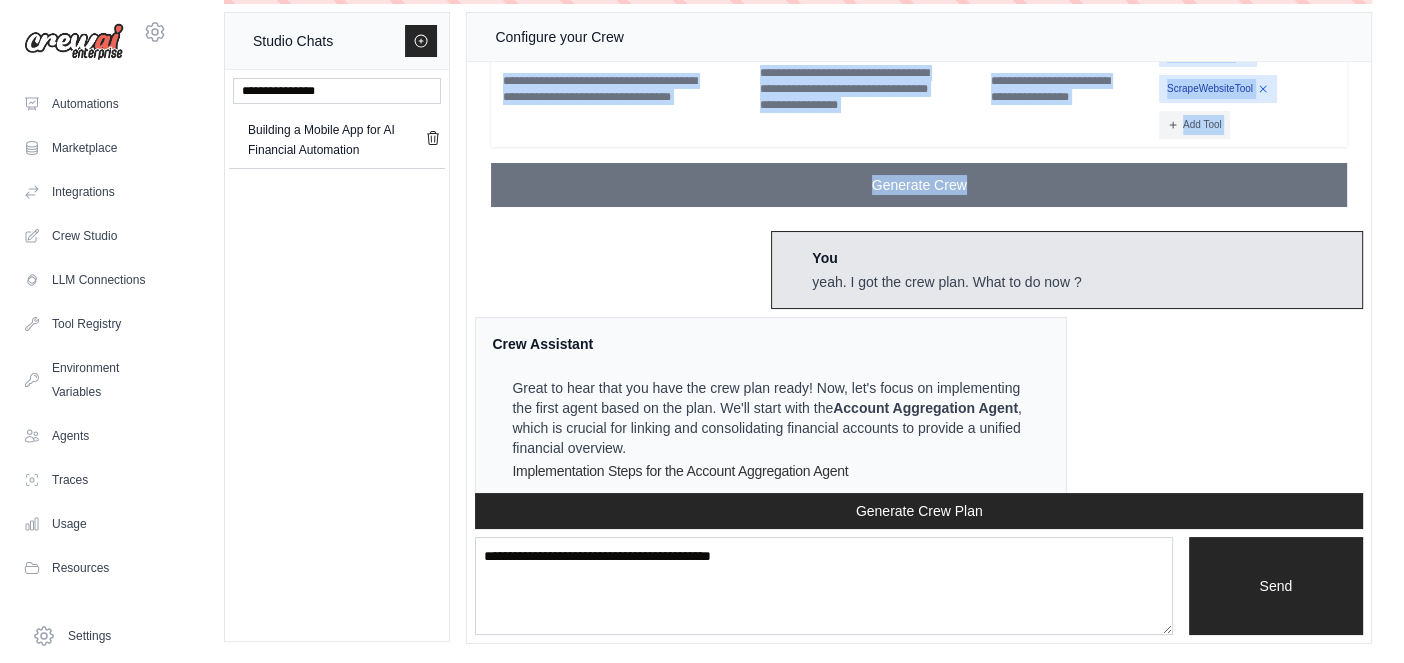 drag, startPoint x: 488, startPoint y: 99, endPoint x: 1324, endPoint y: 280, distance: 855.3695 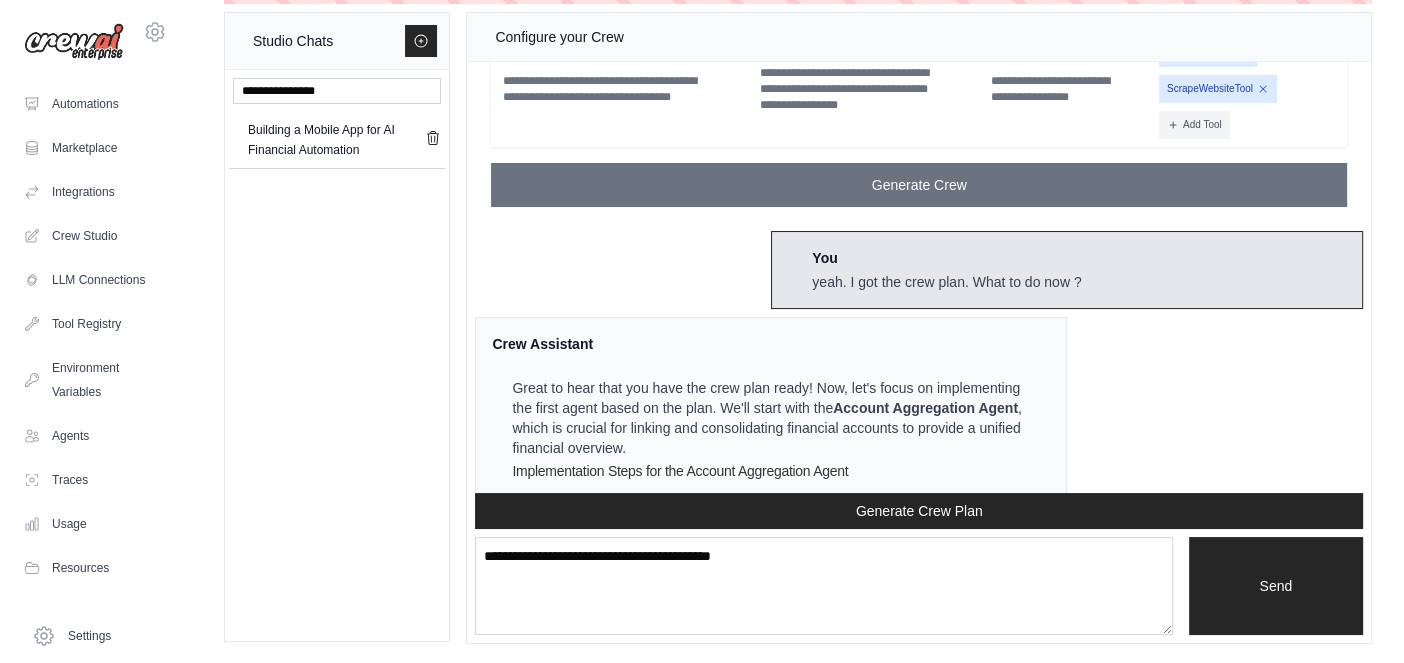 click on "Crew Assistant Hey there, what are you trying to accomplish and what kind of automation you want to build?
You I want to make a comprehensive AI-powered automated financial management system that includes: 🤖 Key Features: 1. One-Click Automation Single "Start" button triggers the entire process No manual intervention required after initiation 2. Six AI Agents Working in Sequence: Authentication Agent - Handles Google account login Data Extraction Agent - Navigates Google Takeout, selects Google Pay data Email Processing Agent - Monitors and processes download notifications Data Parsing Agent - Extracts and processes CSV/JSON files AI Categorization Agent - Intelligent transaction analysis with 97% accuracy Dashboard Integration Agent - Updates the financial dashboard 3. Advanced AI Capabilities: Entity Recognition: Identifies people, companies, phone numbers, account numbers Smart Categorization: Automatically categorizes transactions (Housing, Food, Transportation, etc.) 4. Comprehensive Dashboard:" at bounding box center (919, 277) 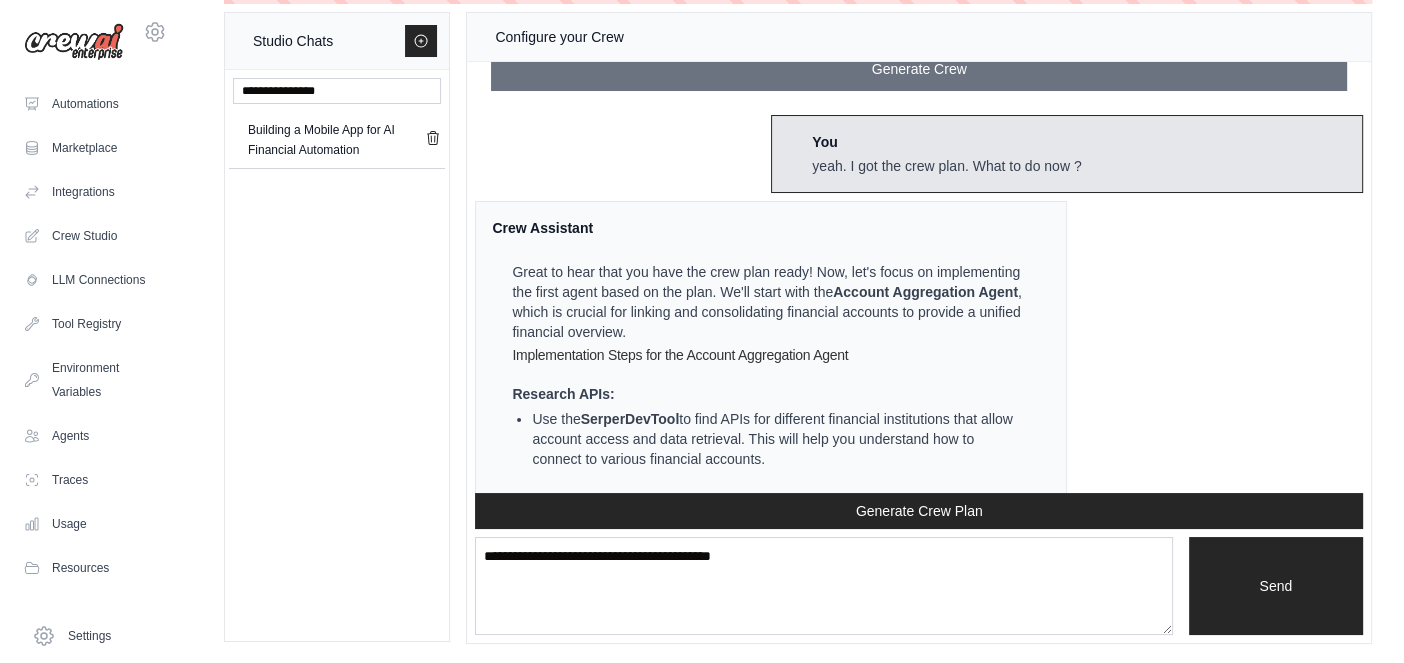 scroll, scrollTop: 21897, scrollLeft: 0, axis: vertical 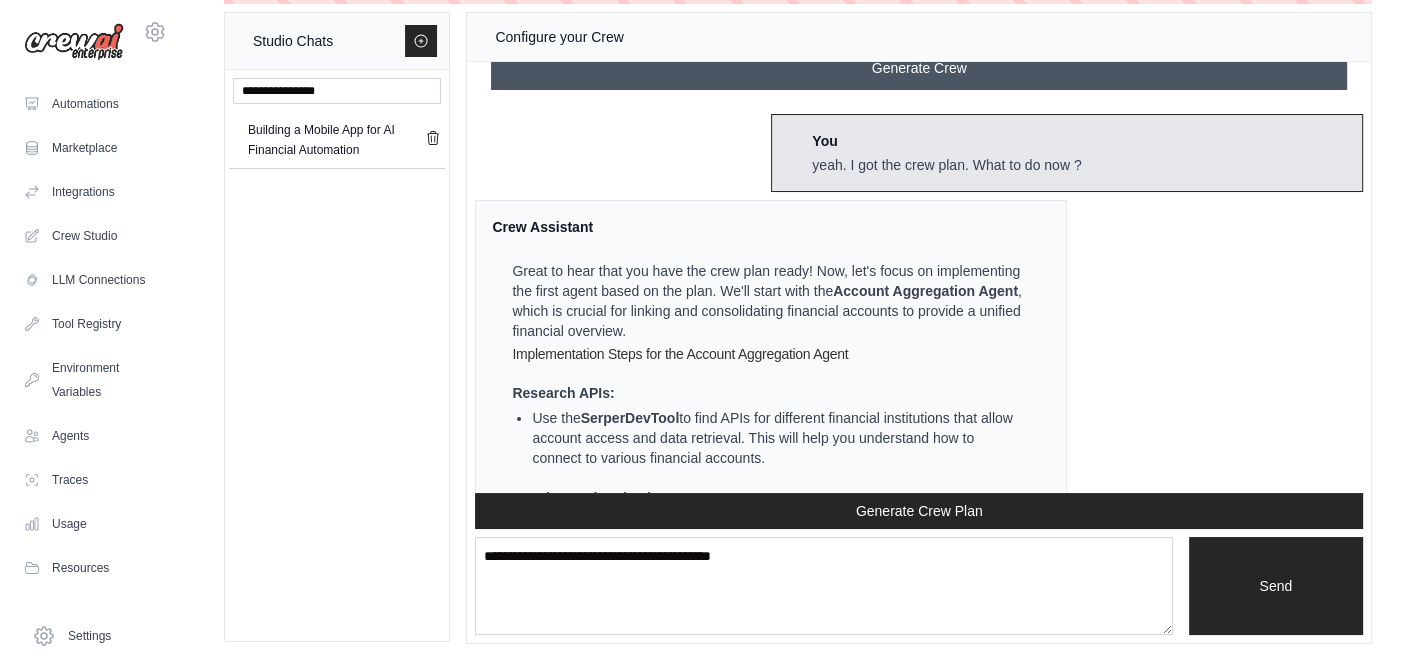 click on "Generate Crew" at bounding box center (919, 68) 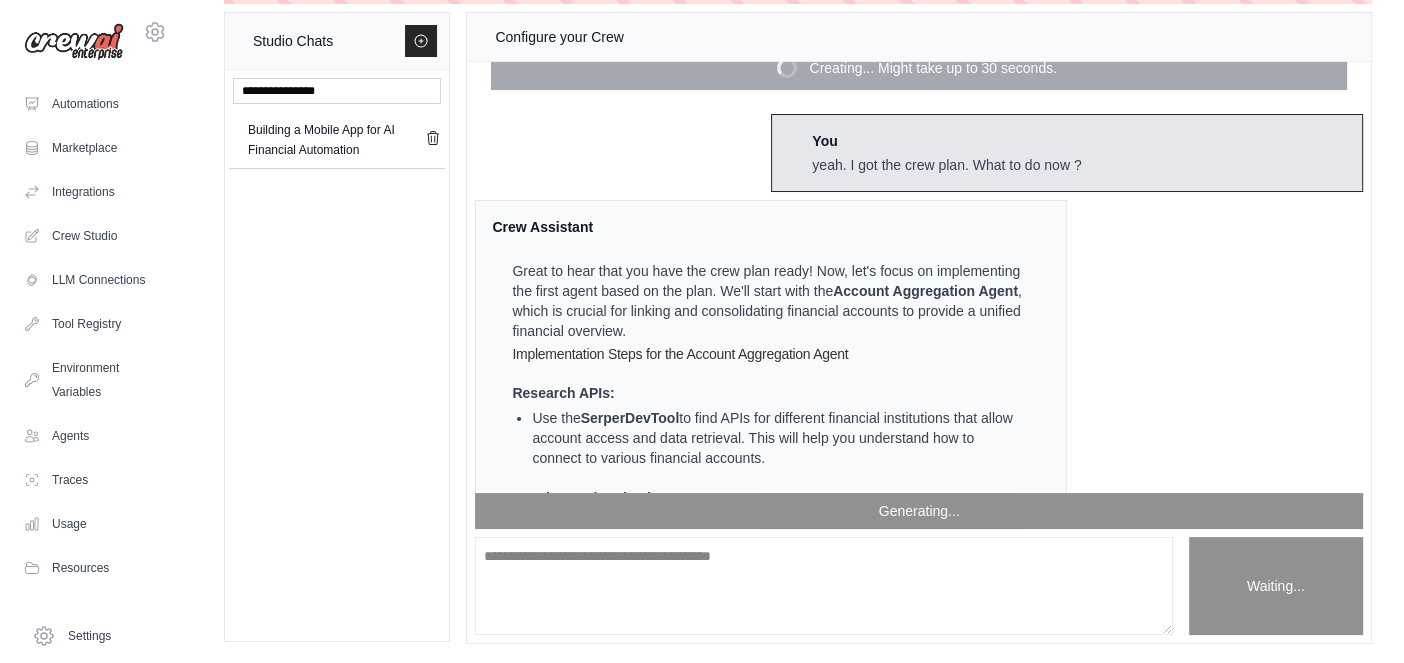 scroll, scrollTop: 22516, scrollLeft: 0, axis: vertical 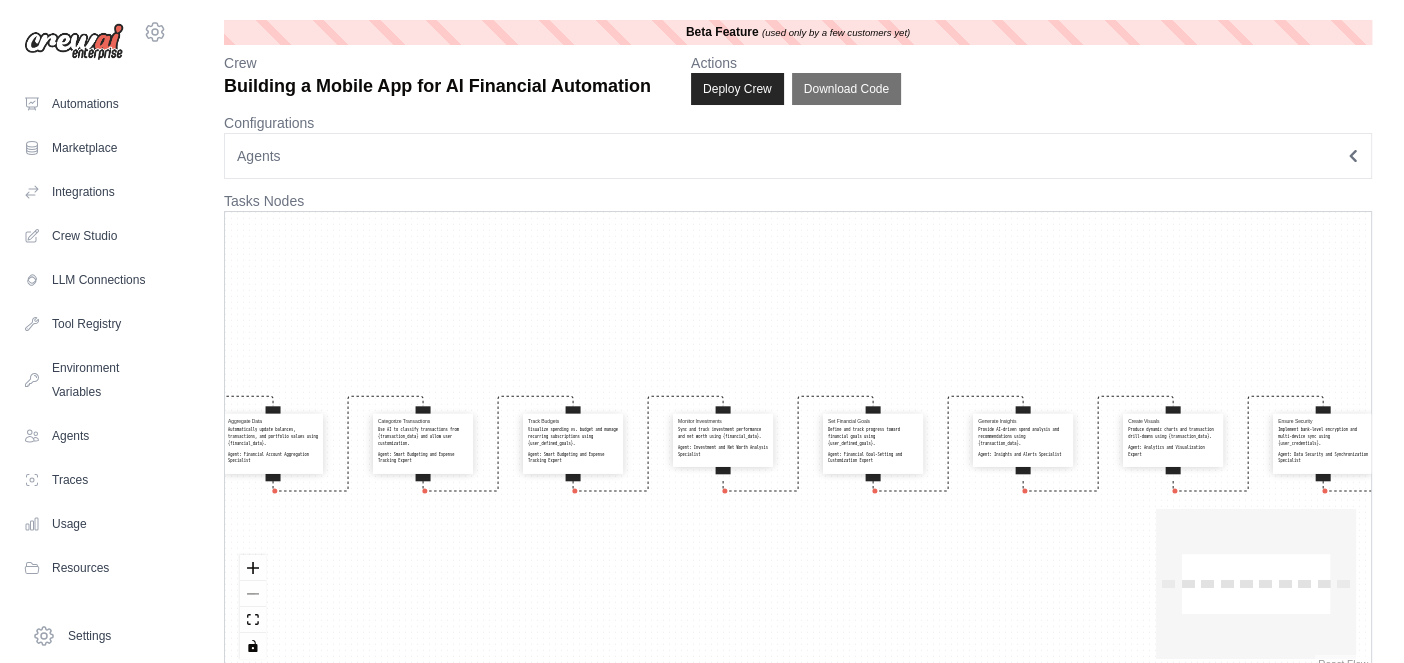 click on "Tasks Nodes" at bounding box center (798, 201) 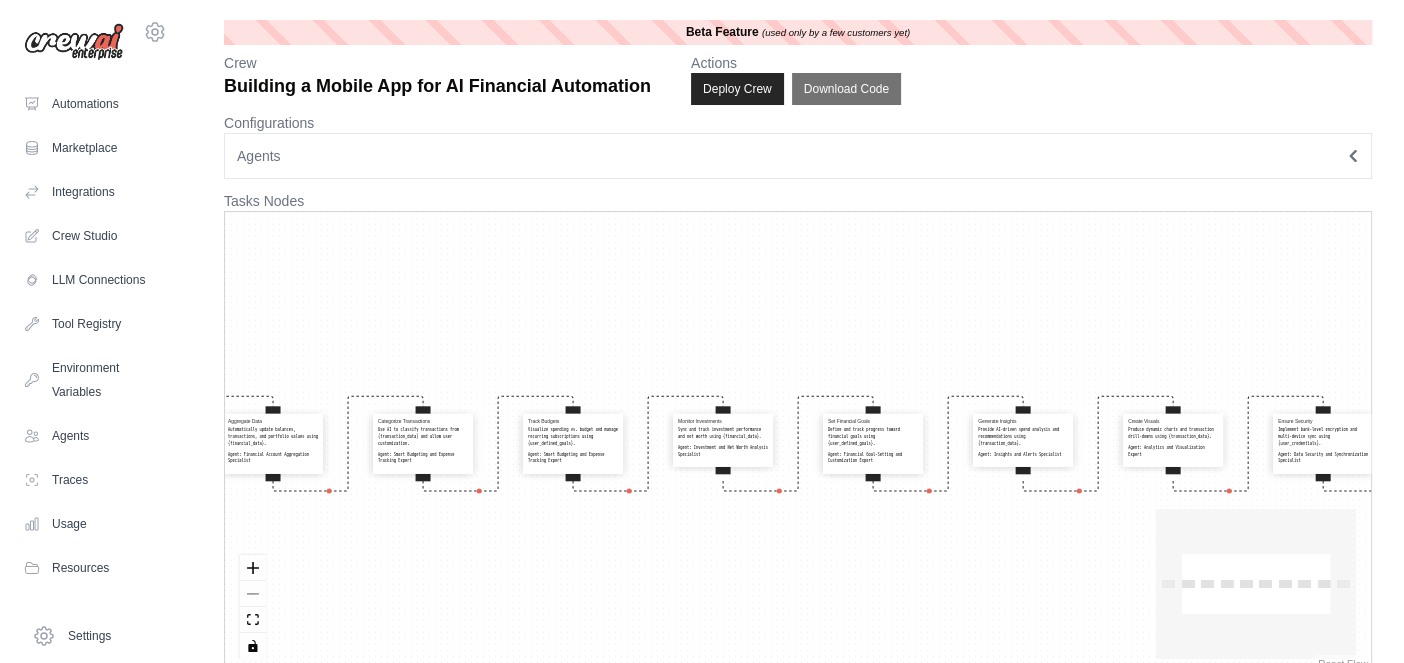 click on "Agents" at bounding box center [798, 156] 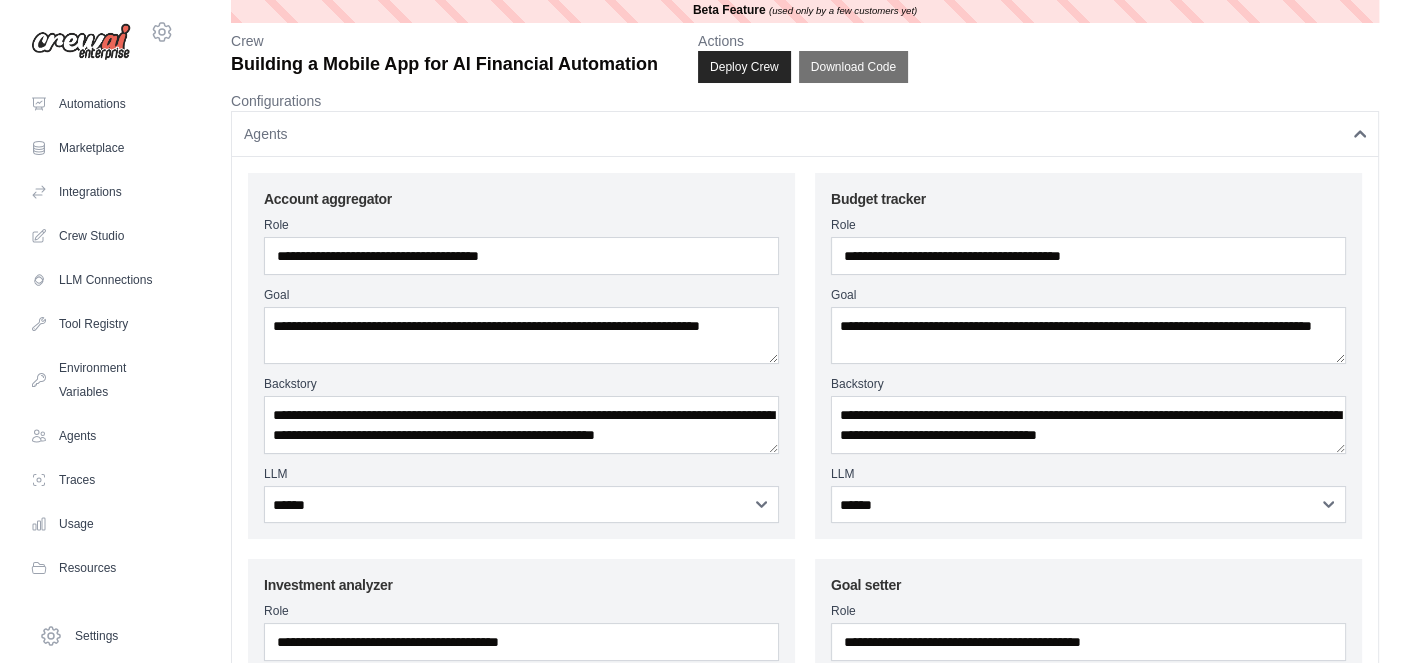 scroll, scrollTop: 0, scrollLeft: 0, axis: both 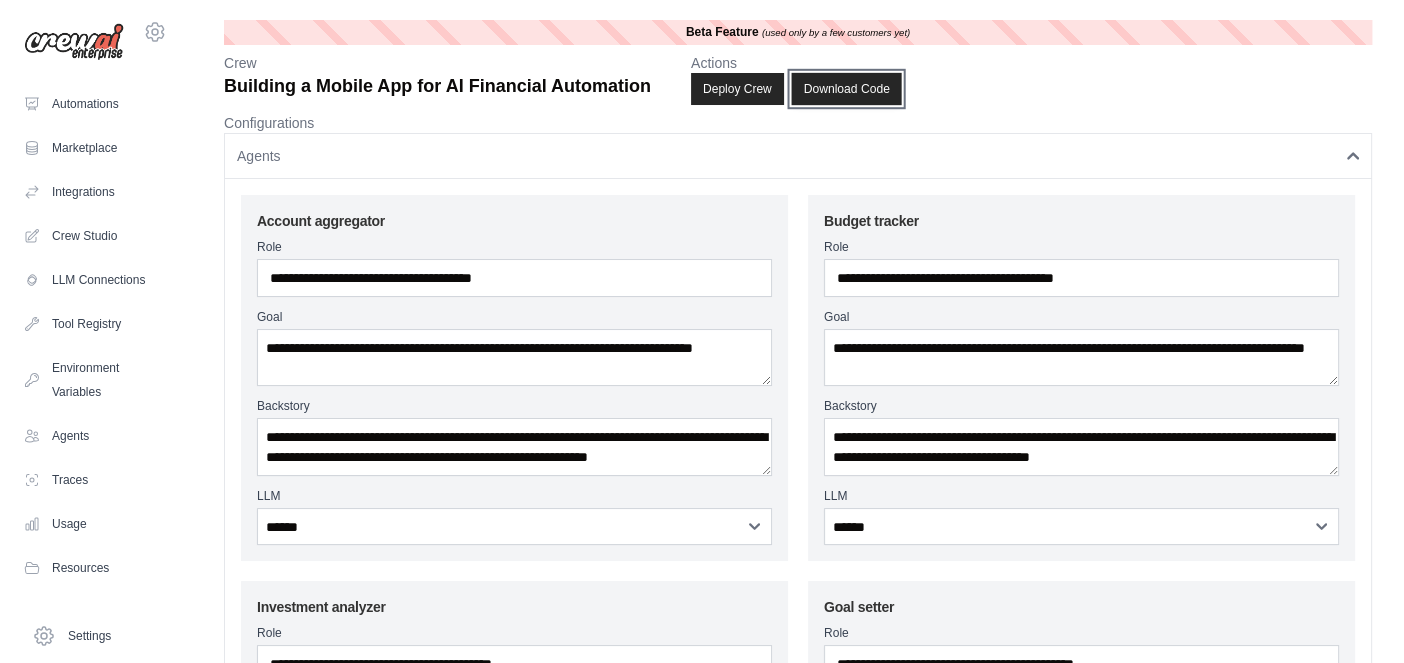click on "Download Code" at bounding box center [846, 89] 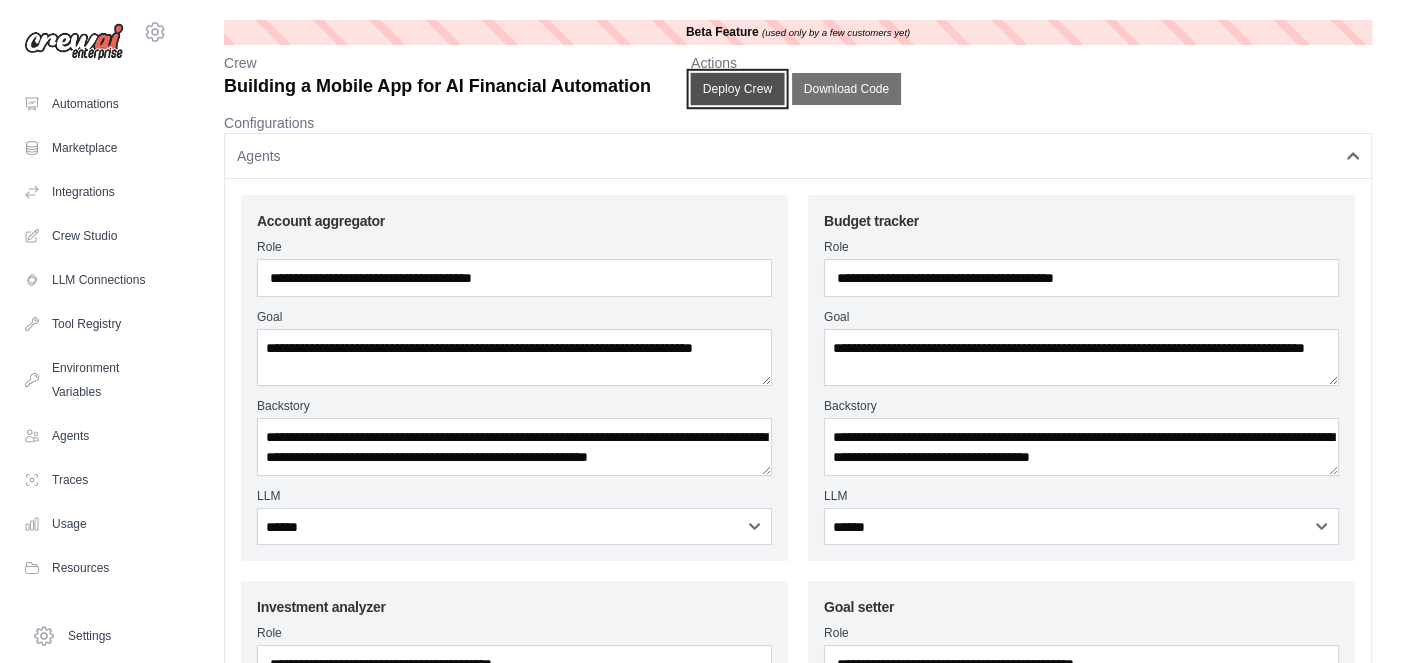 click on "Deploy Crew" at bounding box center (738, 89) 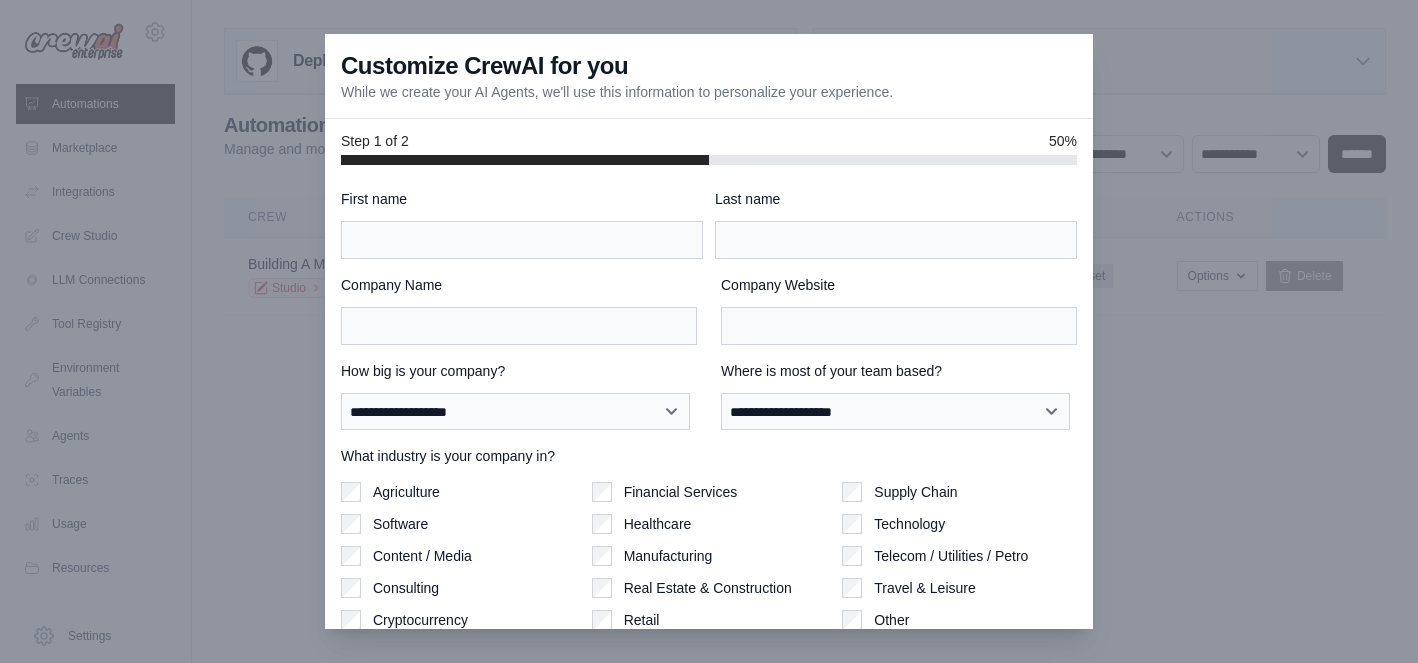scroll, scrollTop: 0, scrollLeft: 0, axis: both 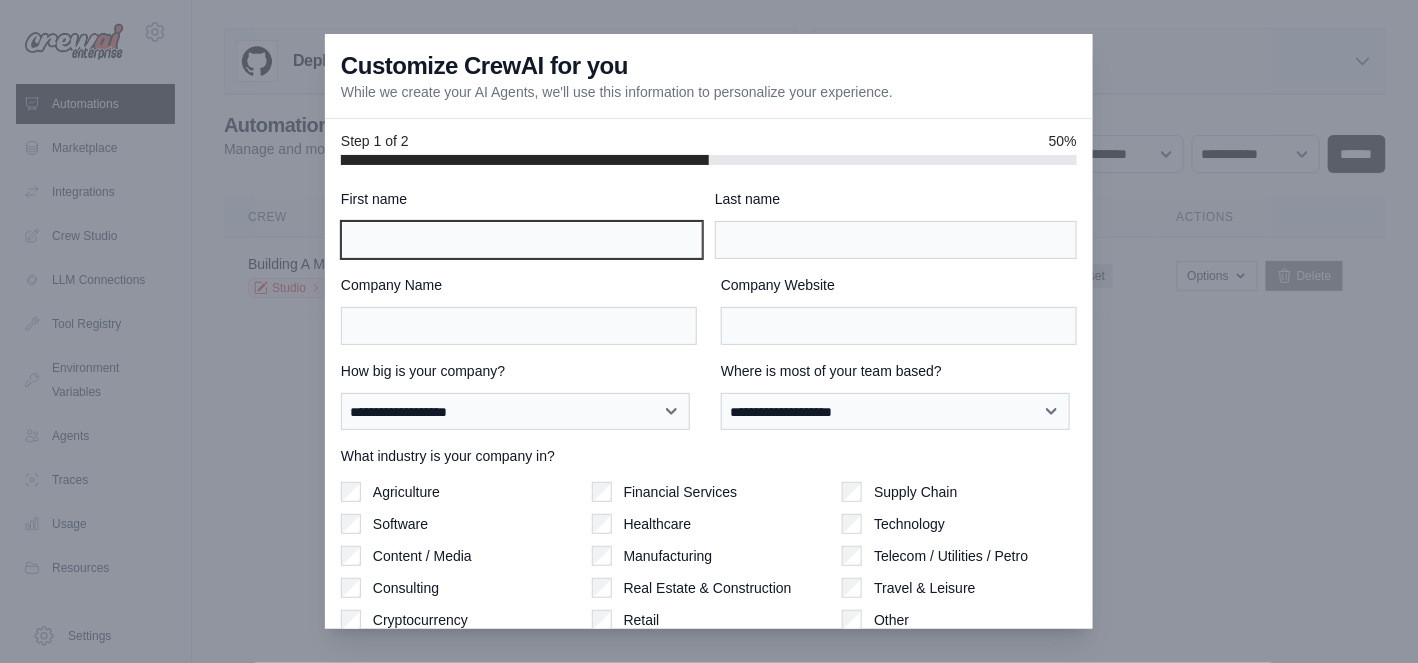 click on "First name" at bounding box center (522, 240) 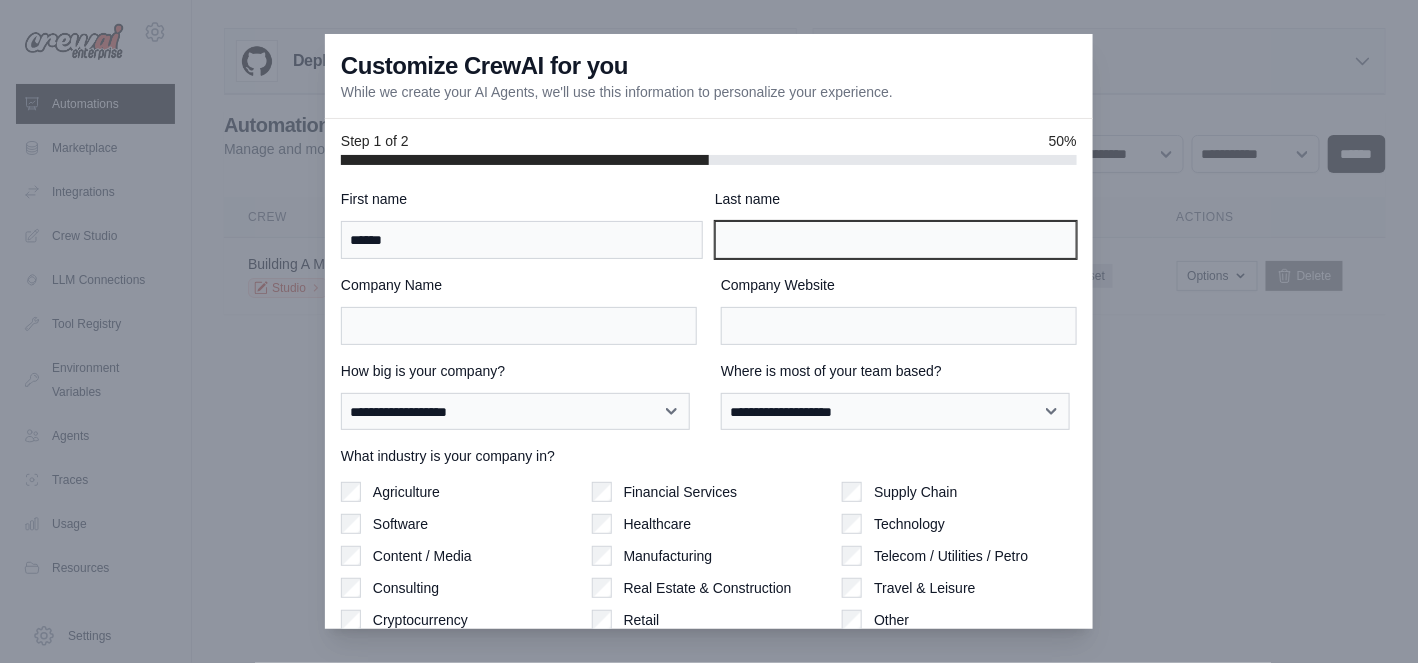 type on "******" 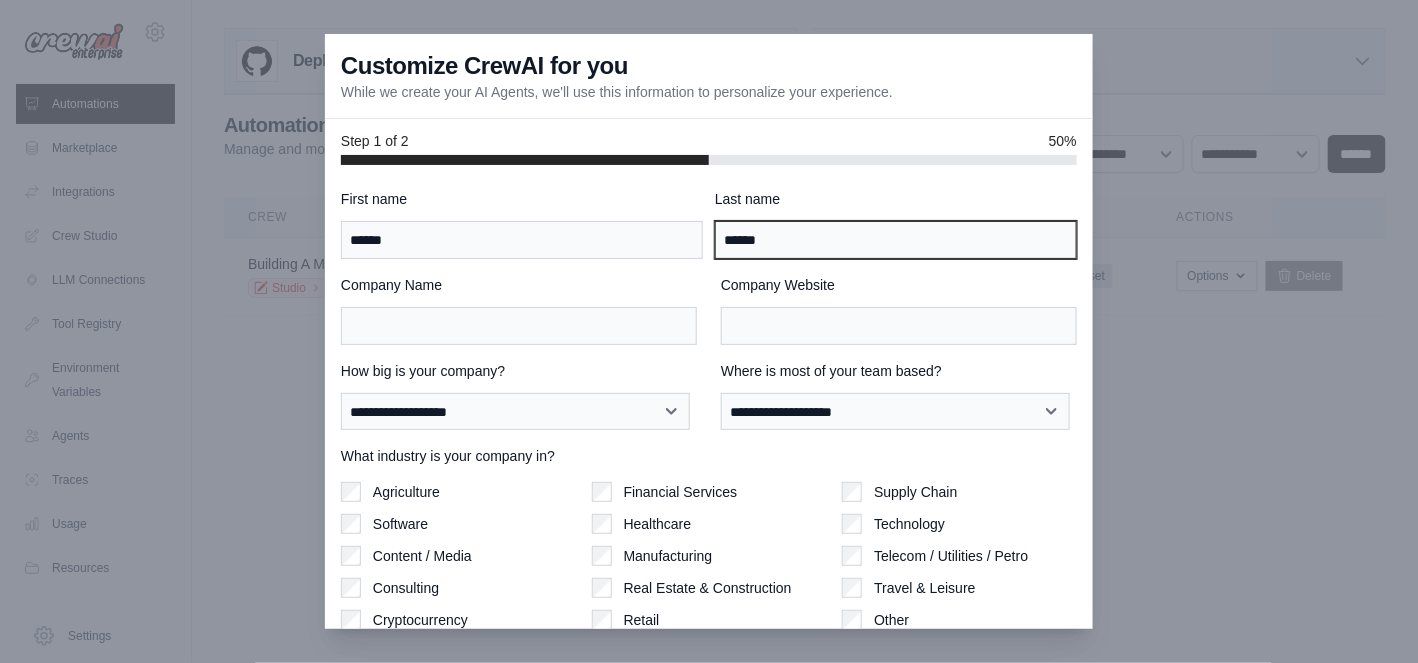 type on "**********" 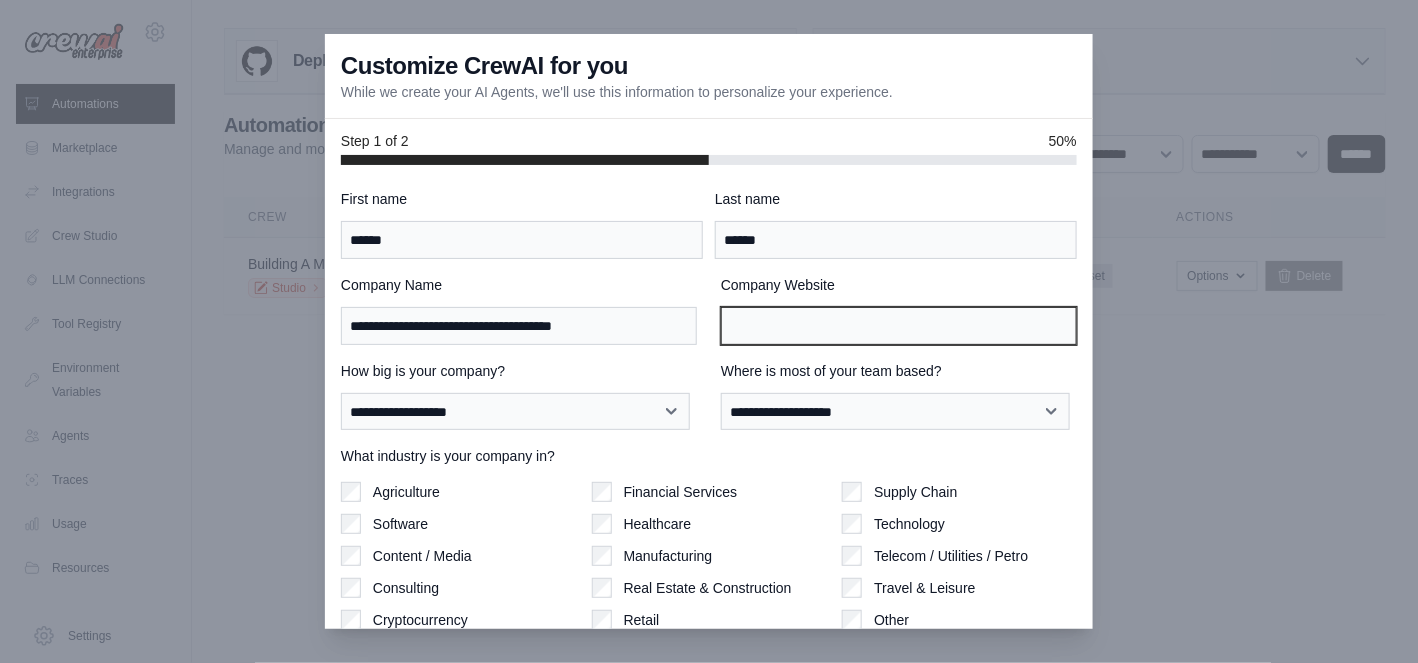 type on "**********" 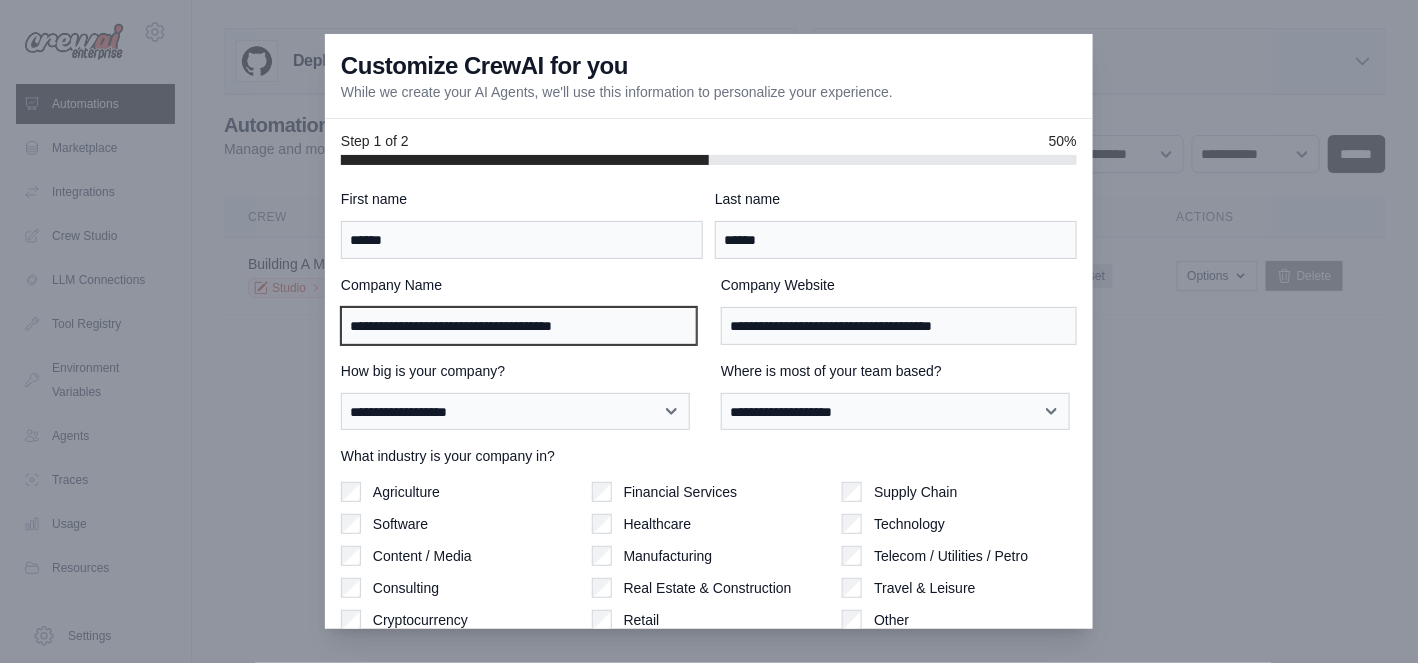 click on "**********" at bounding box center (519, 326) 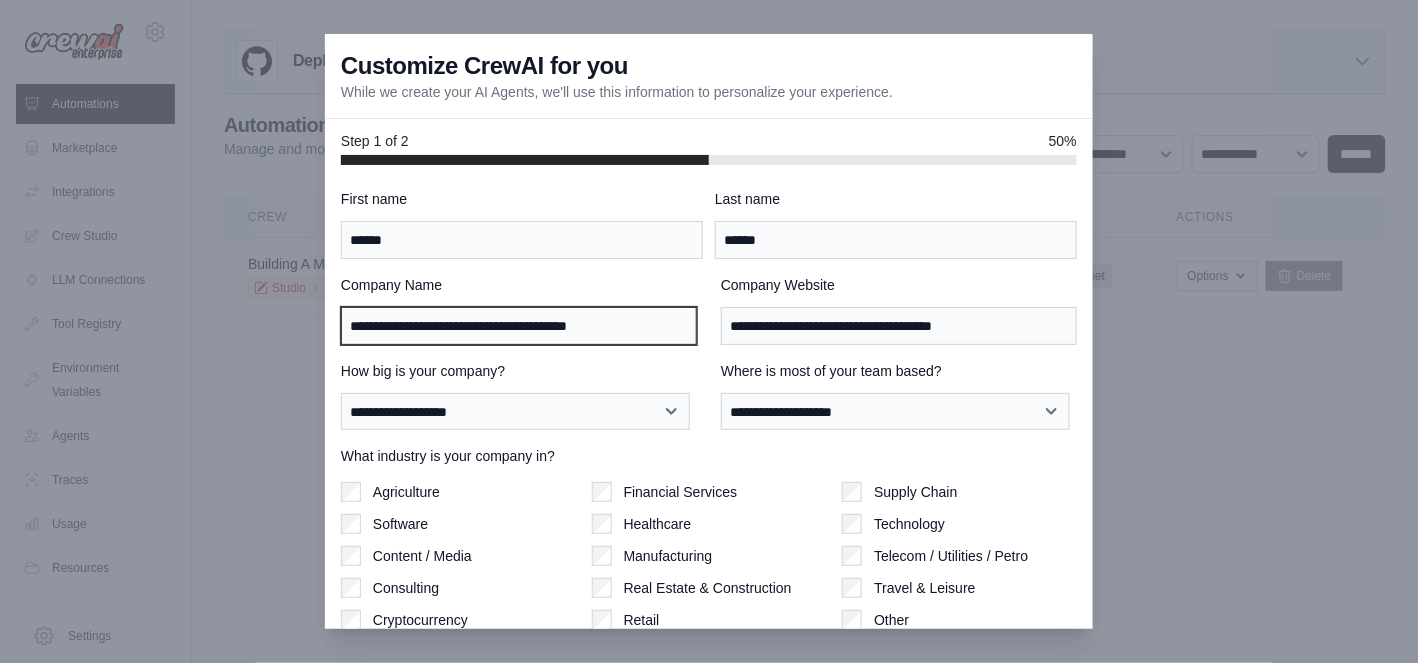 scroll, scrollTop: 0, scrollLeft: 53, axis: horizontal 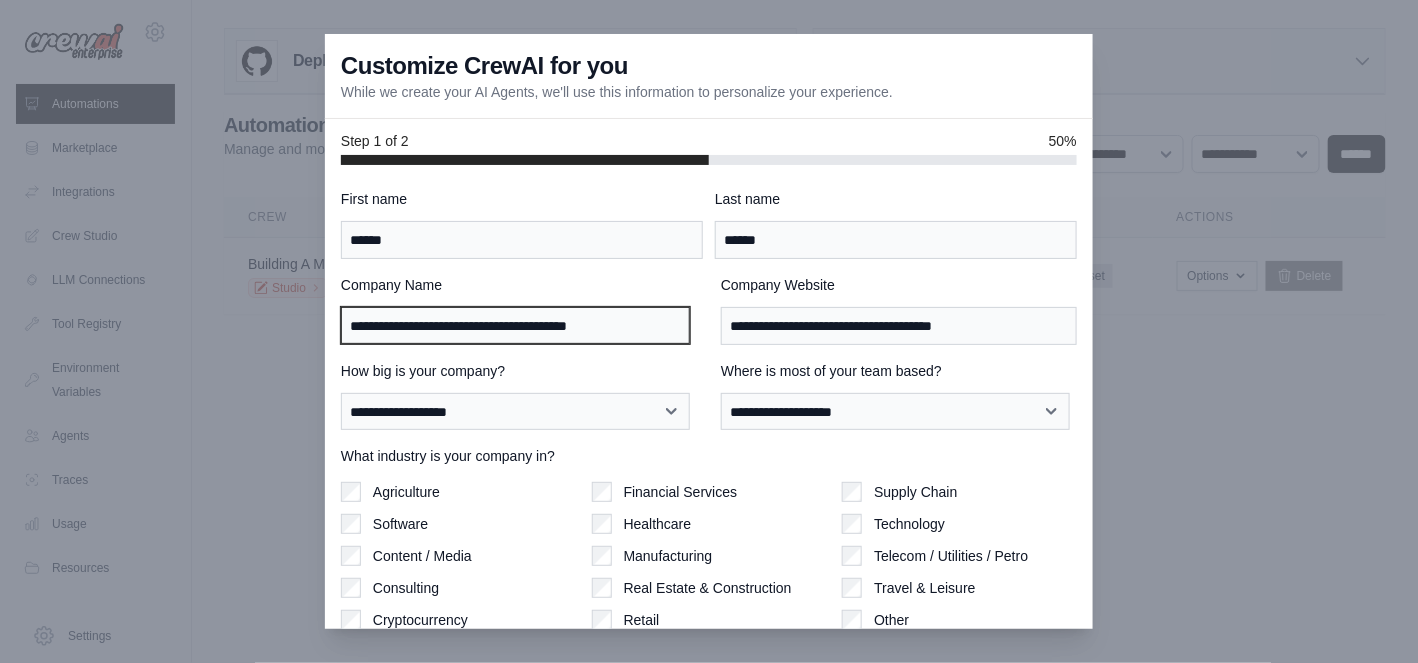 type on "**********" 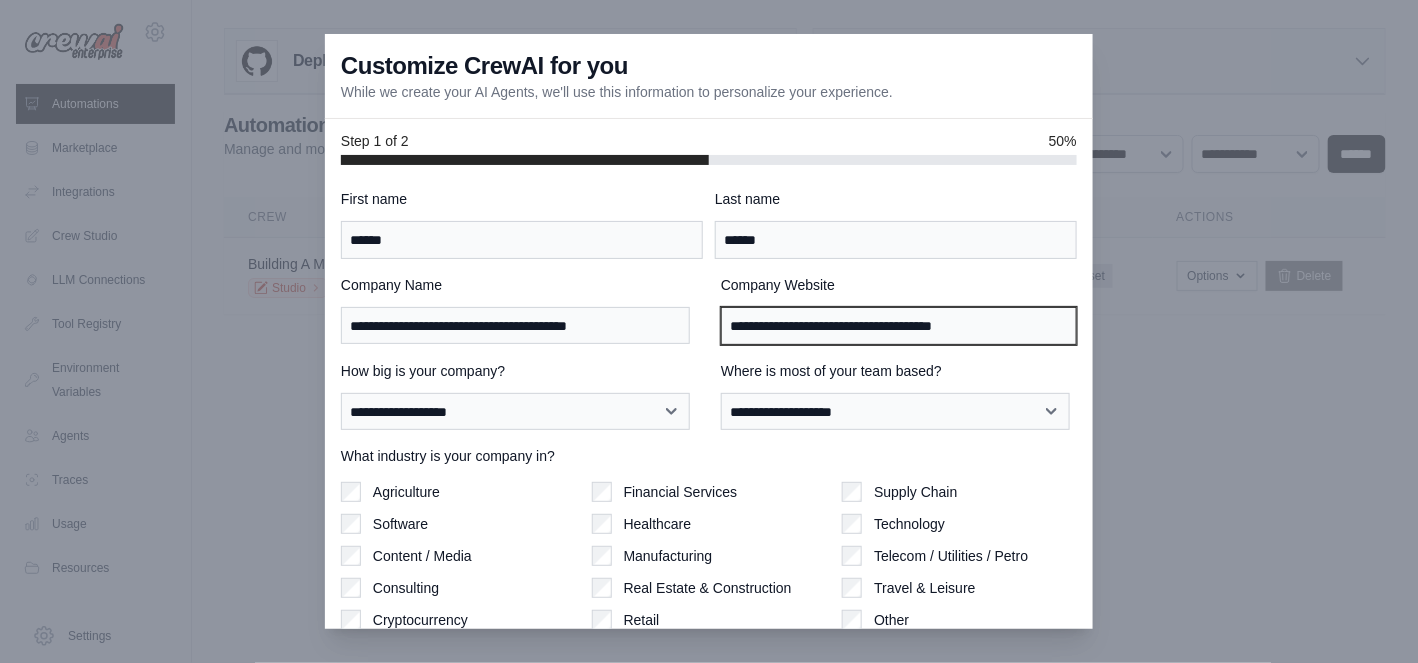 scroll, scrollTop: 0, scrollLeft: 0, axis: both 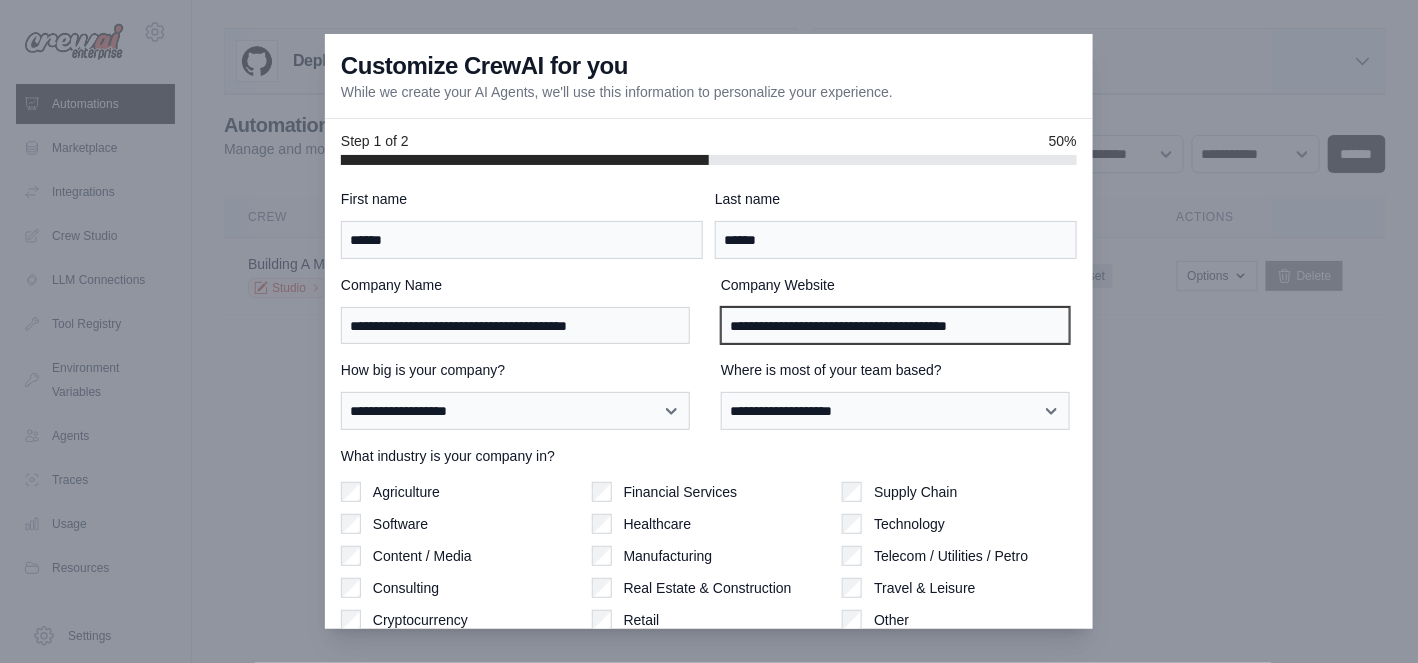 type on "**********" 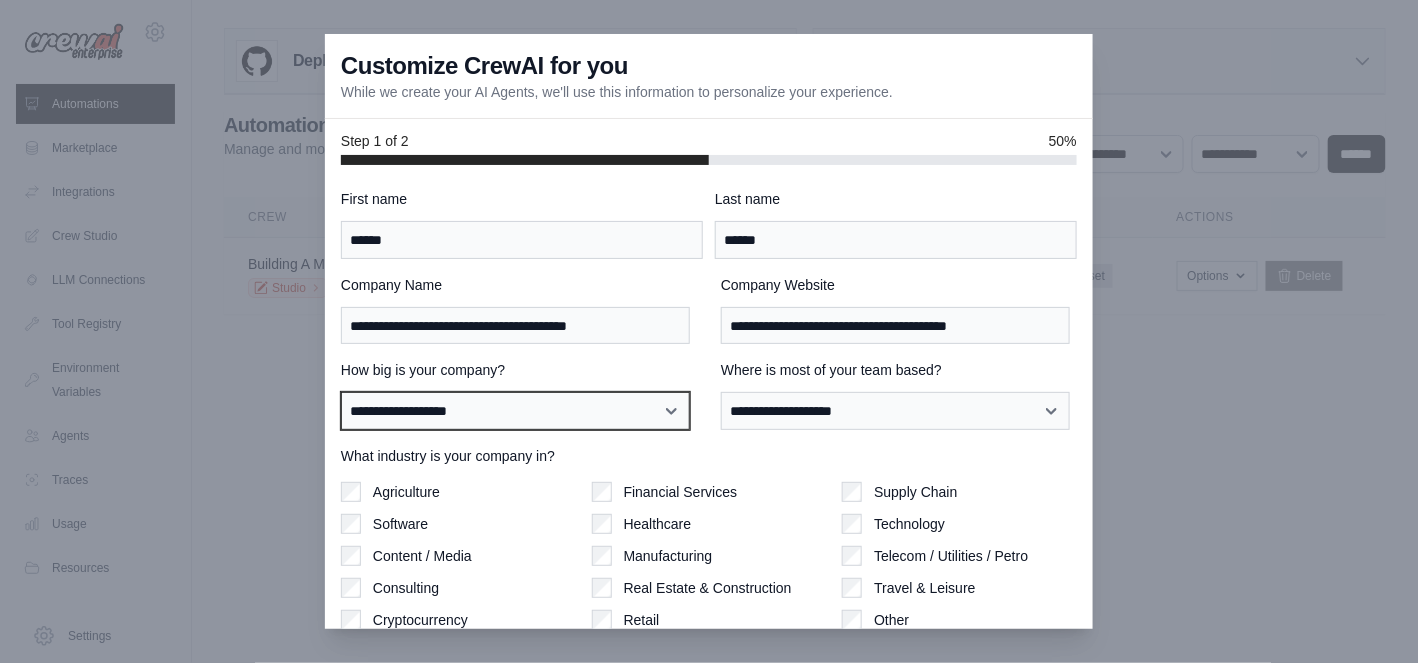 scroll, scrollTop: 0, scrollLeft: 0, axis: both 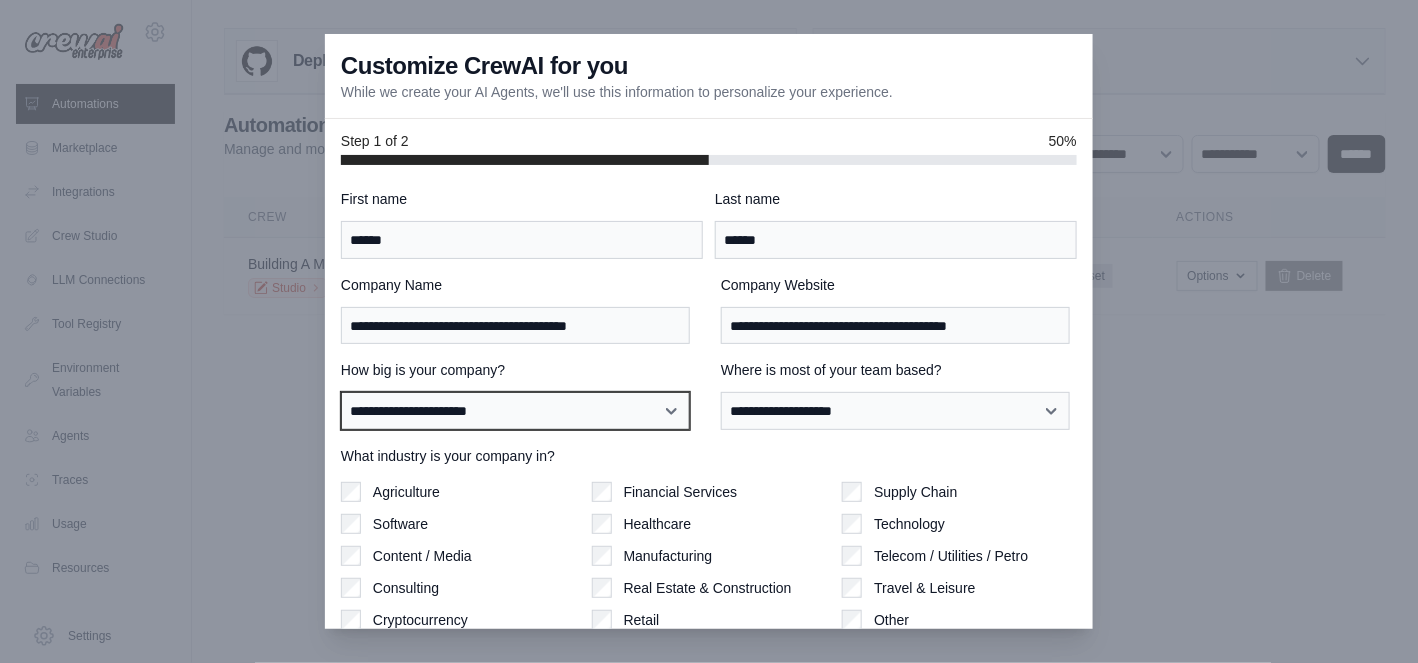 click on "**********" at bounding box center [515, 410] 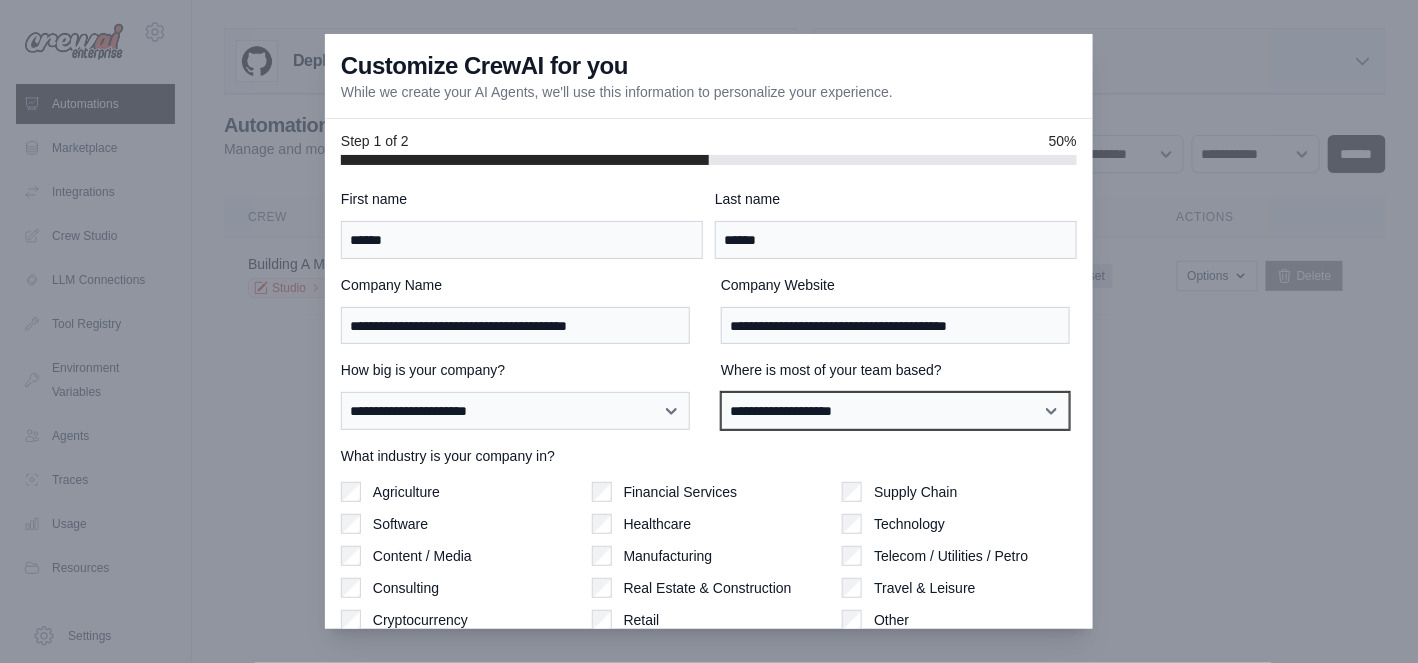click on "**********" at bounding box center (895, 410) 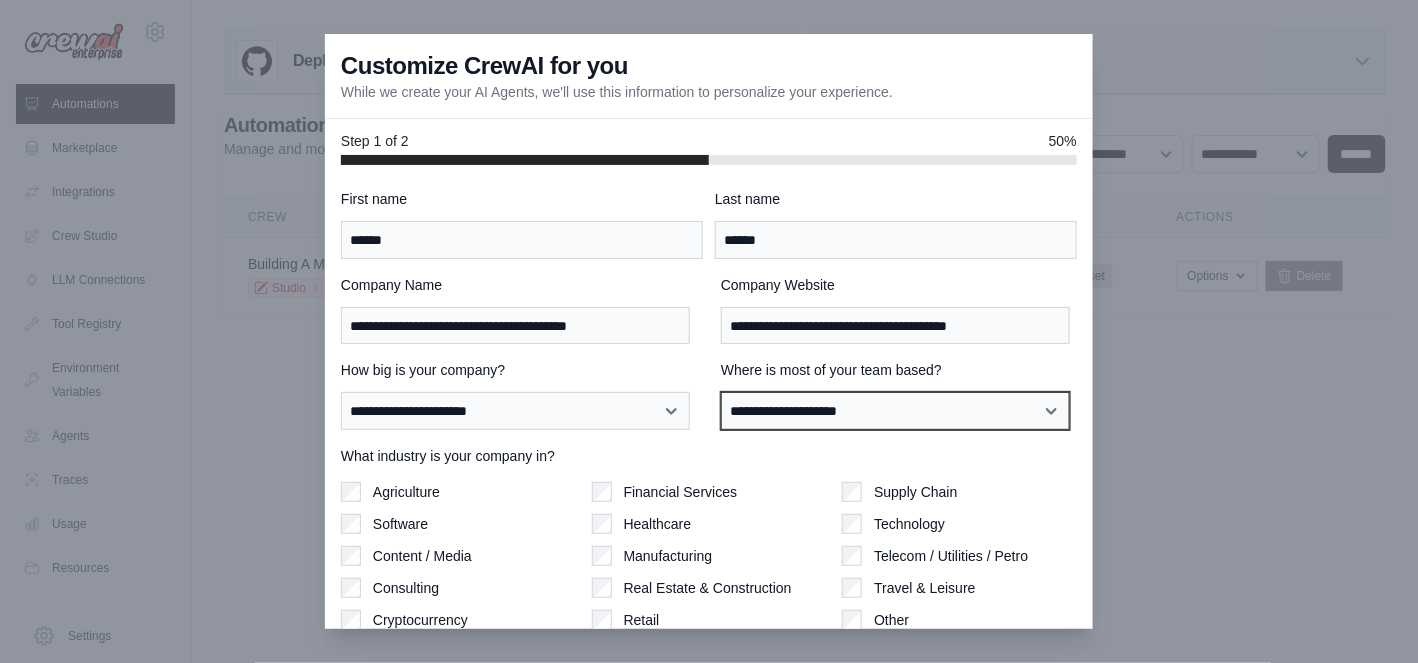click on "**********" at bounding box center (895, 410) 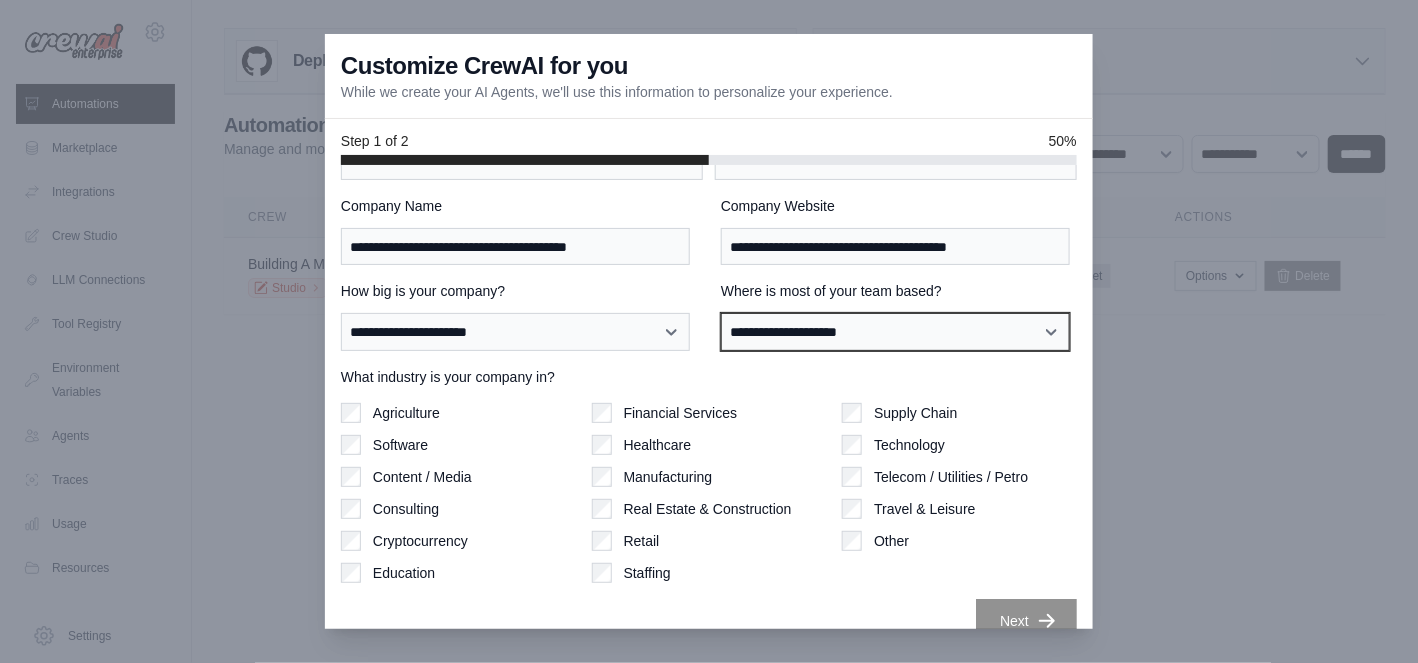 scroll, scrollTop: 107, scrollLeft: 0, axis: vertical 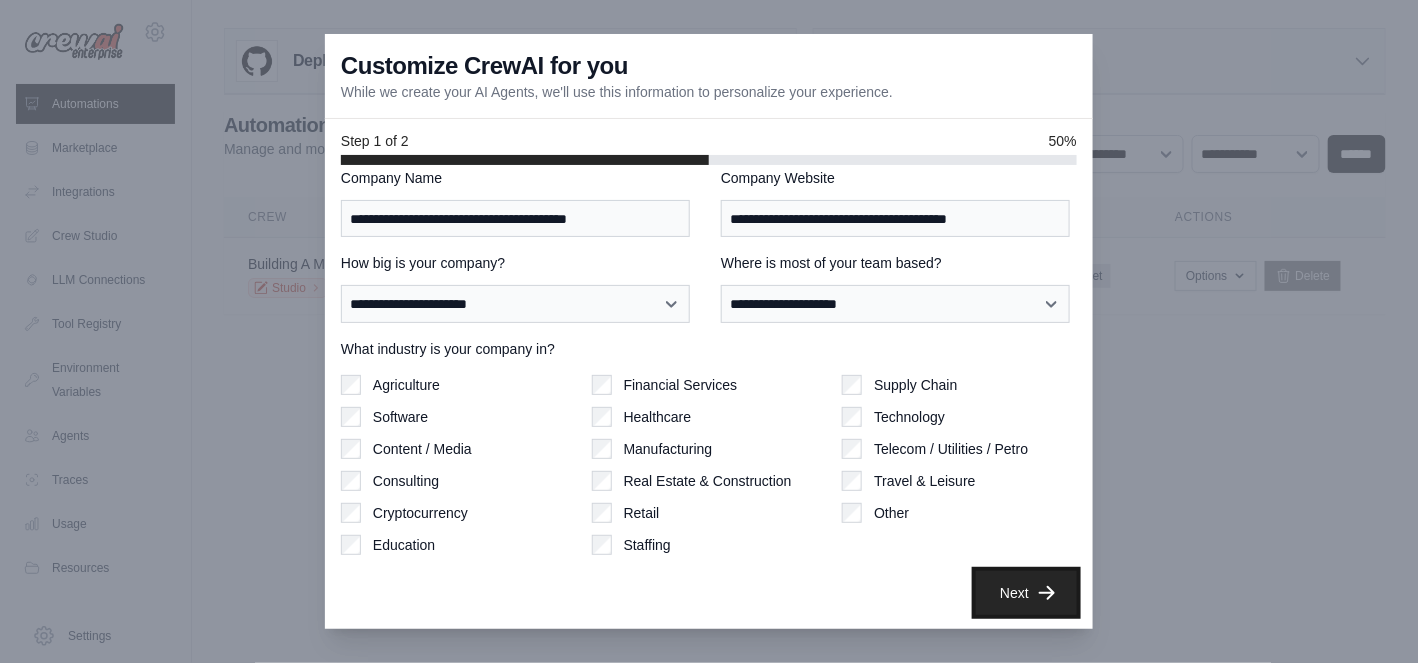 click on "Next" at bounding box center [1026, 593] 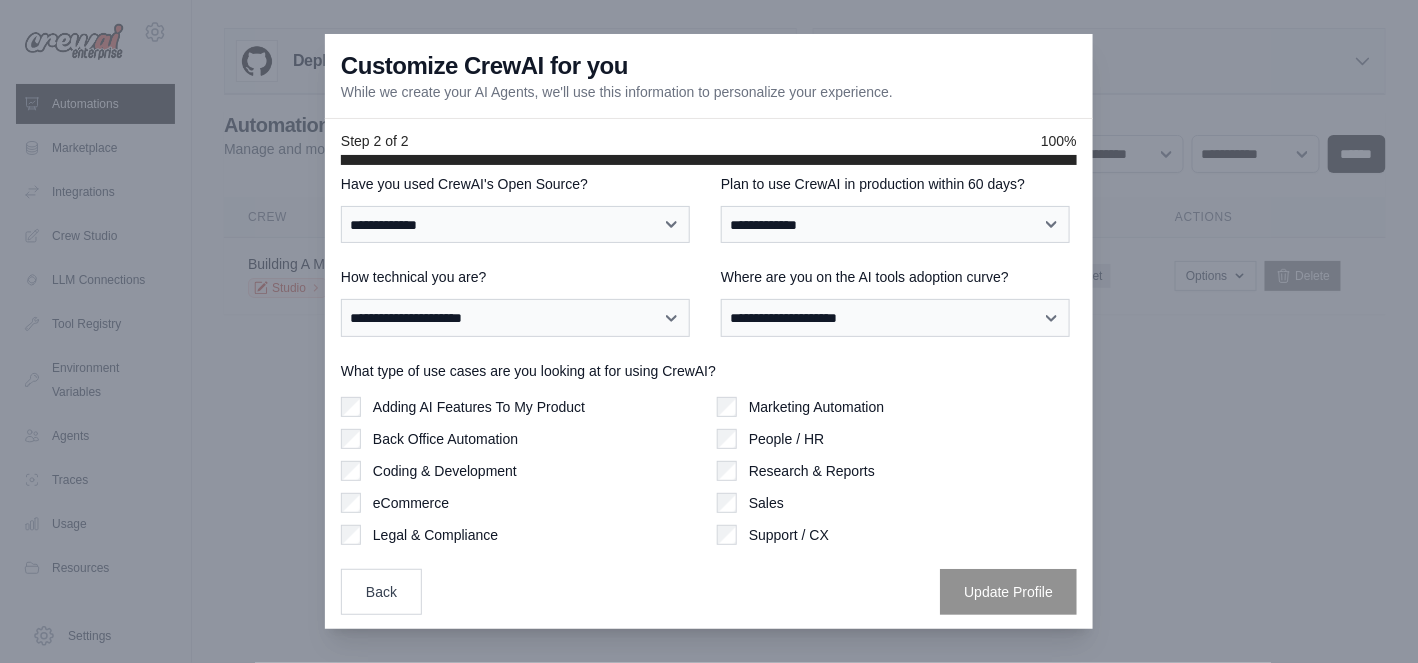 scroll, scrollTop: 0, scrollLeft: 0, axis: both 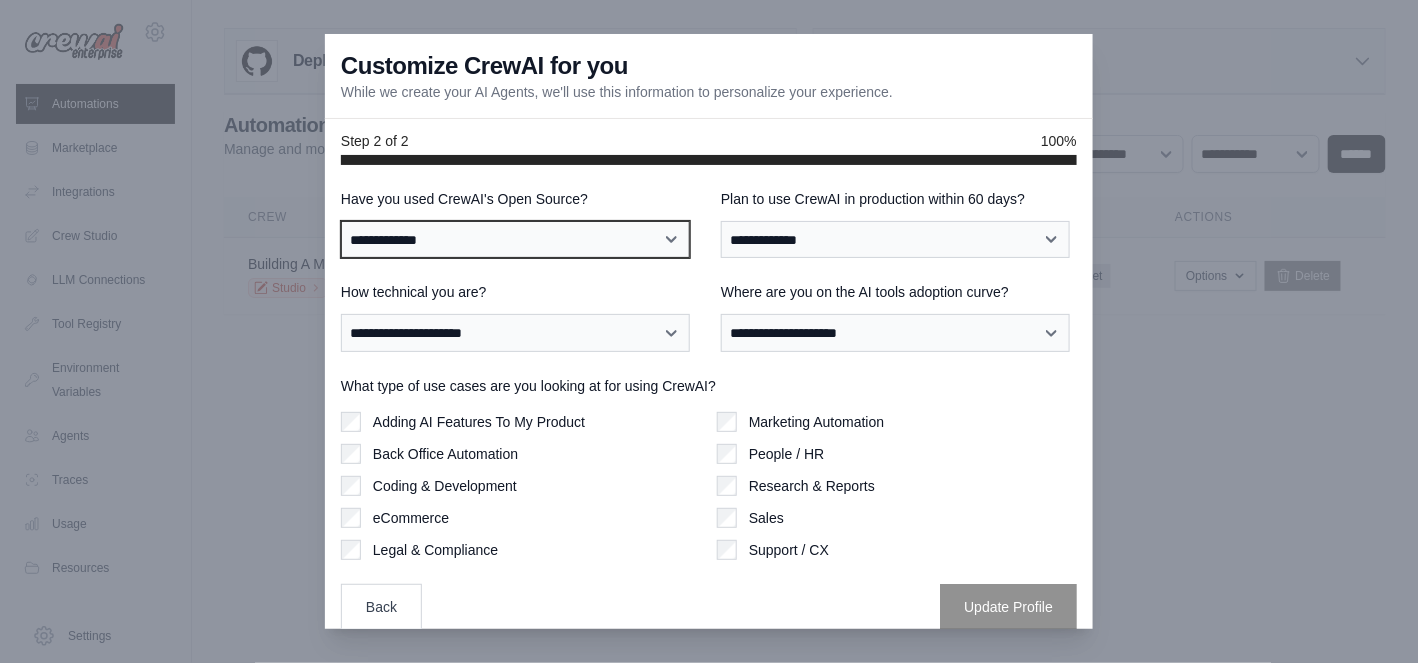 click on "**********" at bounding box center [515, 239] 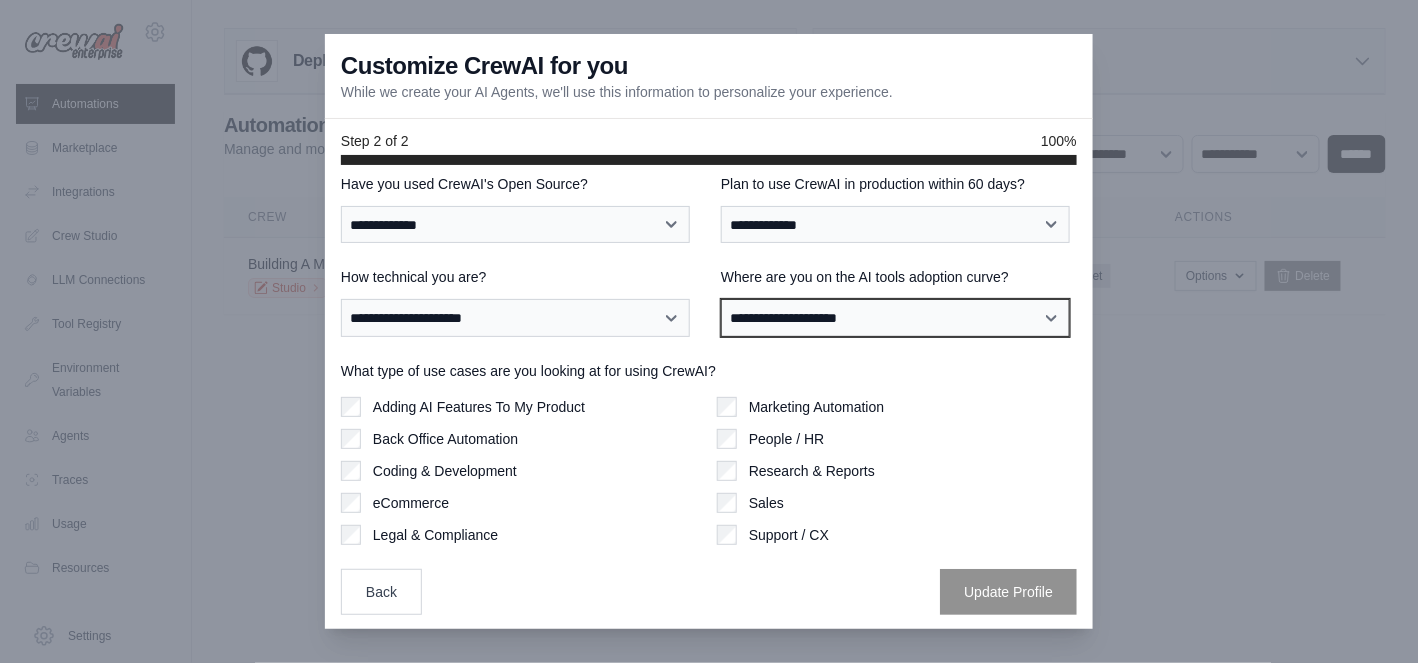 click on "**********" at bounding box center (895, 317) 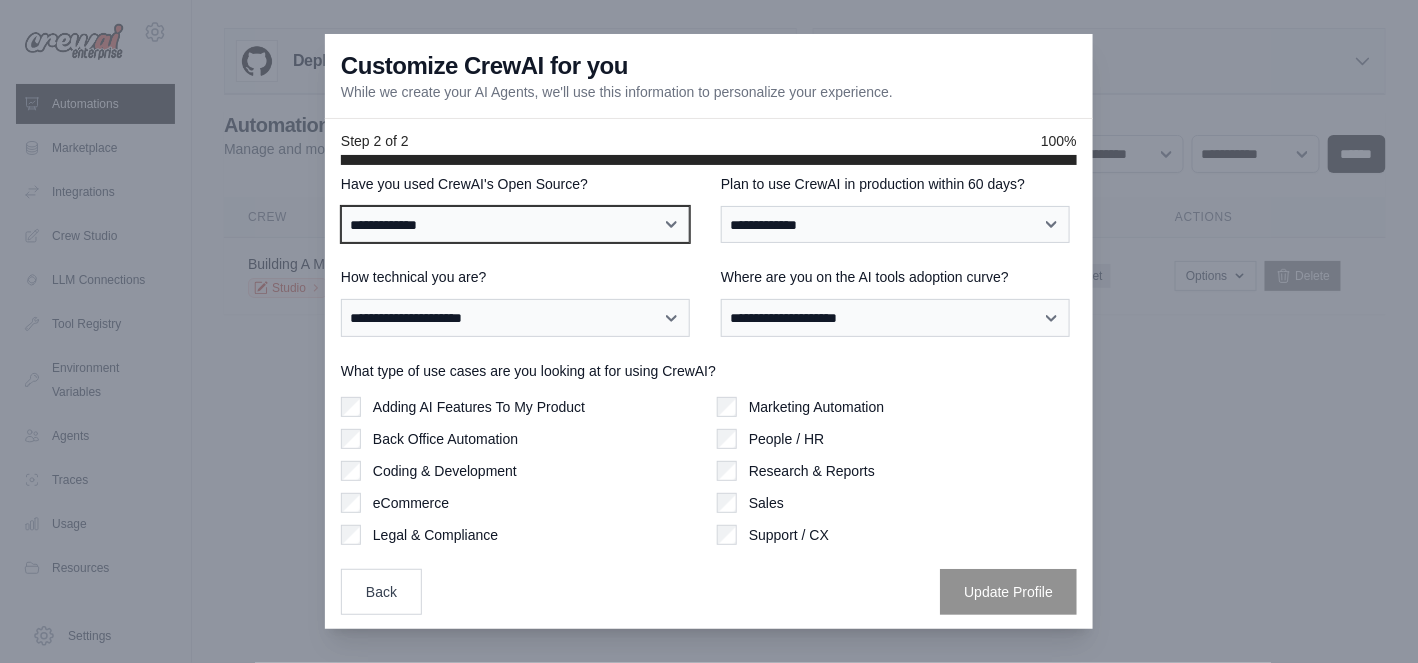 click on "**********" at bounding box center [515, 224] 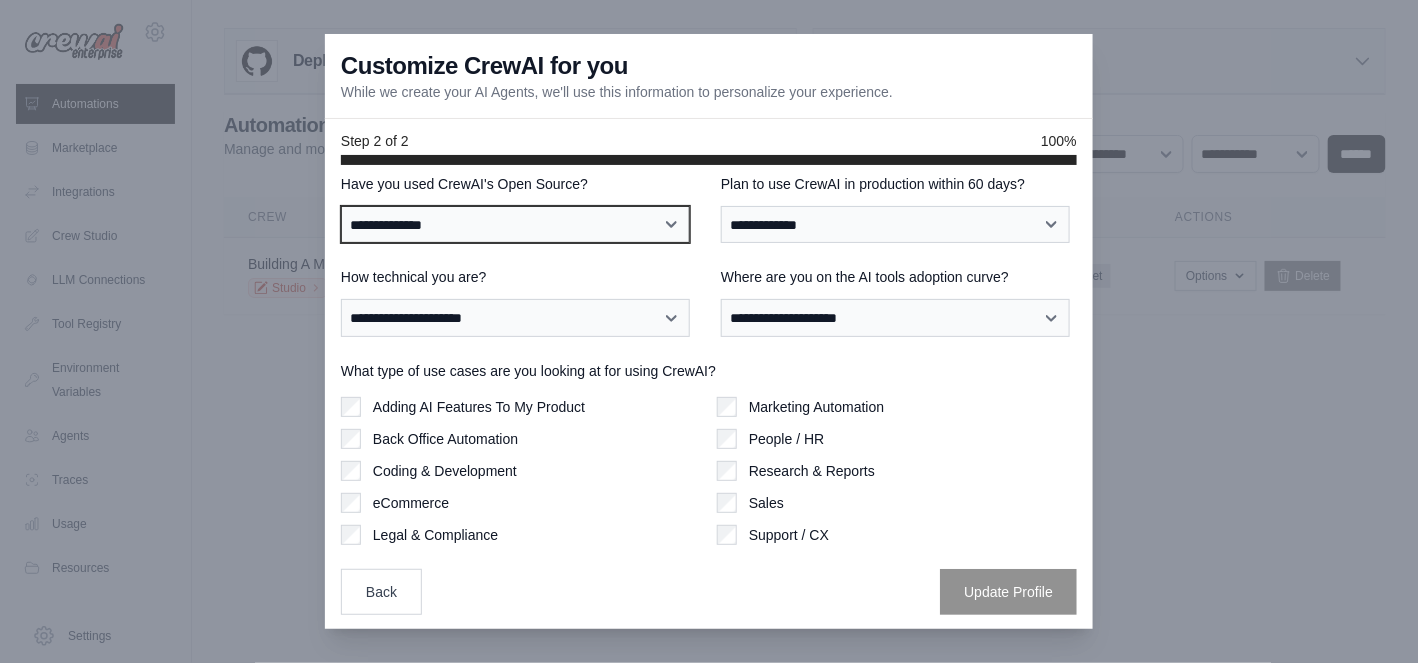 click on "**********" at bounding box center (515, 224) 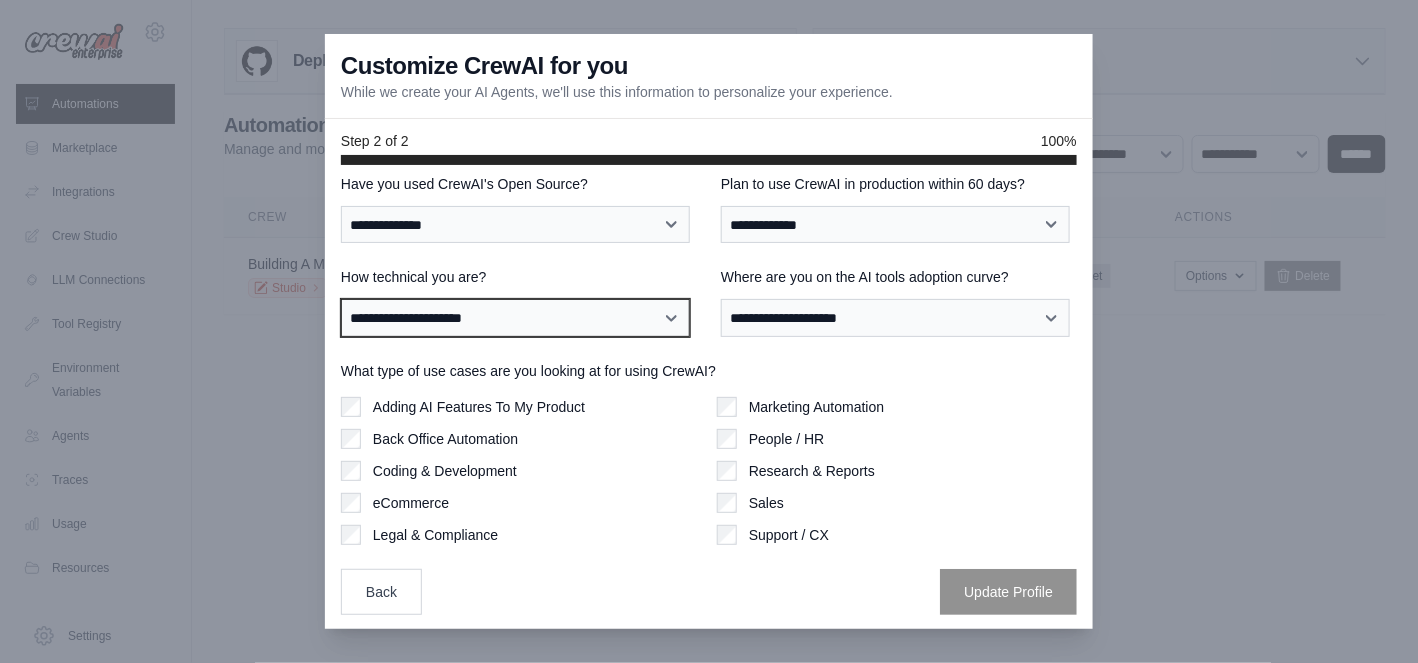 click on "**********" at bounding box center (515, 317) 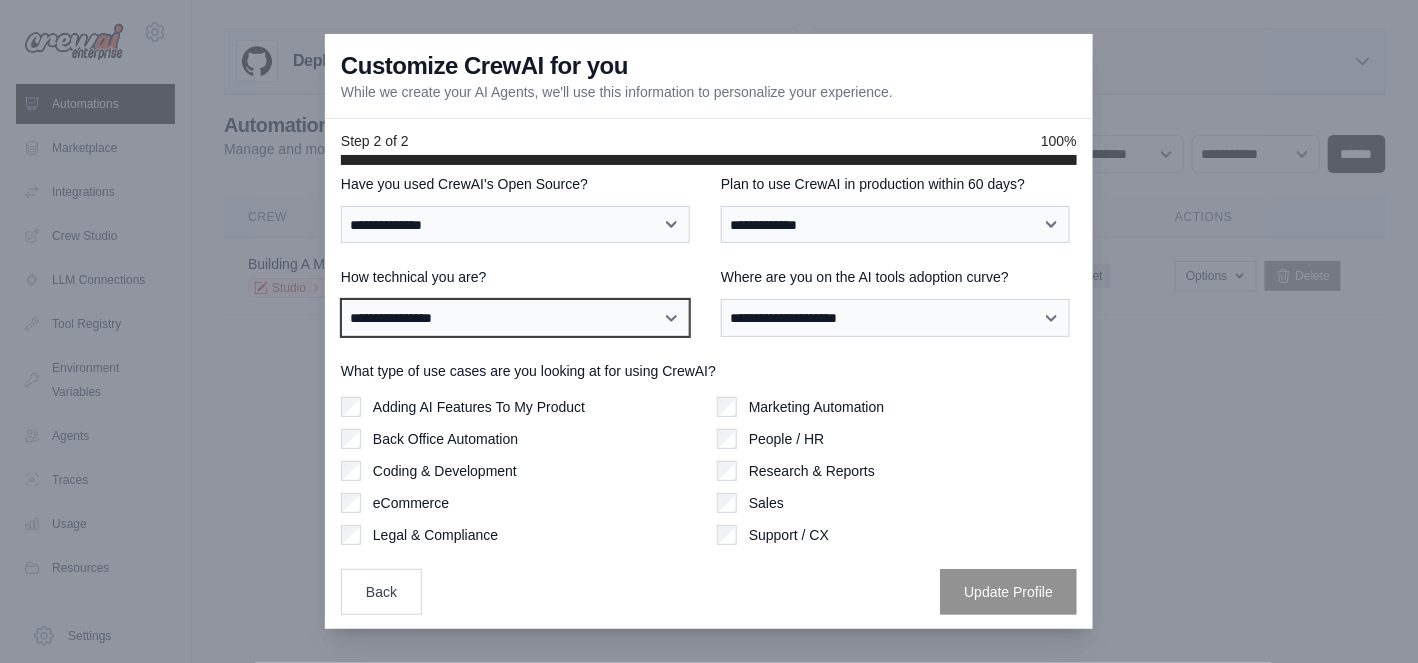 click on "**********" at bounding box center (515, 317) 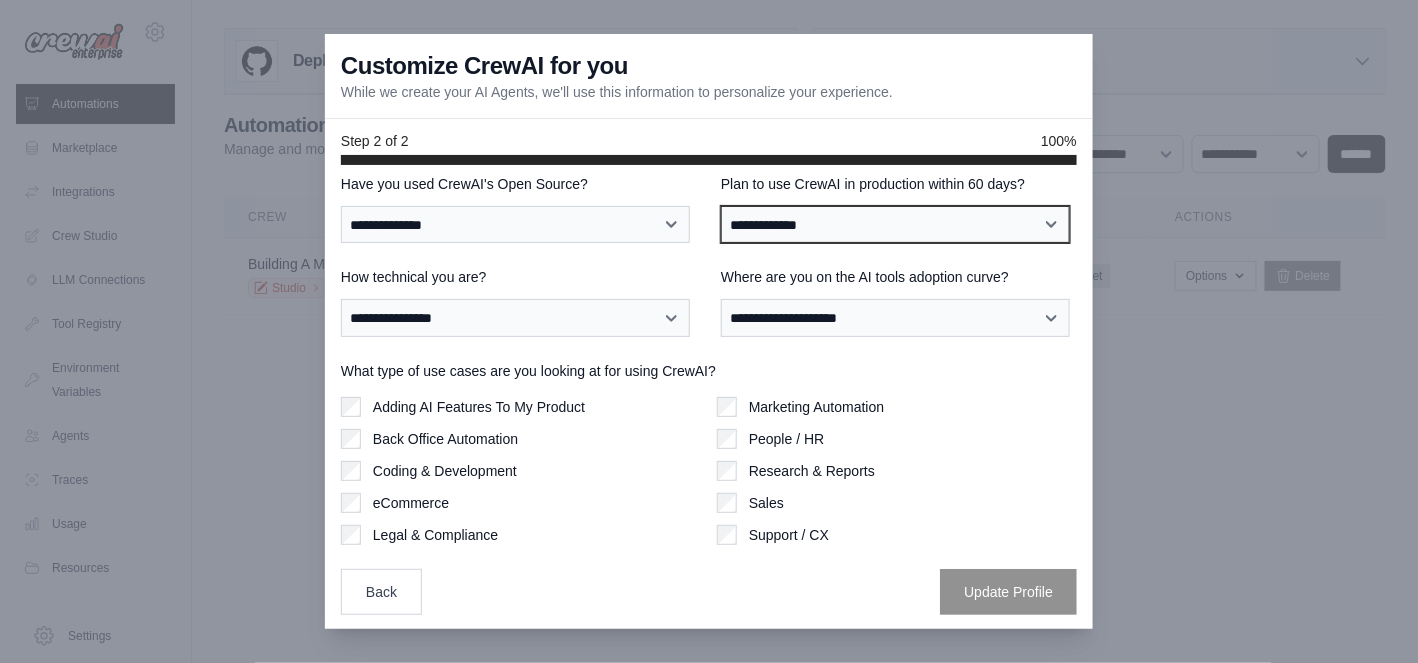 click on "**********" at bounding box center [895, 224] 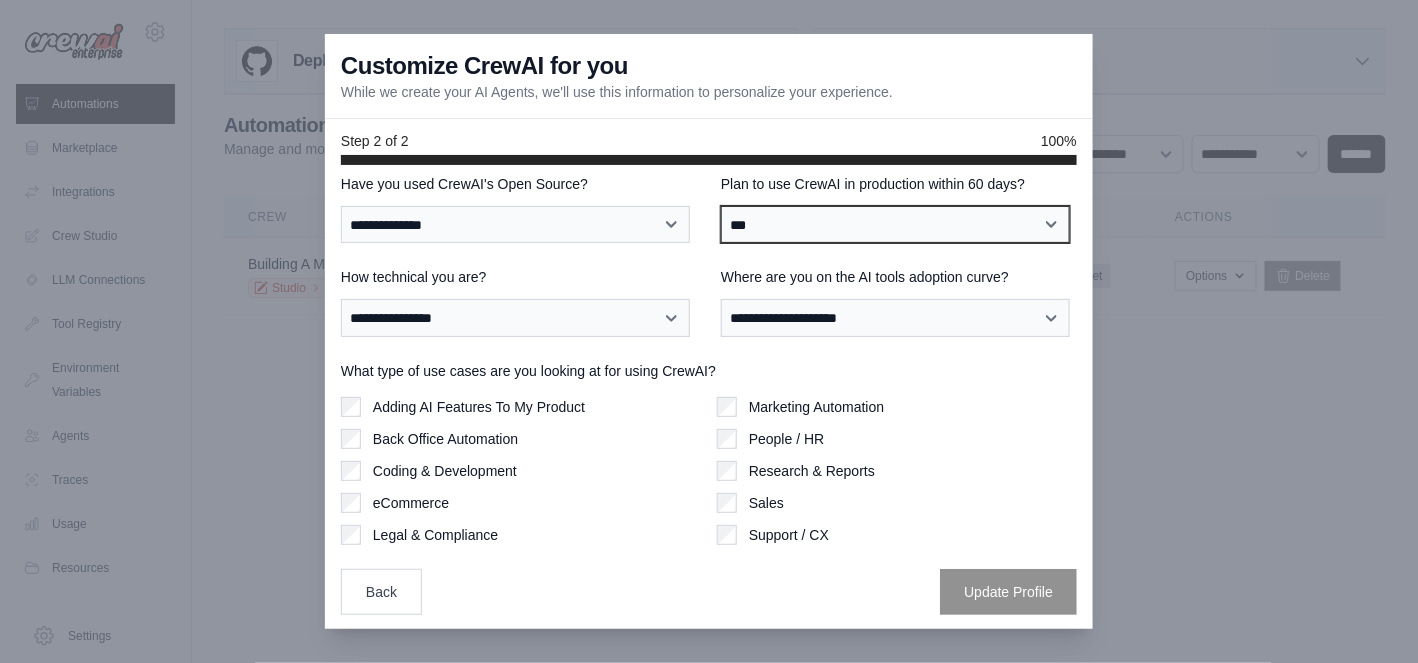 click on "**********" at bounding box center [895, 224] 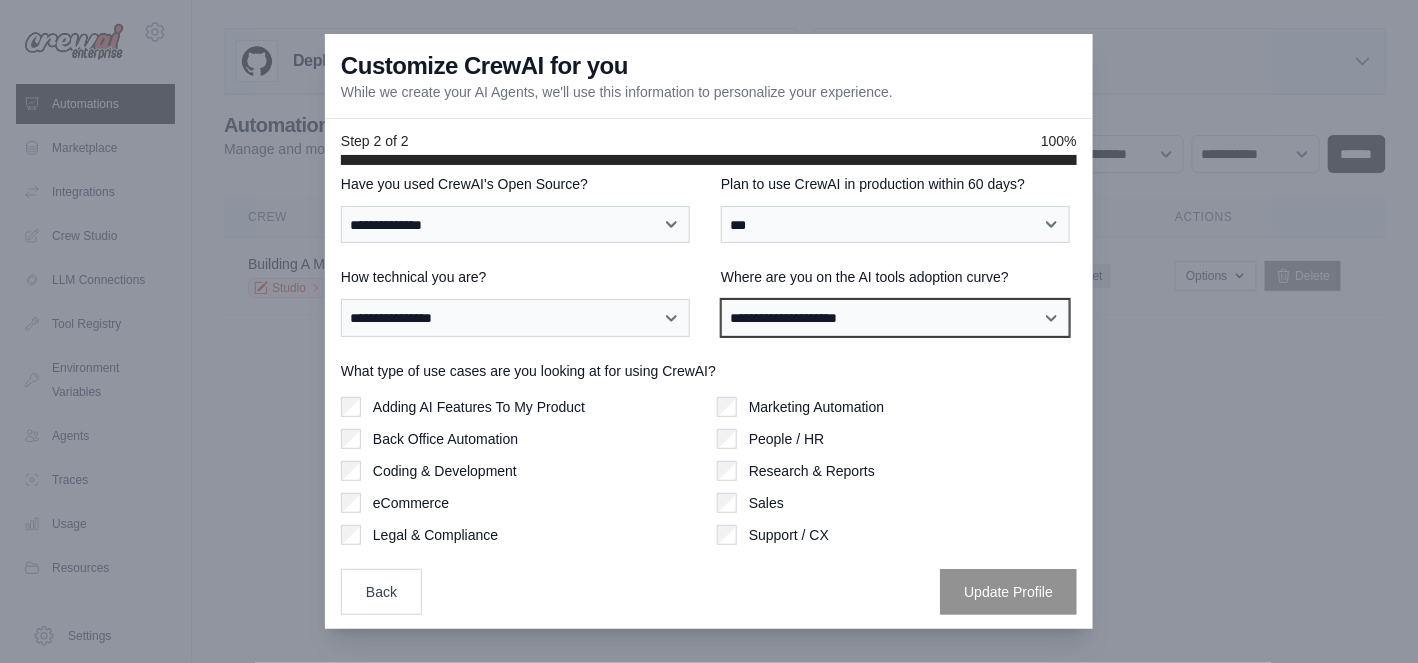 click on "**********" at bounding box center (895, 317) 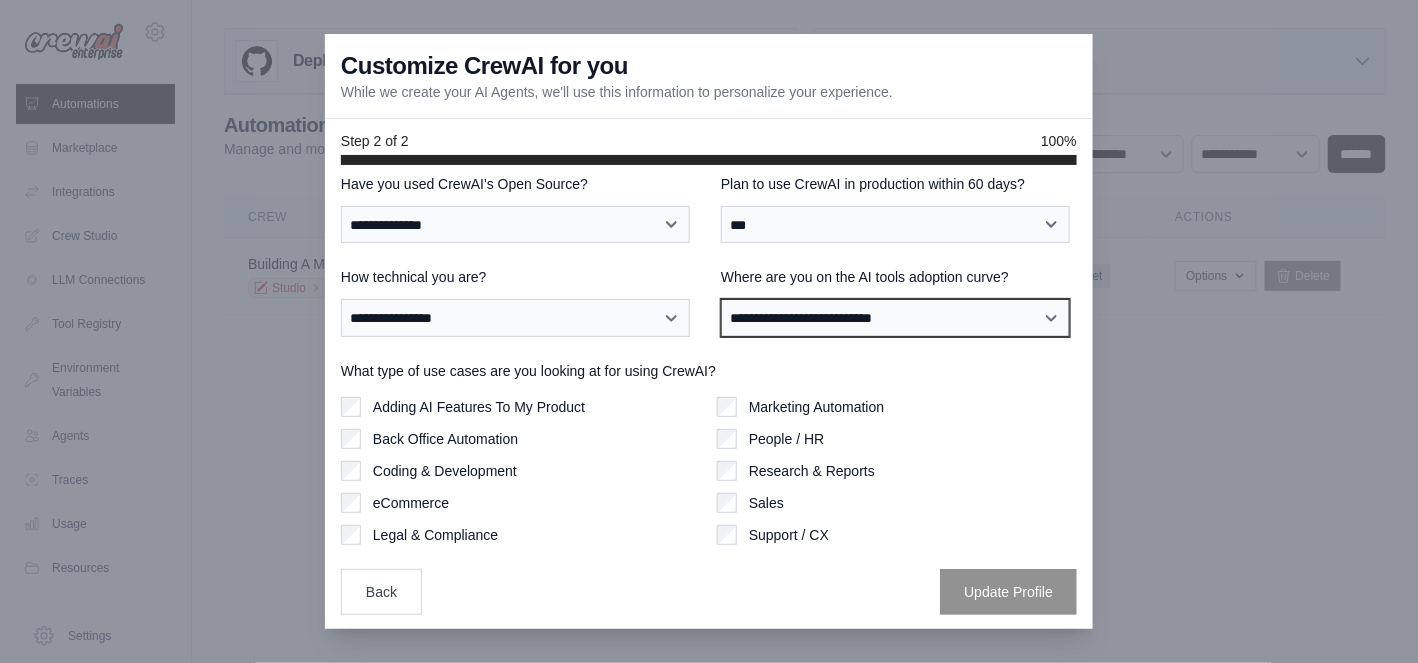 click on "**********" at bounding box center [895, 317] 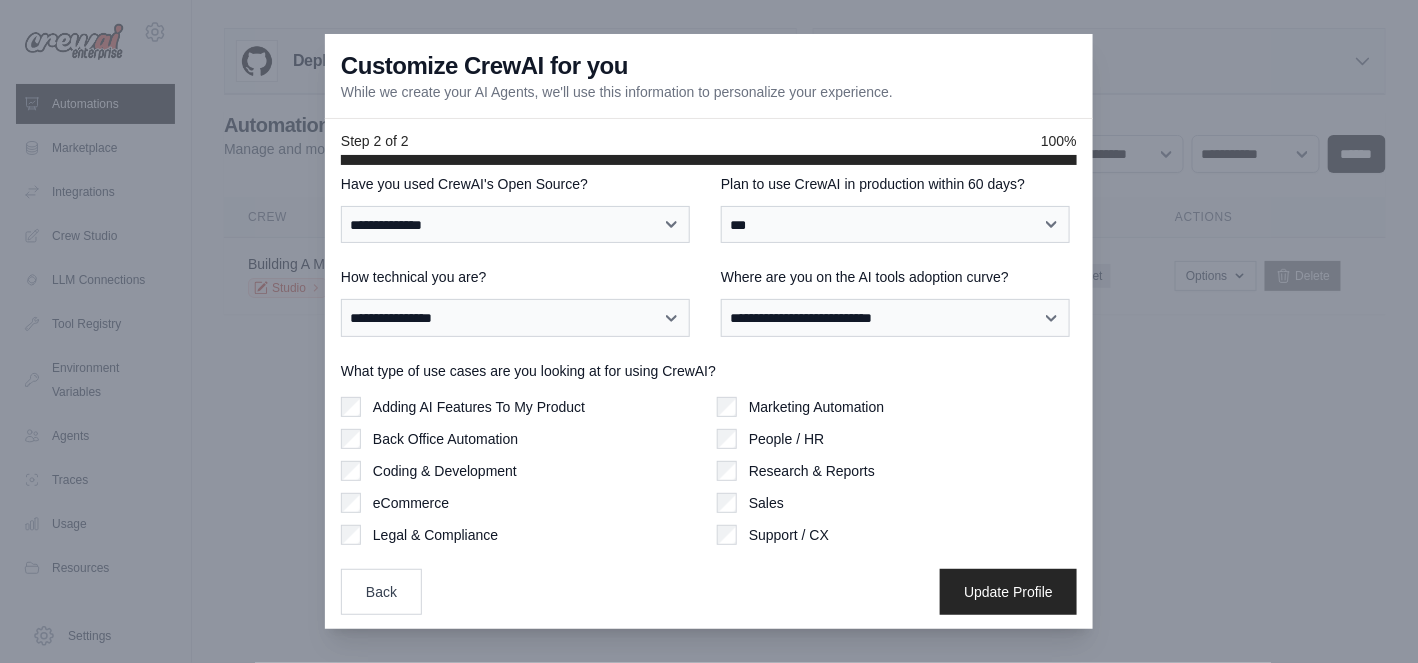 click on "Adding AI Features To My Product
Back Office Automation
Coding & Development
eCommerce
Legal & Compliance" at bounding box center (521, 471) 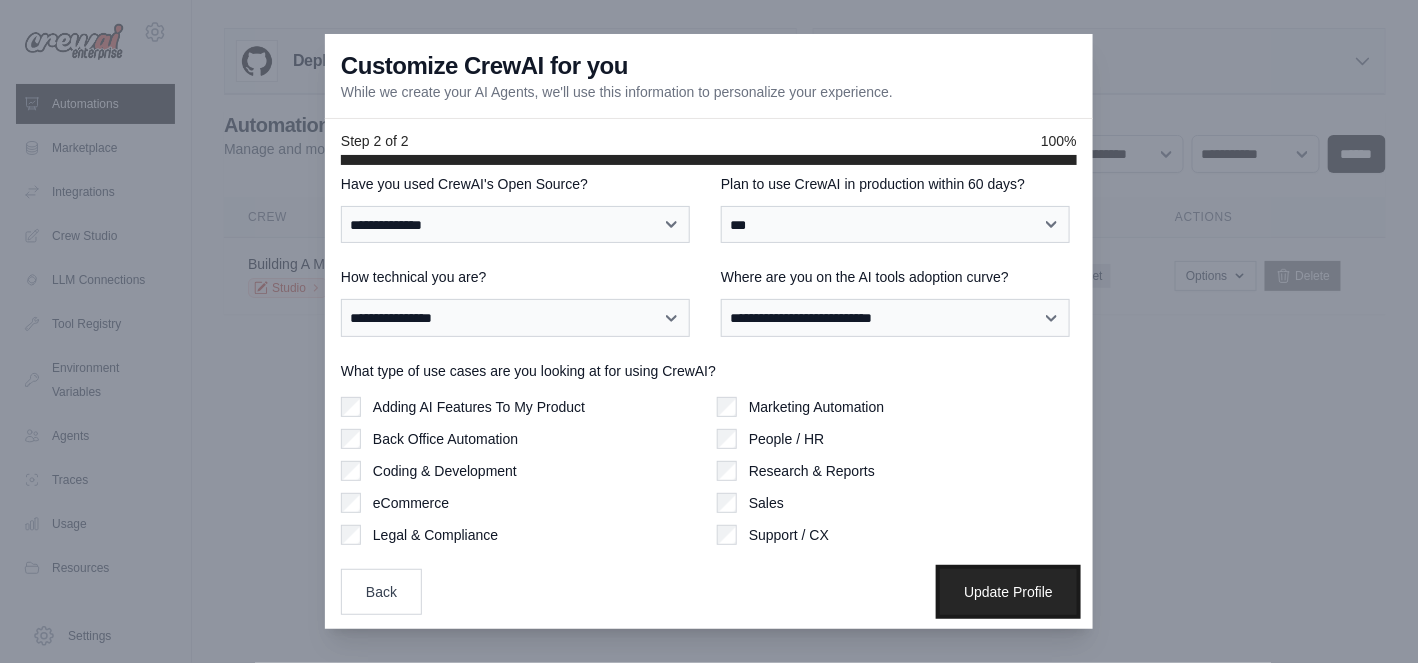 click on "Update Profile" at bounding box center (1008, 592) 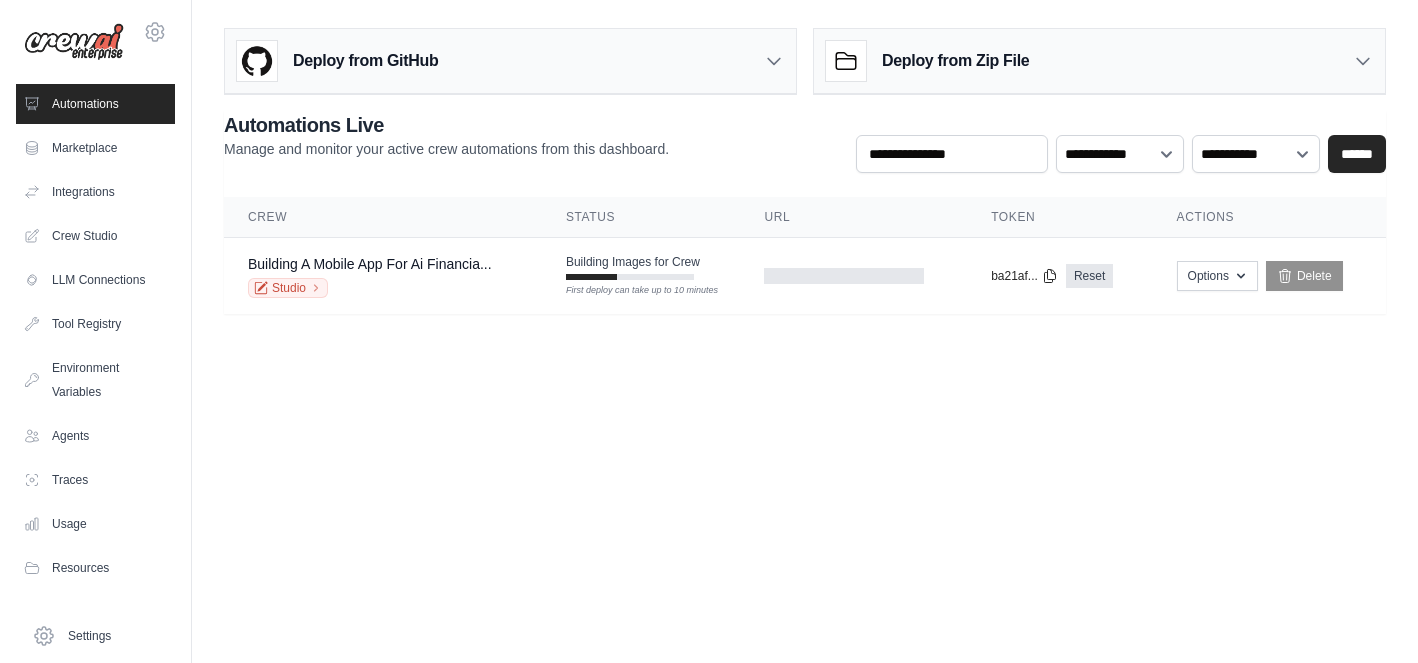 scroll, scrollTop: 0, scrollLeft: 0, axis: both 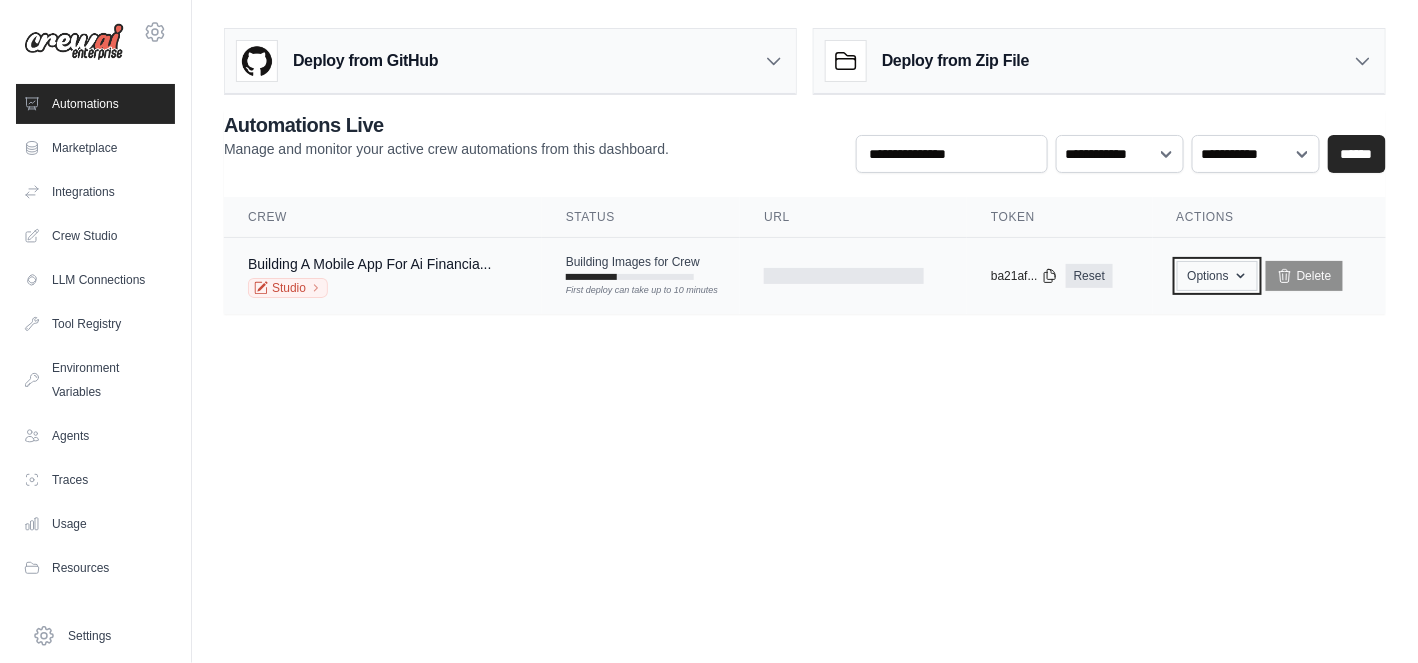 click on "Options" at bounding box center [1217, 276] 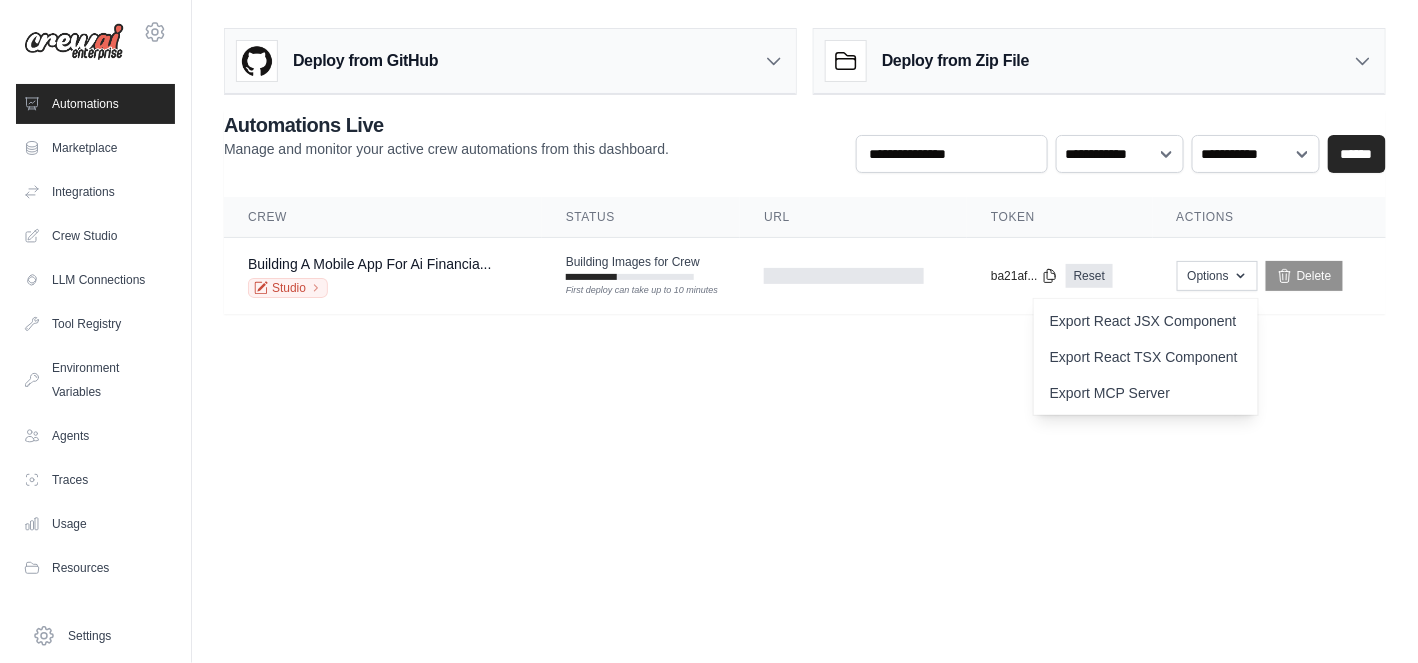 click on "yewalerajesh55@gmail.com
Settings
Automations
Marketplace
Integrations" at bounding box center [709, 331] 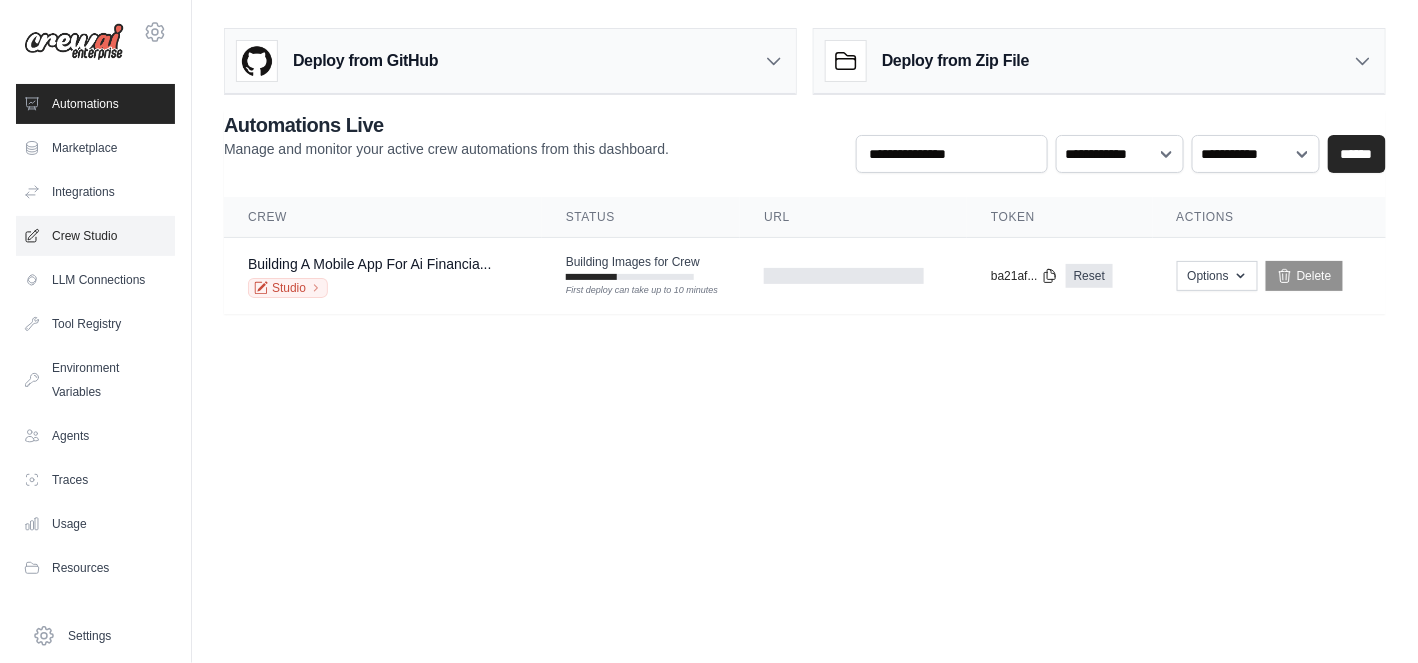 click on "Crew Studio" at bounding box center [95, 236] 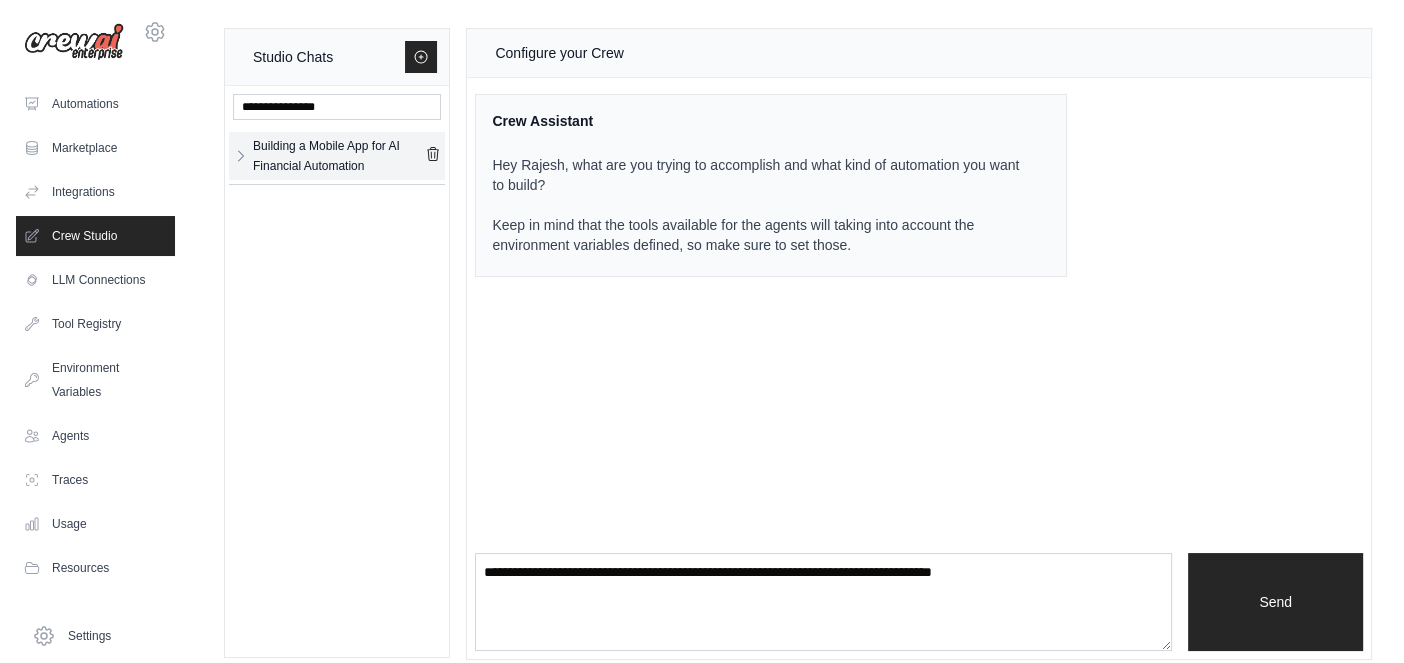 click on "Building a Mobile App for AI Financial Automation" at bounding box center (339, 156) 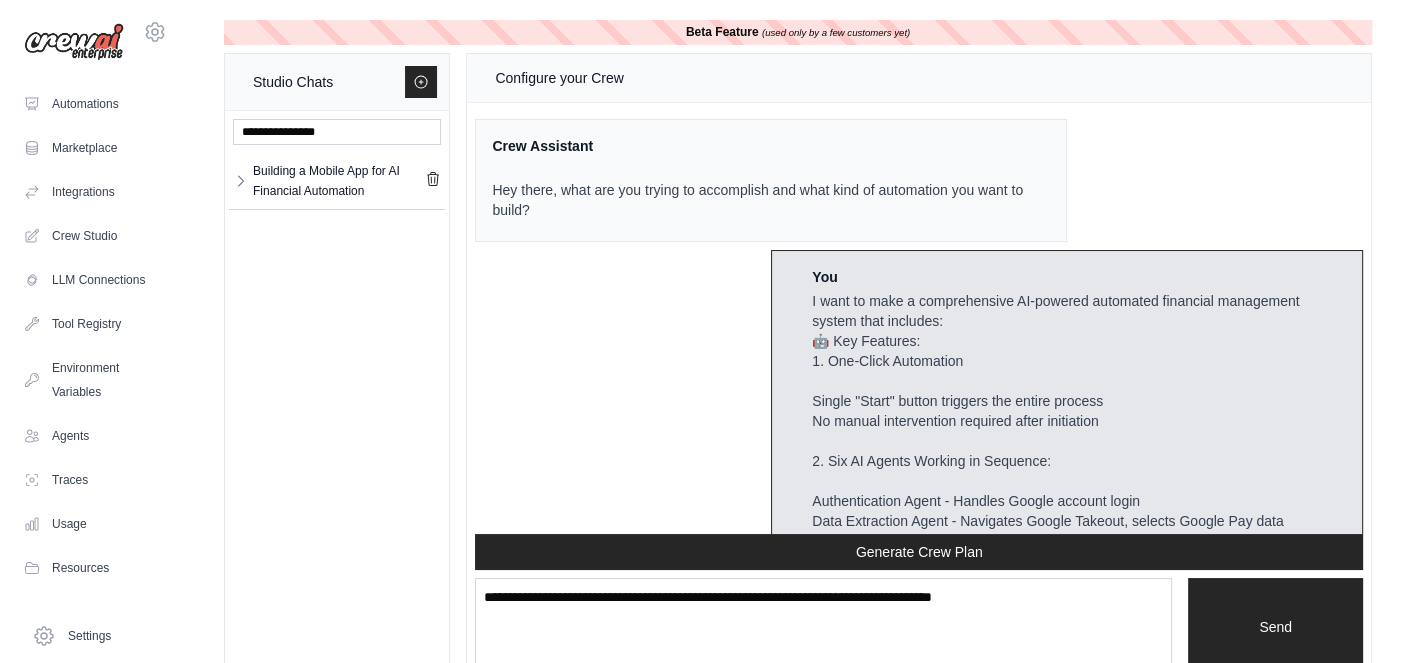 scroll, scrollTop: 22516, scrollLeft: 0, axis: vertical 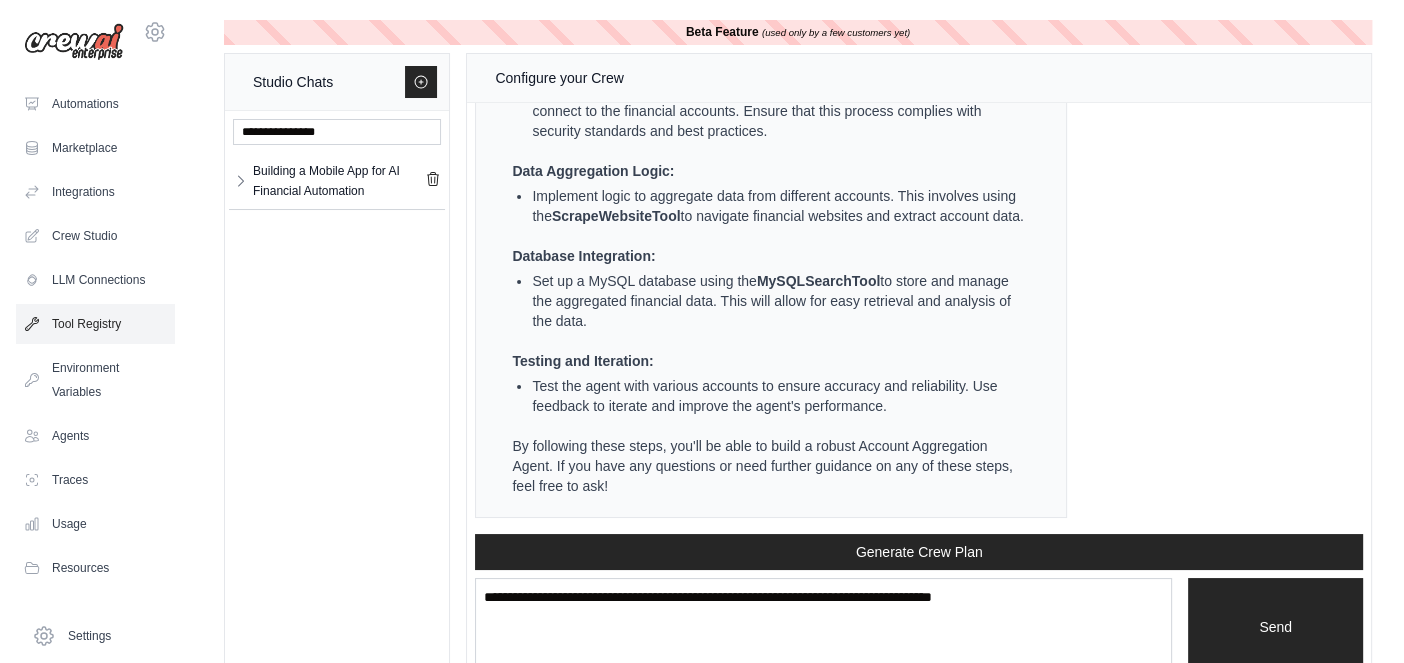 click on "Tool Registry" at bounding box center [95, 324] 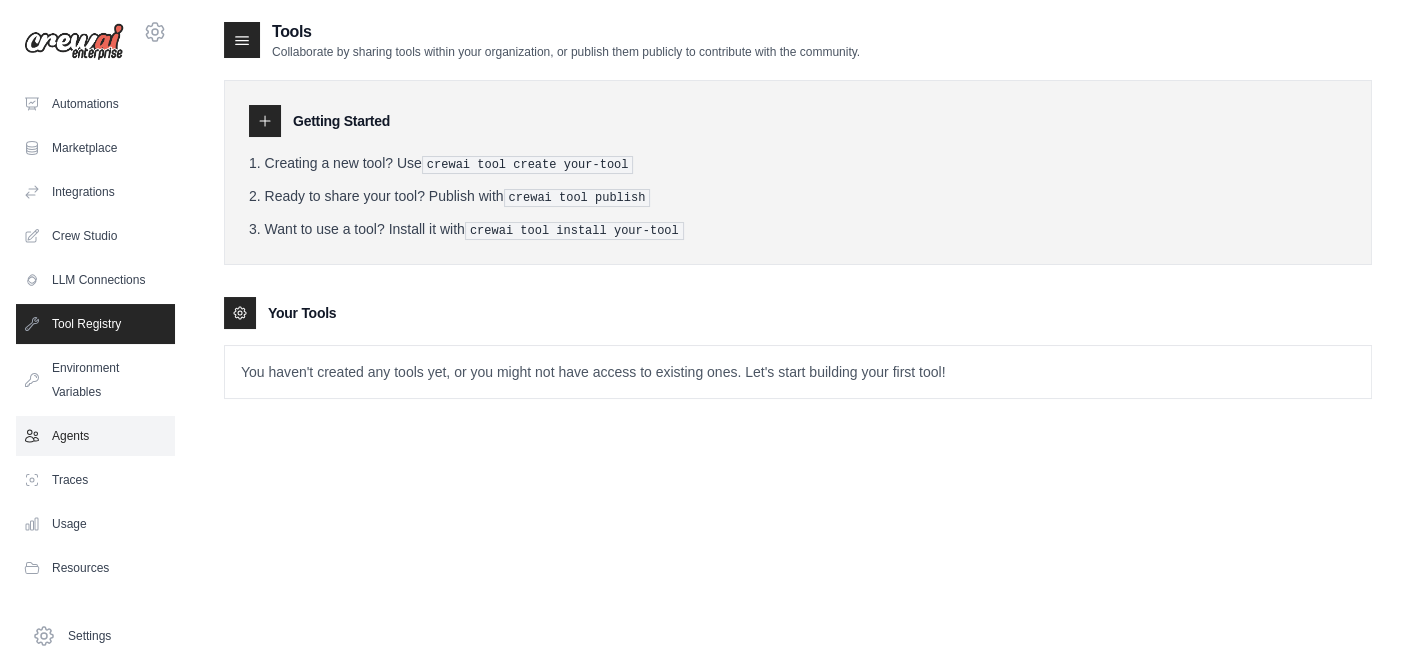 click on "Agents" at bounding box center [95, 436] 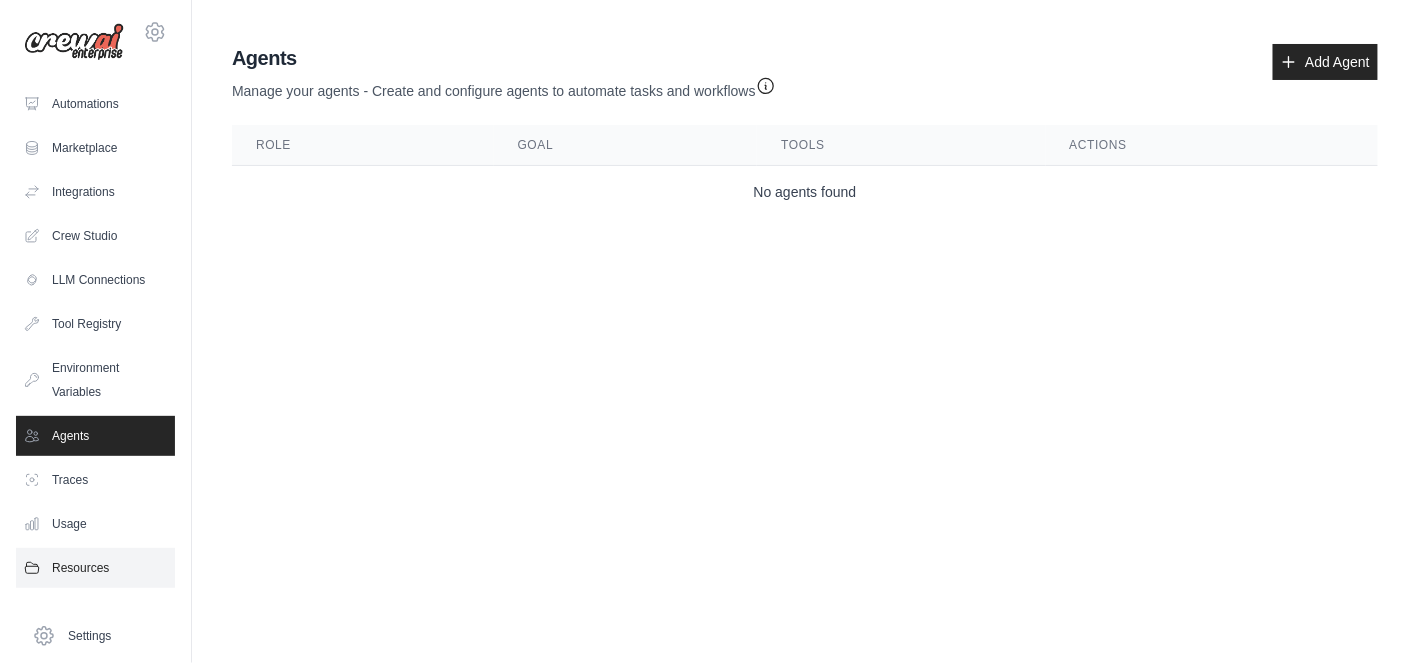 click on "Resources" at bounding box center [95, 568] 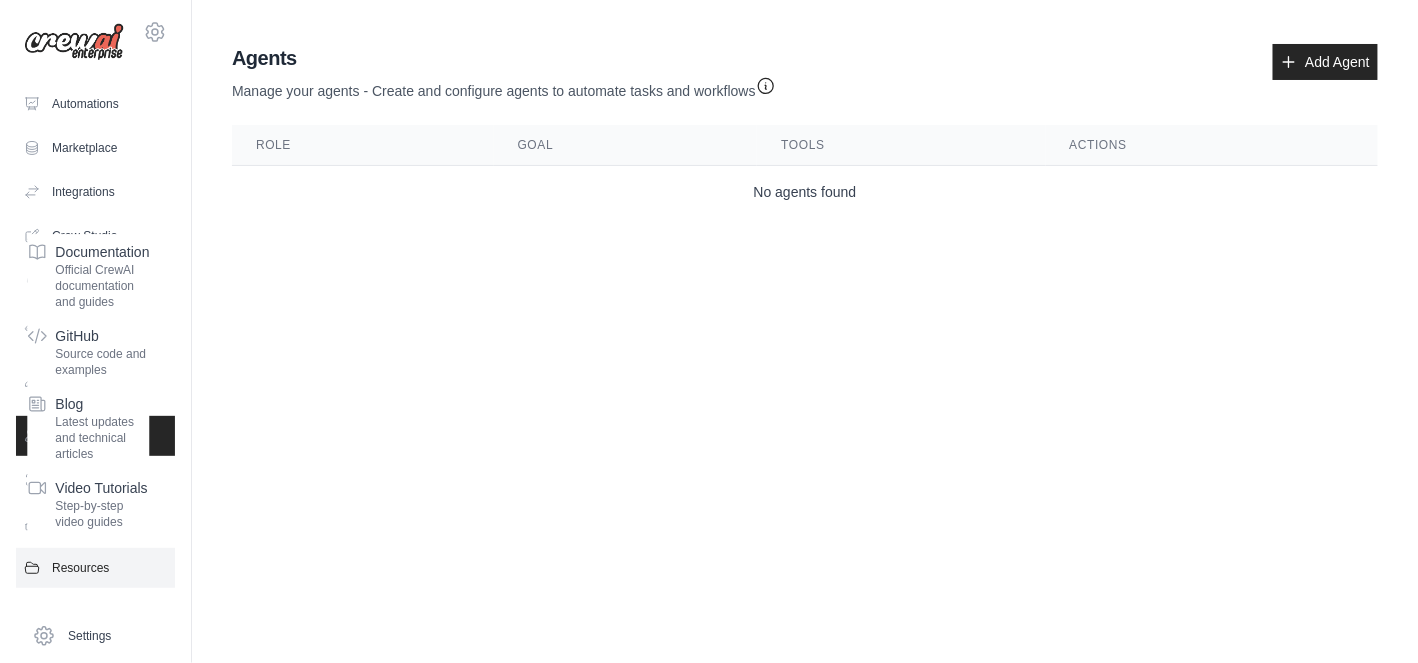 click on "Resources" at bounding box center (95, 568) 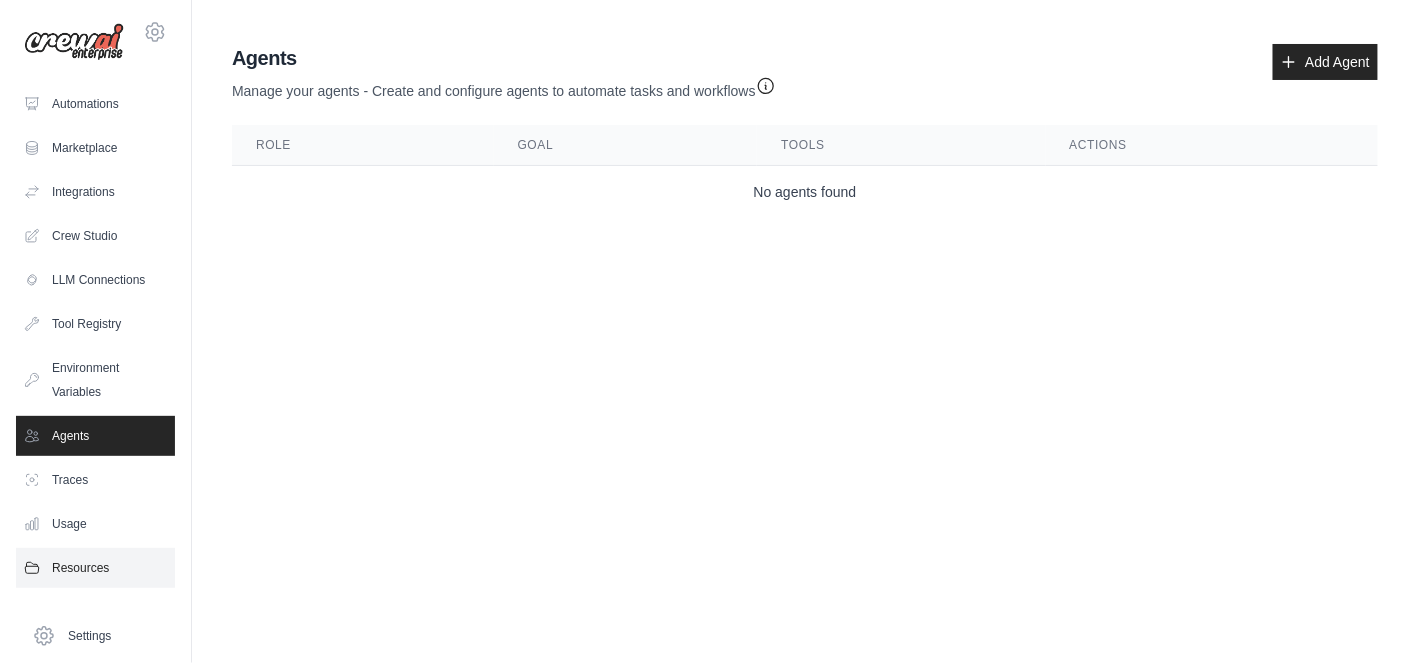 click on "Resources" at bounding box center (95, 568) 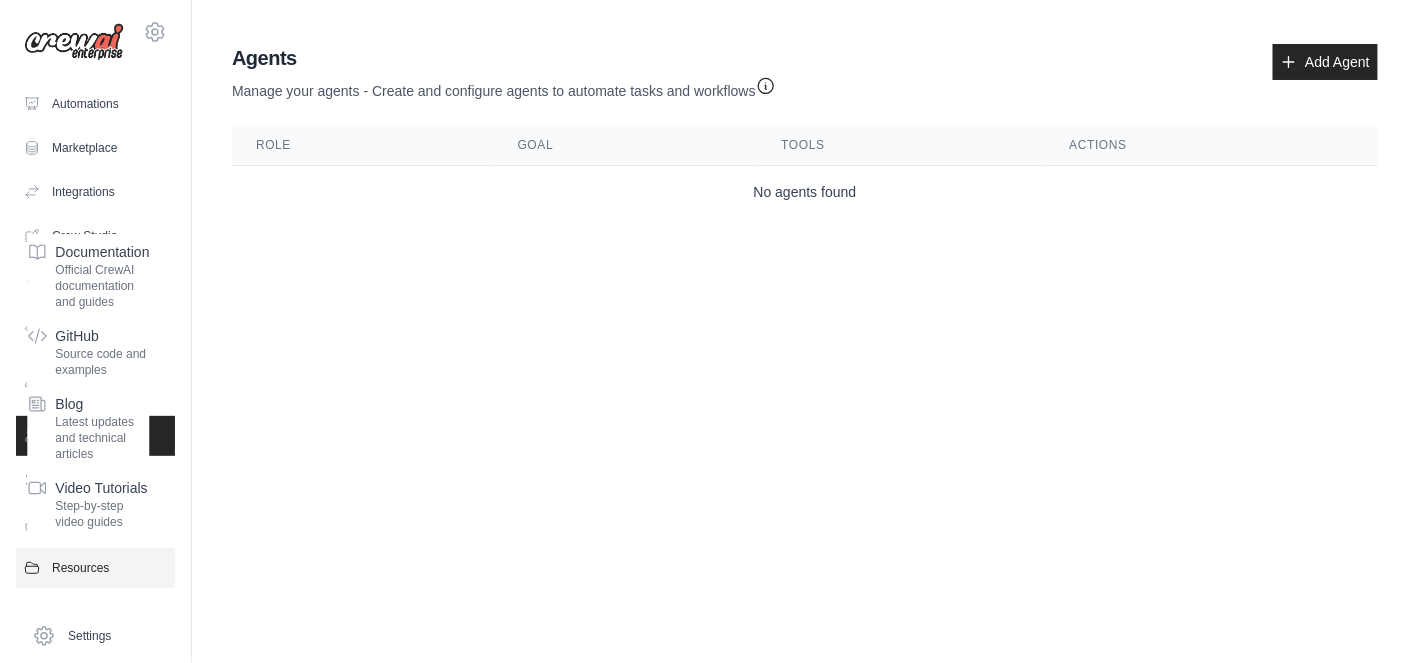 click on "Resources" at bounding box center [95, 568] 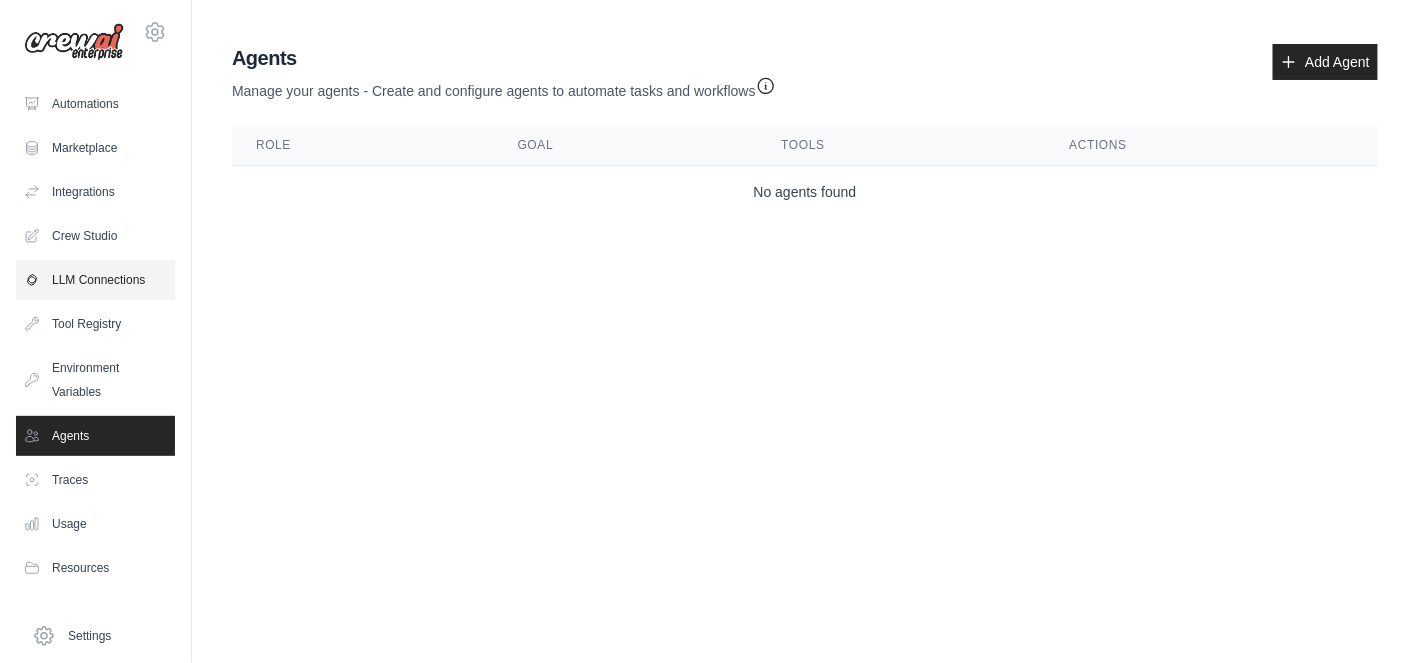 click on "LLM Connections" at bounding box center [95, 280] 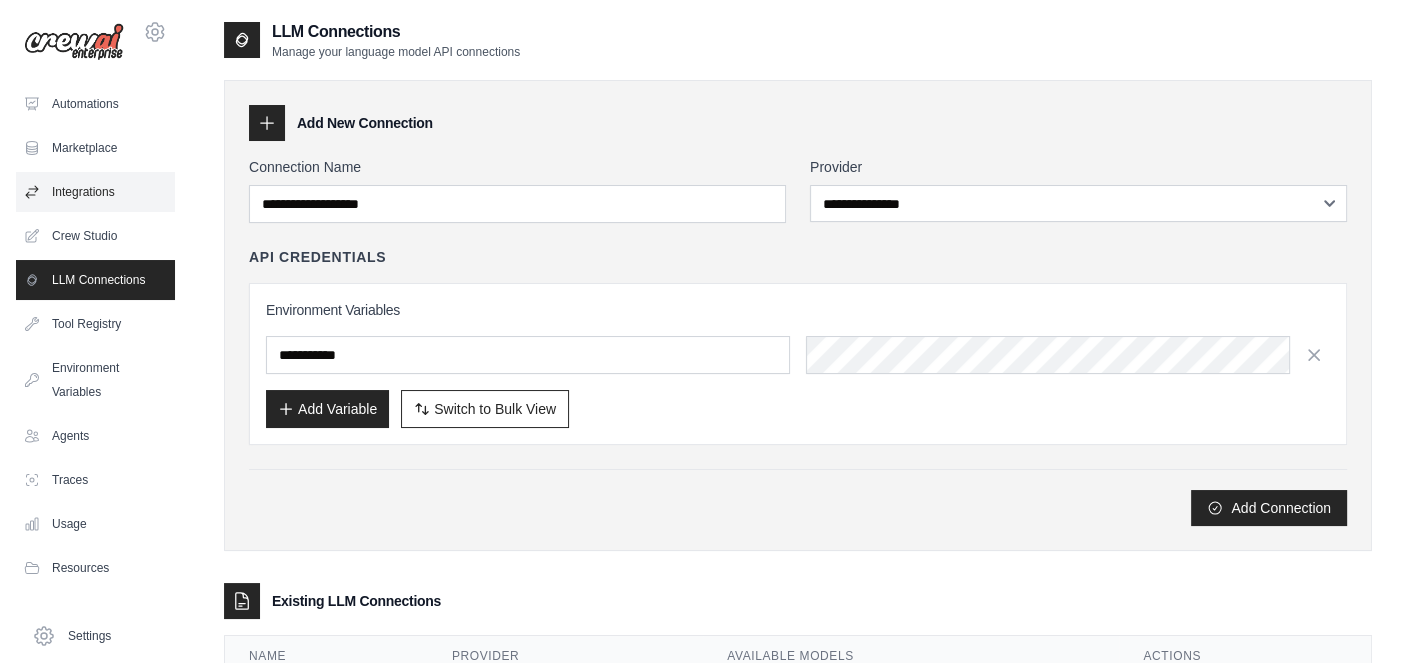click on "Integrations" at bounding box center (95, 192) 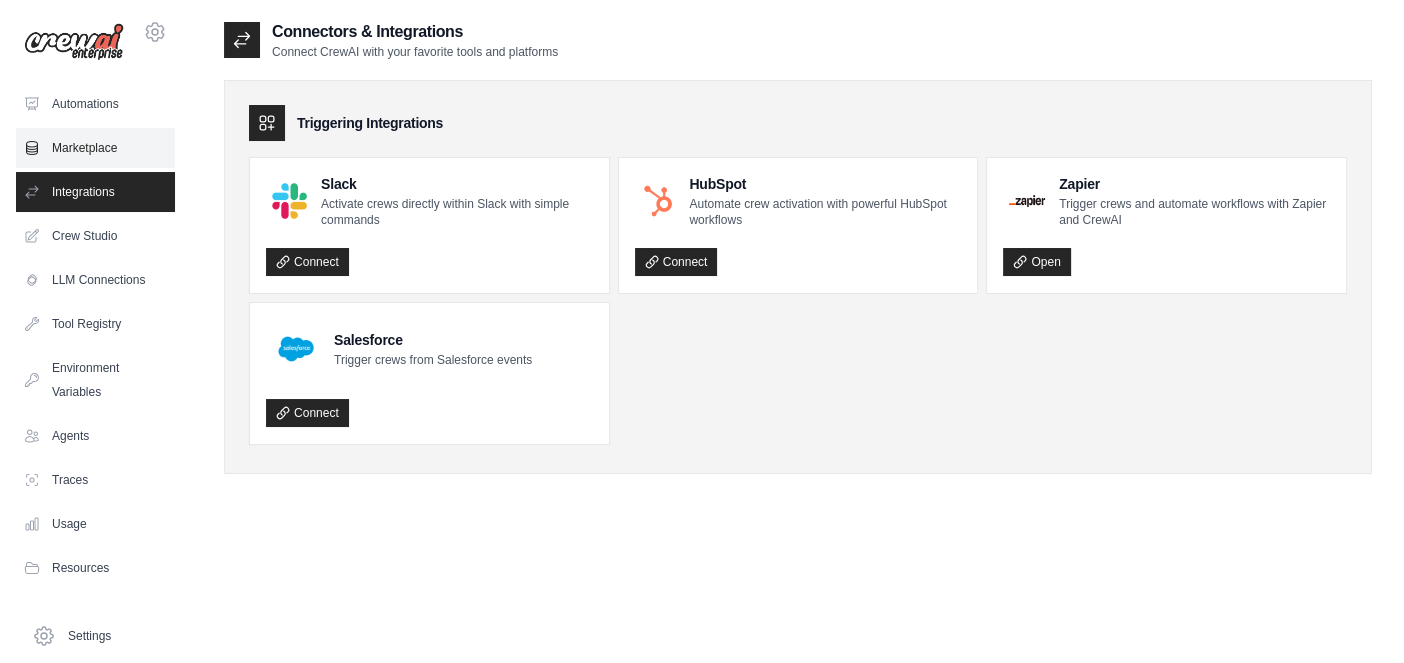 click on "Marketplace" at bounding box center [95, 148] 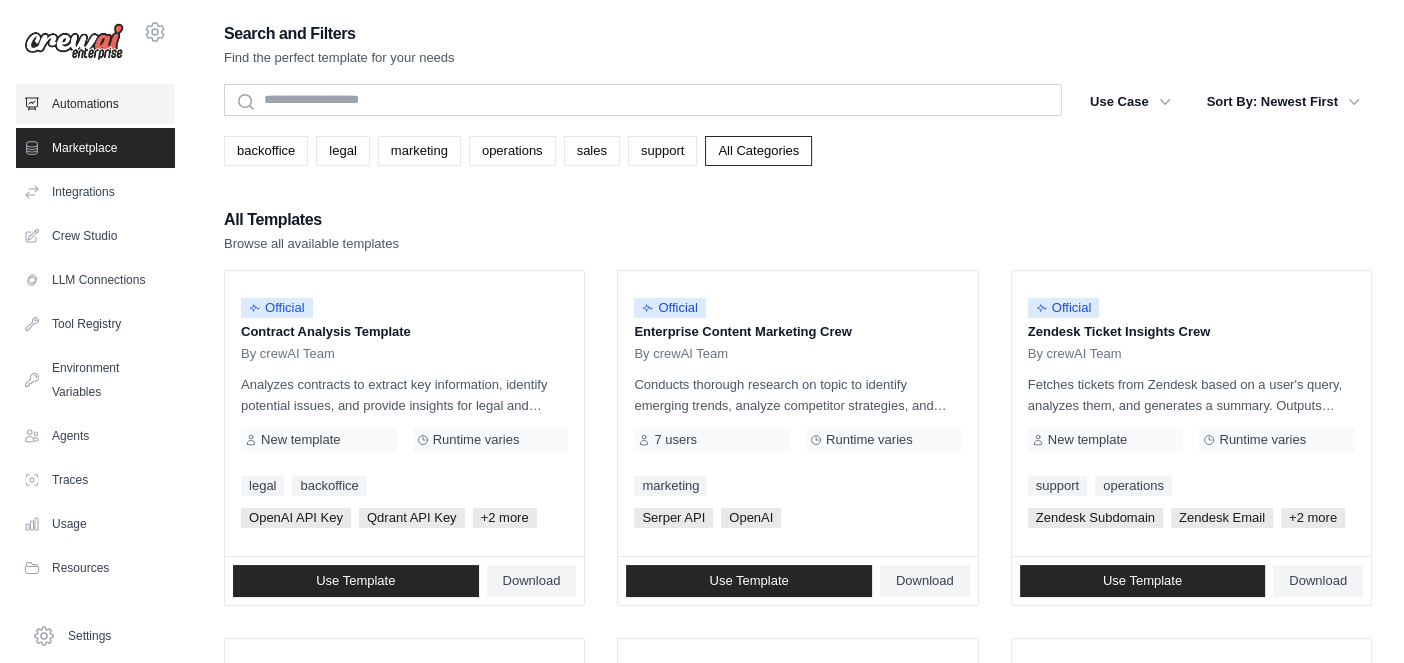 click on "Automations" at bounding box center [95, 104] 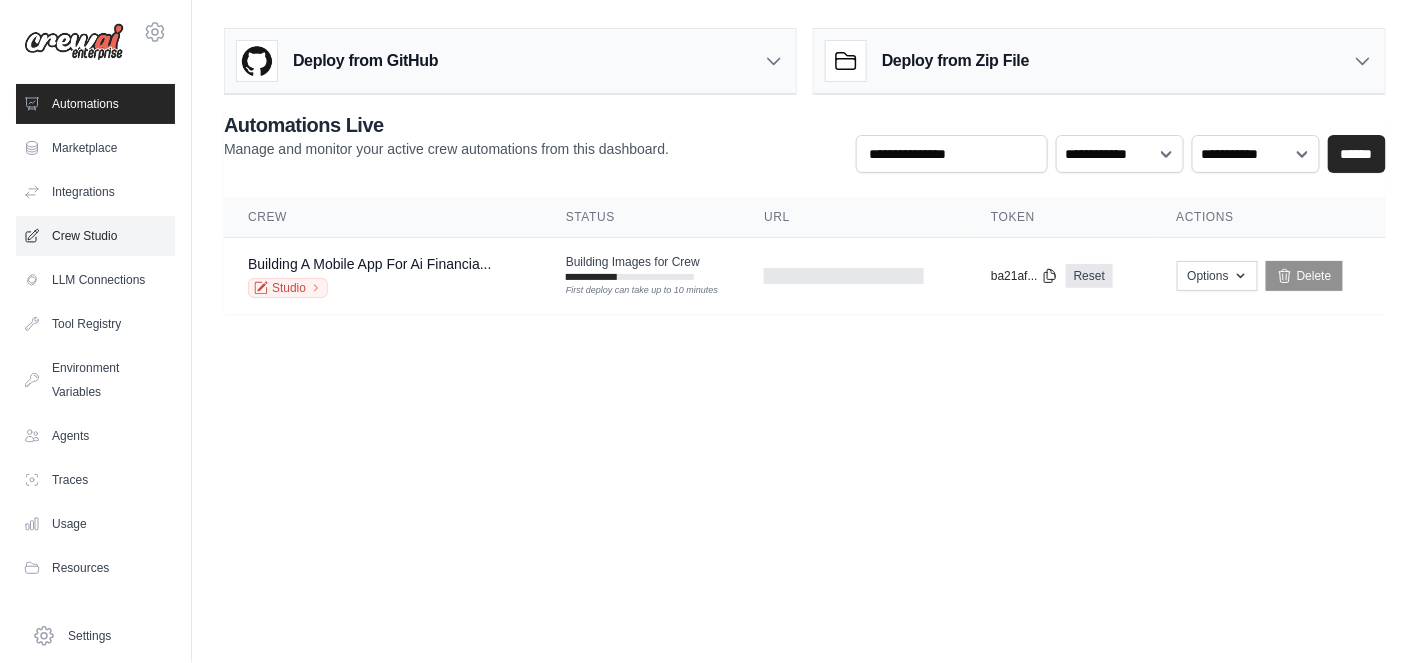 click on "Crew Studio" at bounding box center [95, 236] 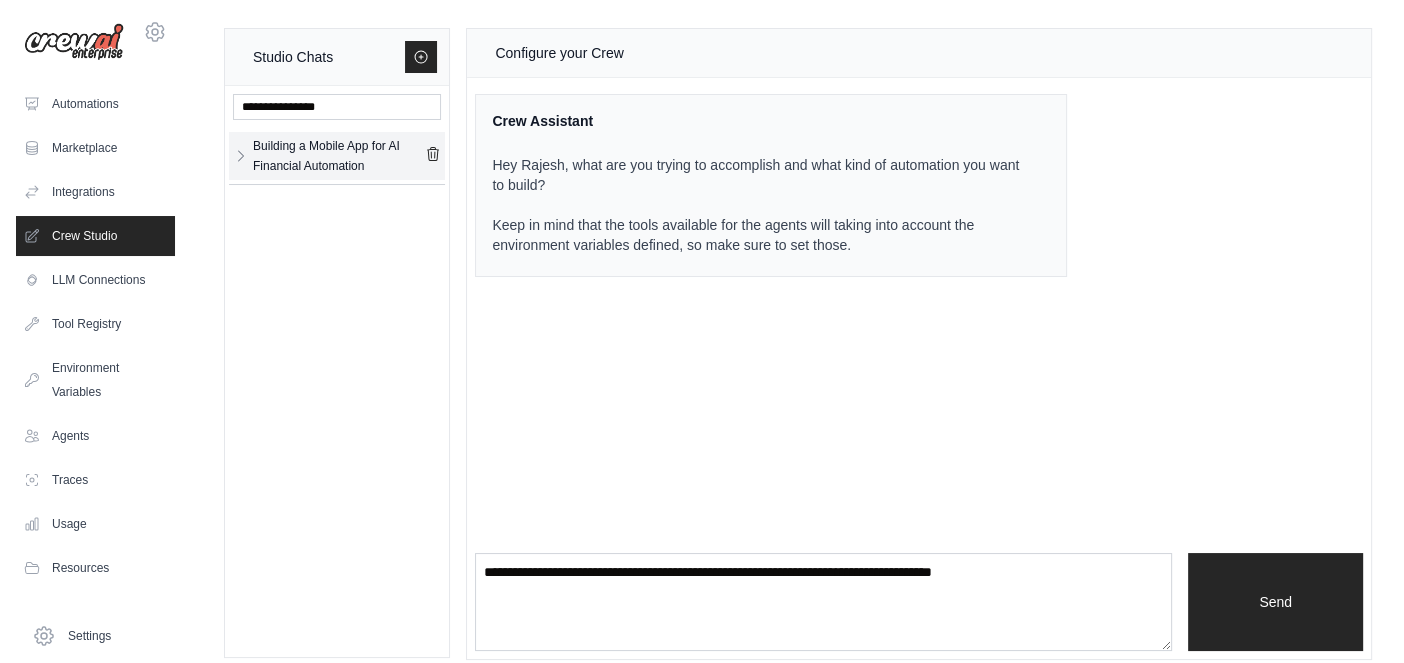 click on "Building a Mobile App for AI Financial Automation" at bounding box center (339, 156) 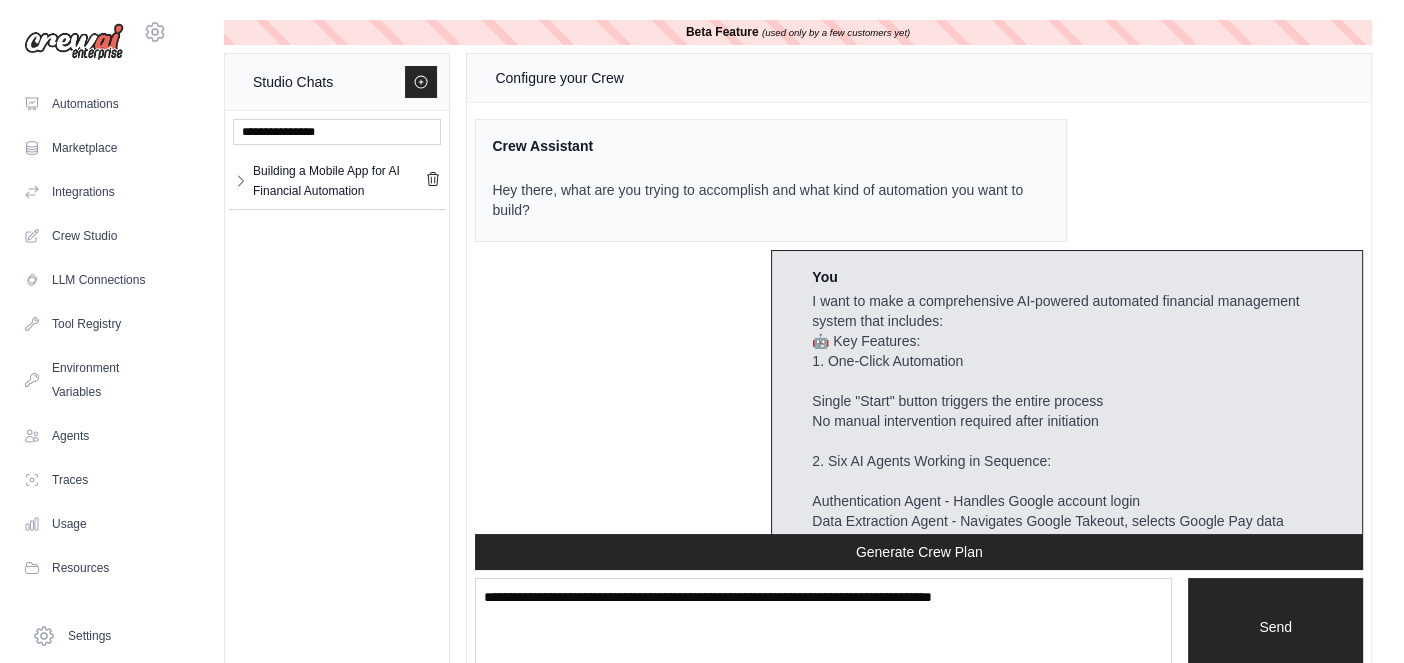 scroll, scrollTop: 22516, scrollLeft: 0, axis: vertical 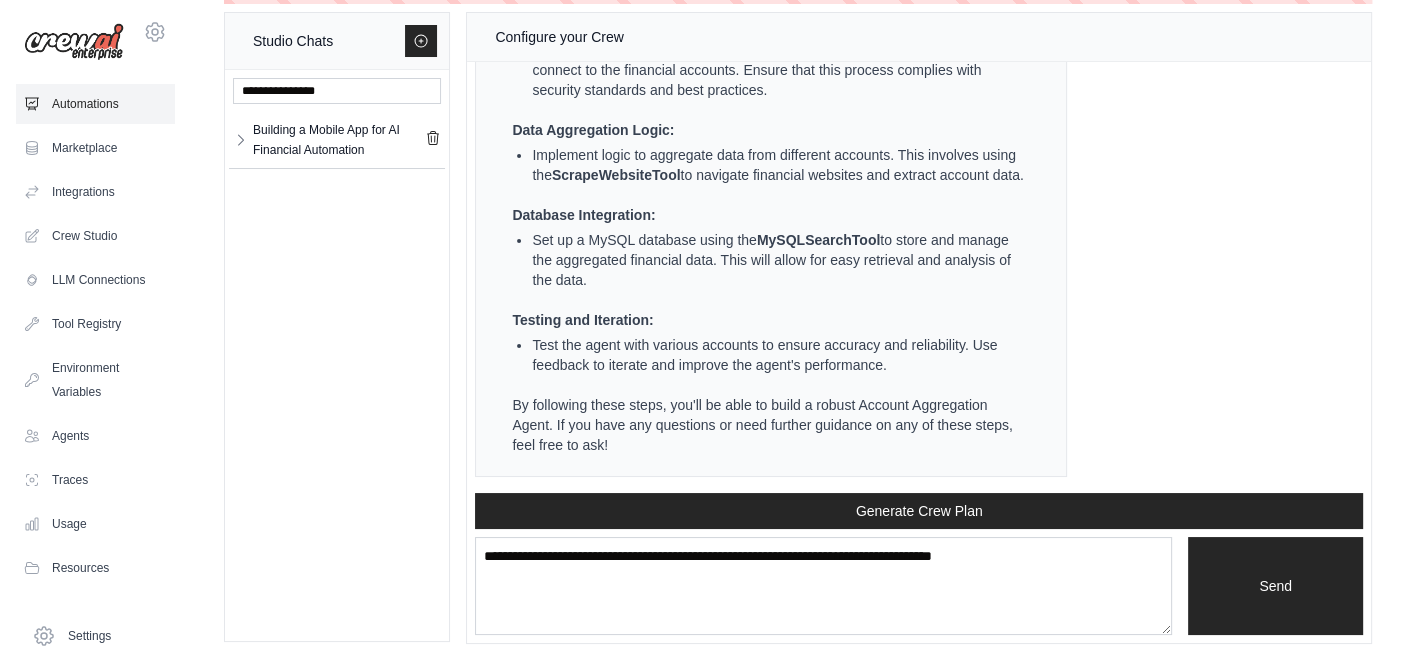 click on "Automations" at bounding box center [95, 104] 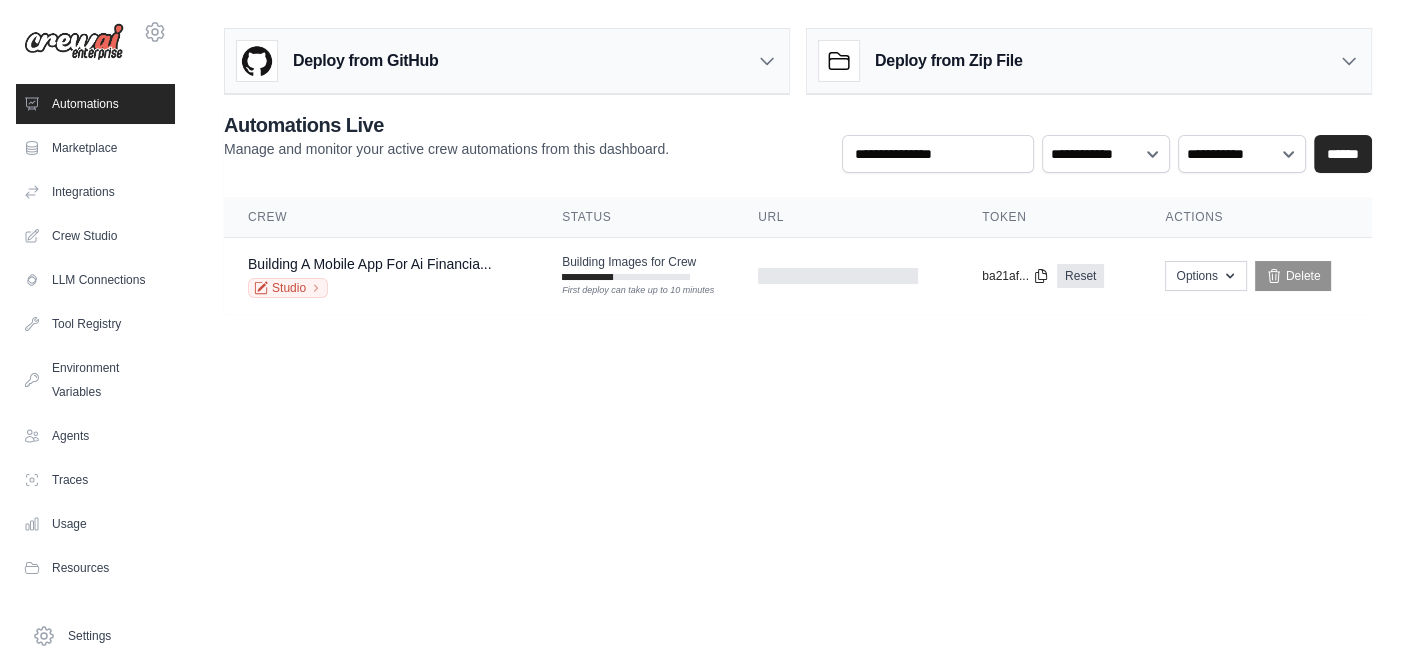 scroll, scrollTop: 0, scrollLeft: 0, axis: both 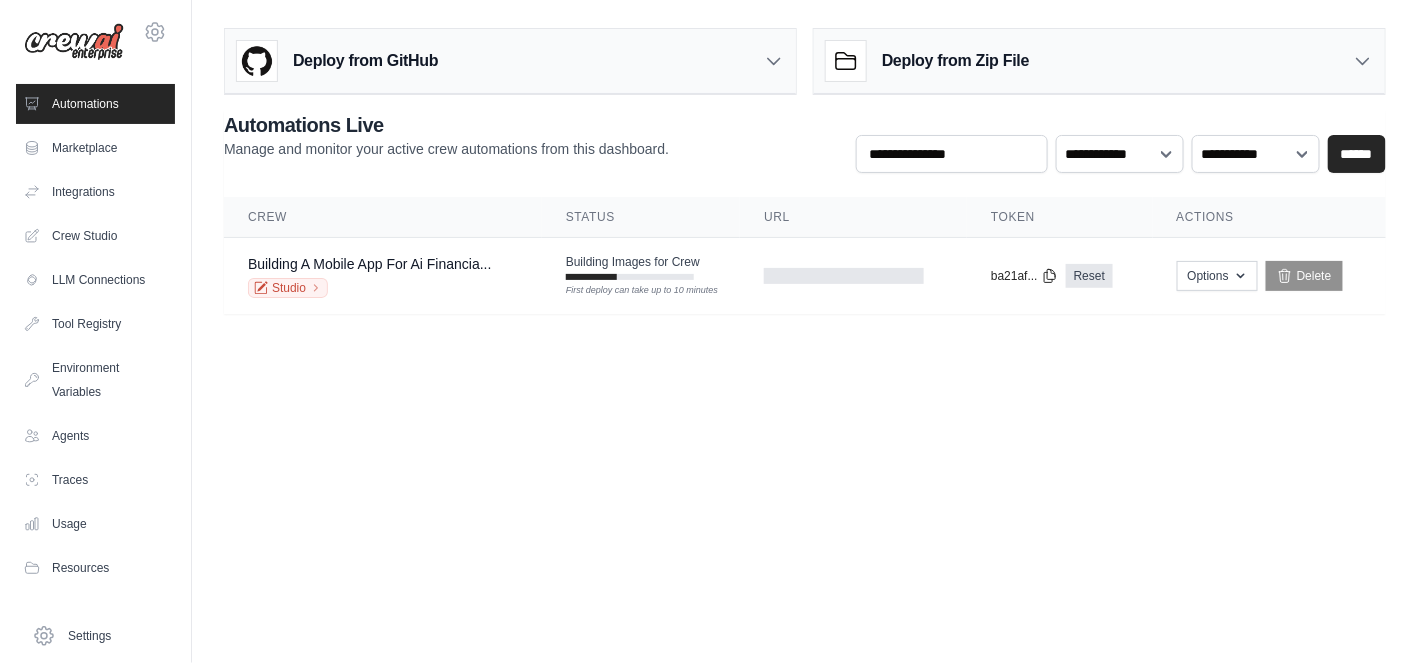 drag, startPoint x: 607, startPoint y: 356, endPoint x: 1417, endPoint y: 296, distance: 812.2192 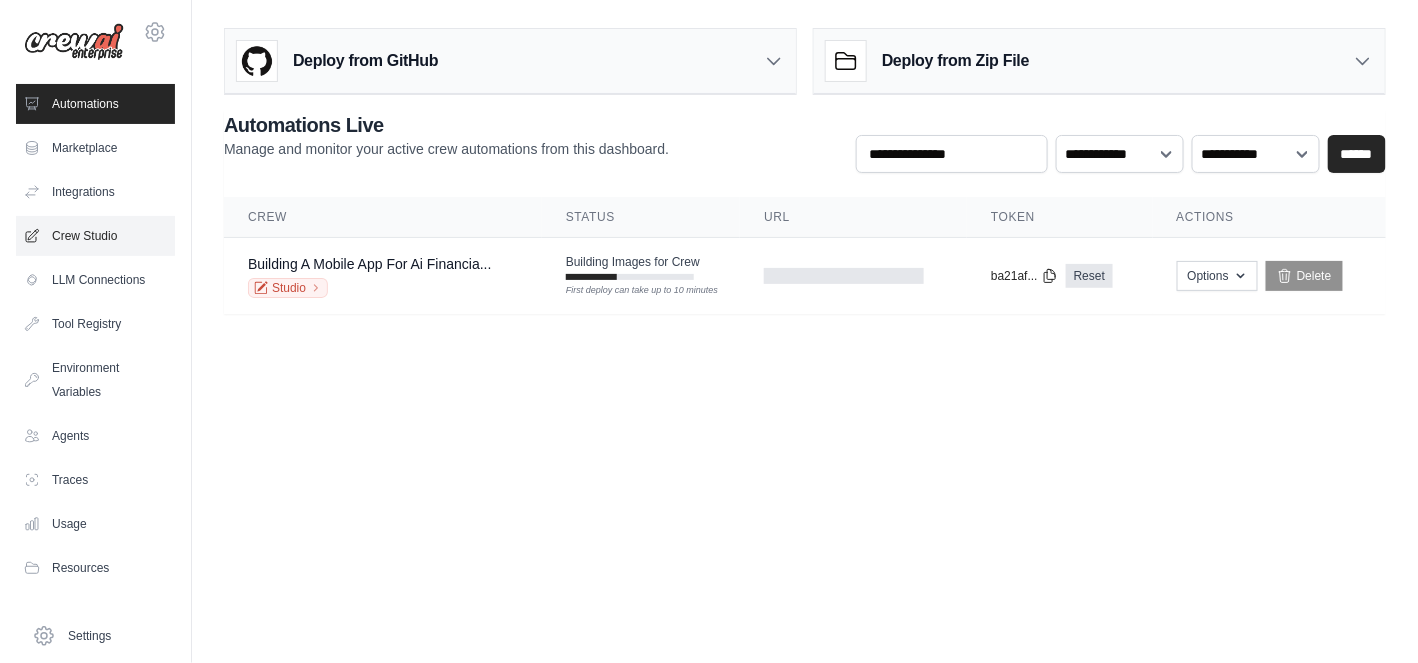 click on "Crew Studio" at bounding box center [95, 236] 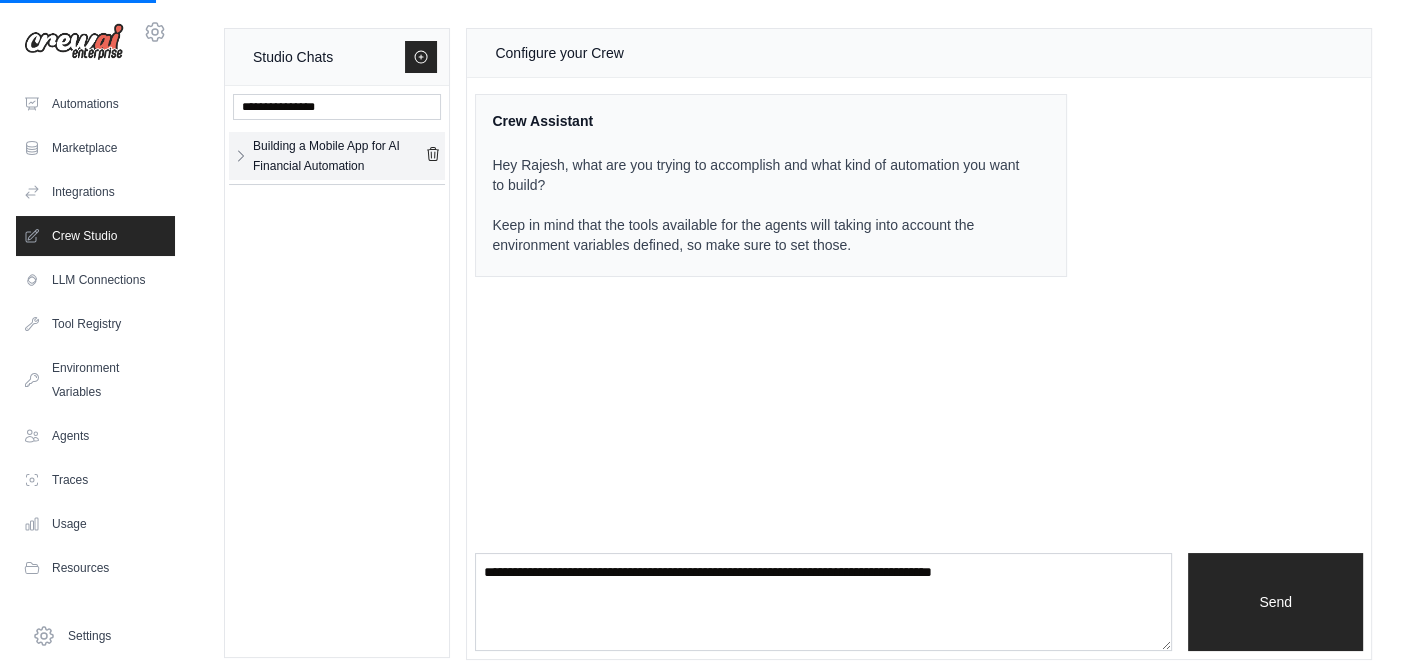 click on "Building a Mobile App for AI Financial Automation" at bounding box center [339, 156] 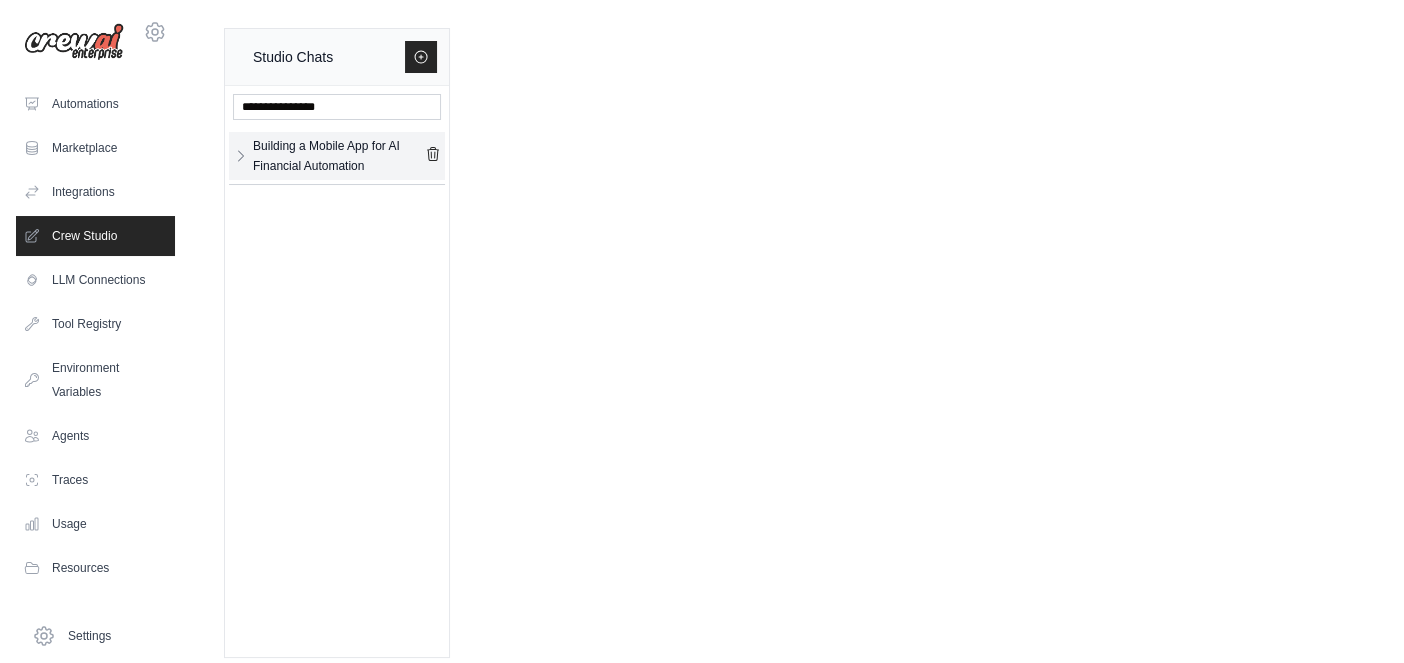 click on "Building a Mobile App for AI Financial Automation" at bounding box center [339, 156] 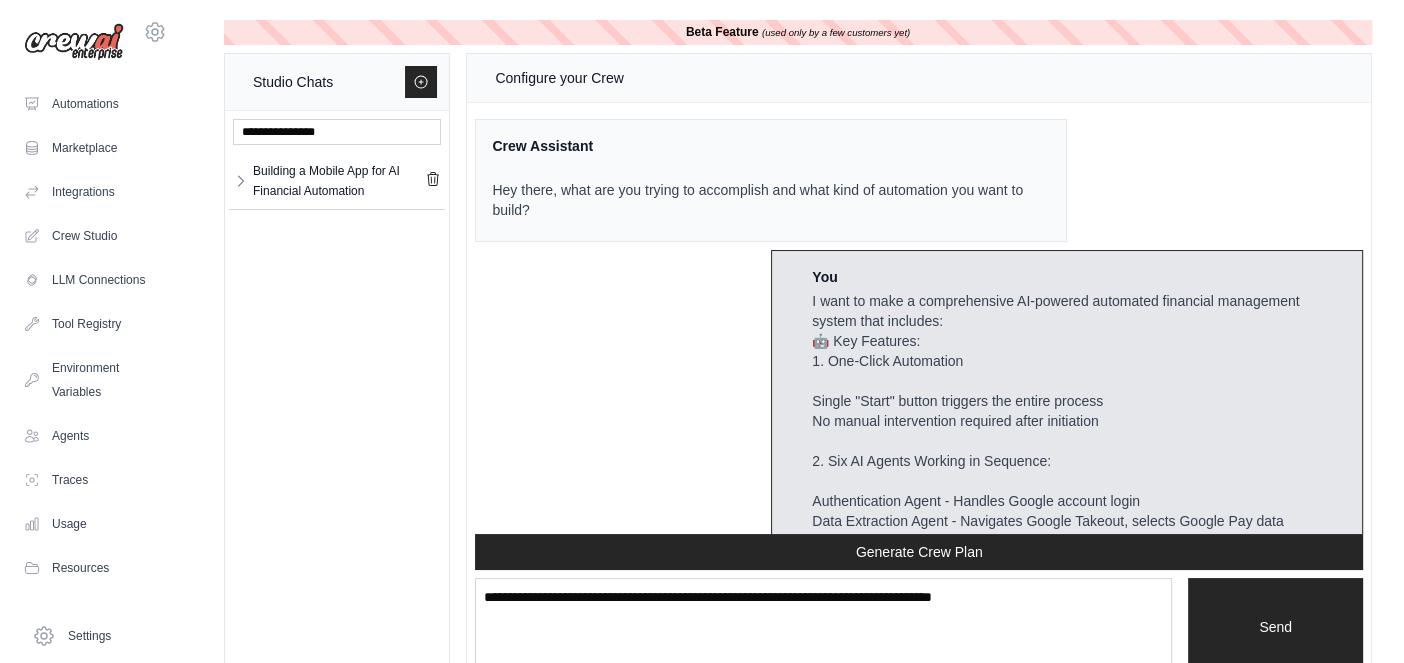 scroll, scrollTop: 22516, scrollLeft: 0, axis: vertical 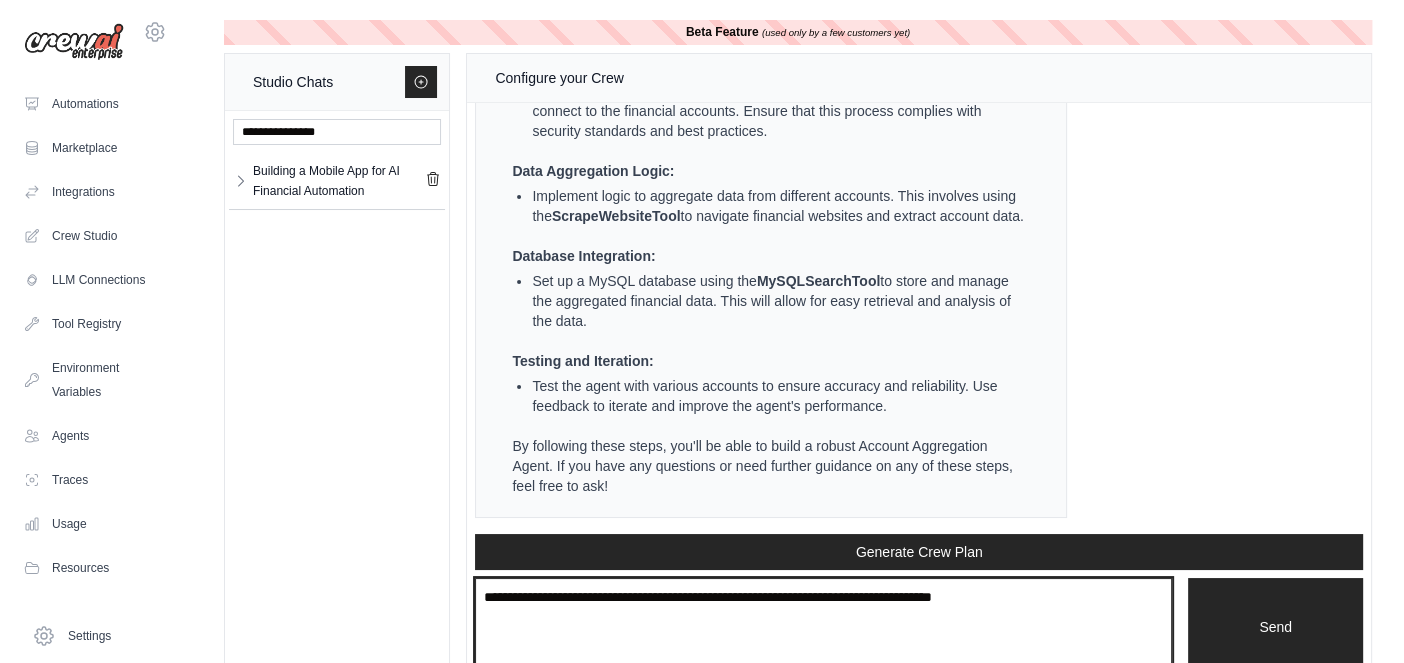 click at bounding box center (823, 627) 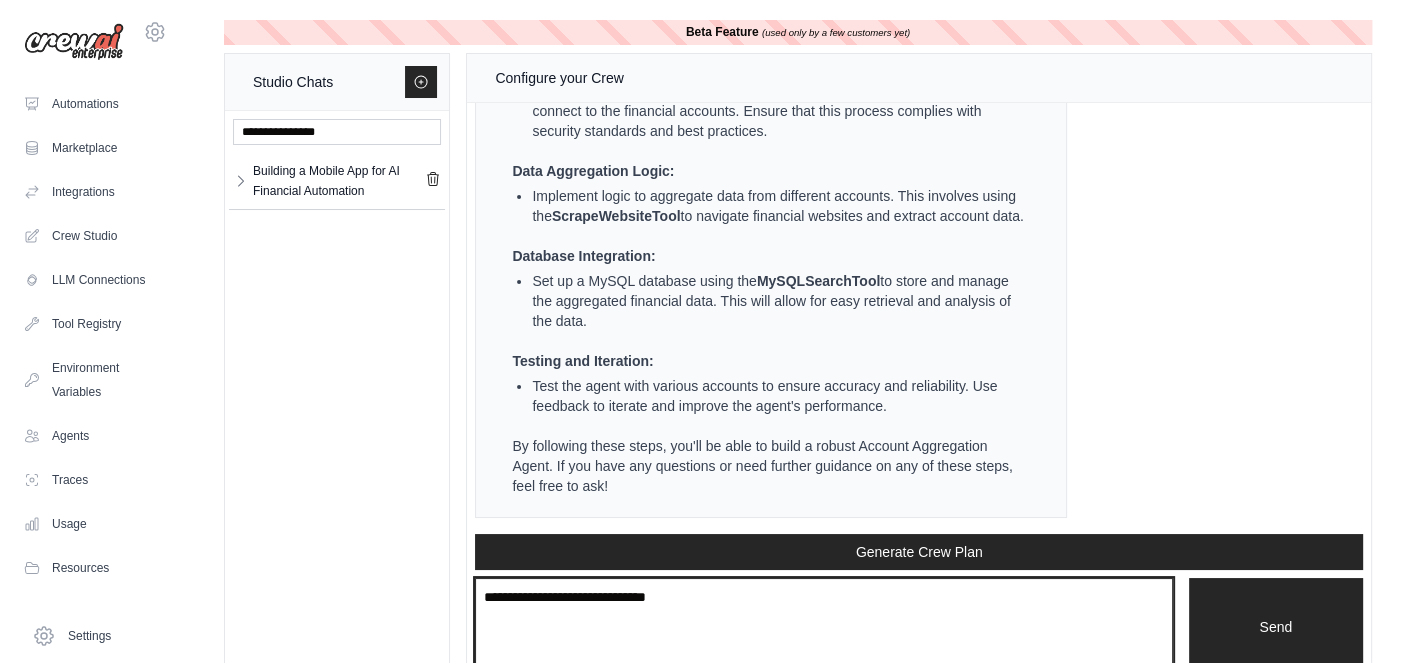 paste on "**********" 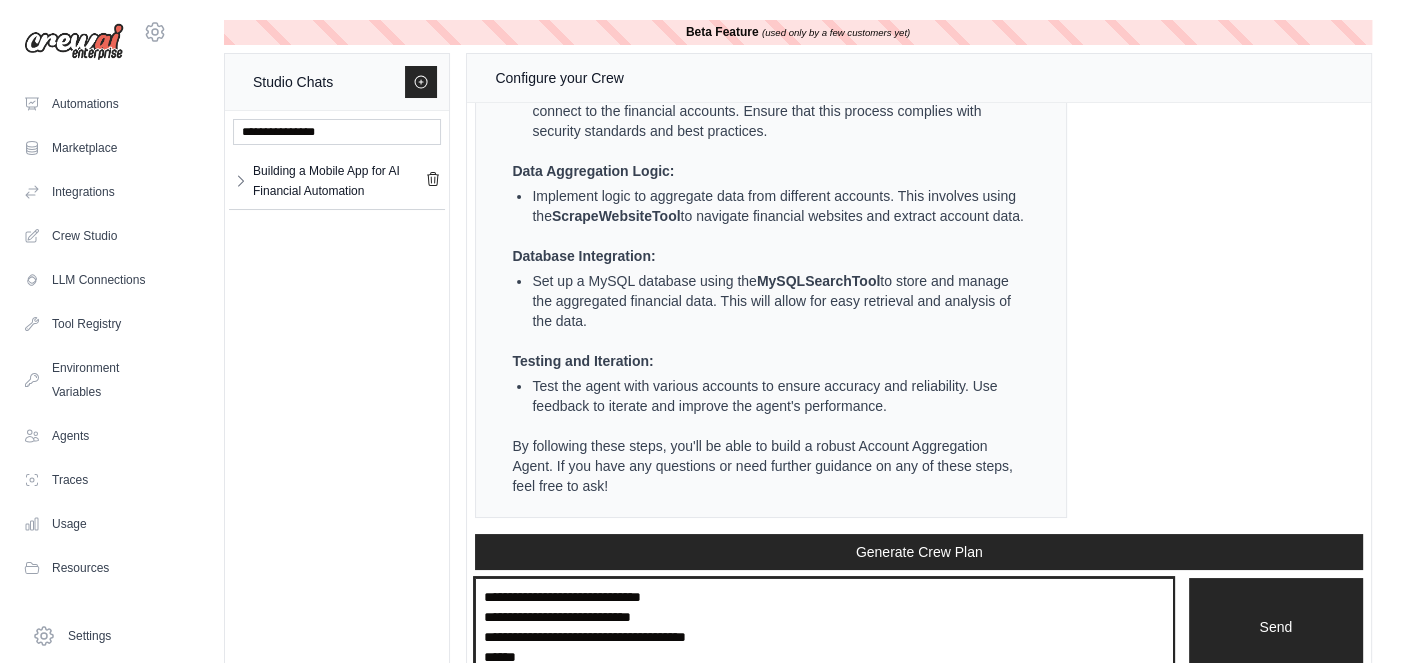 scroll, scrollTop: 129, scrollLeft: 0, axis: vertical 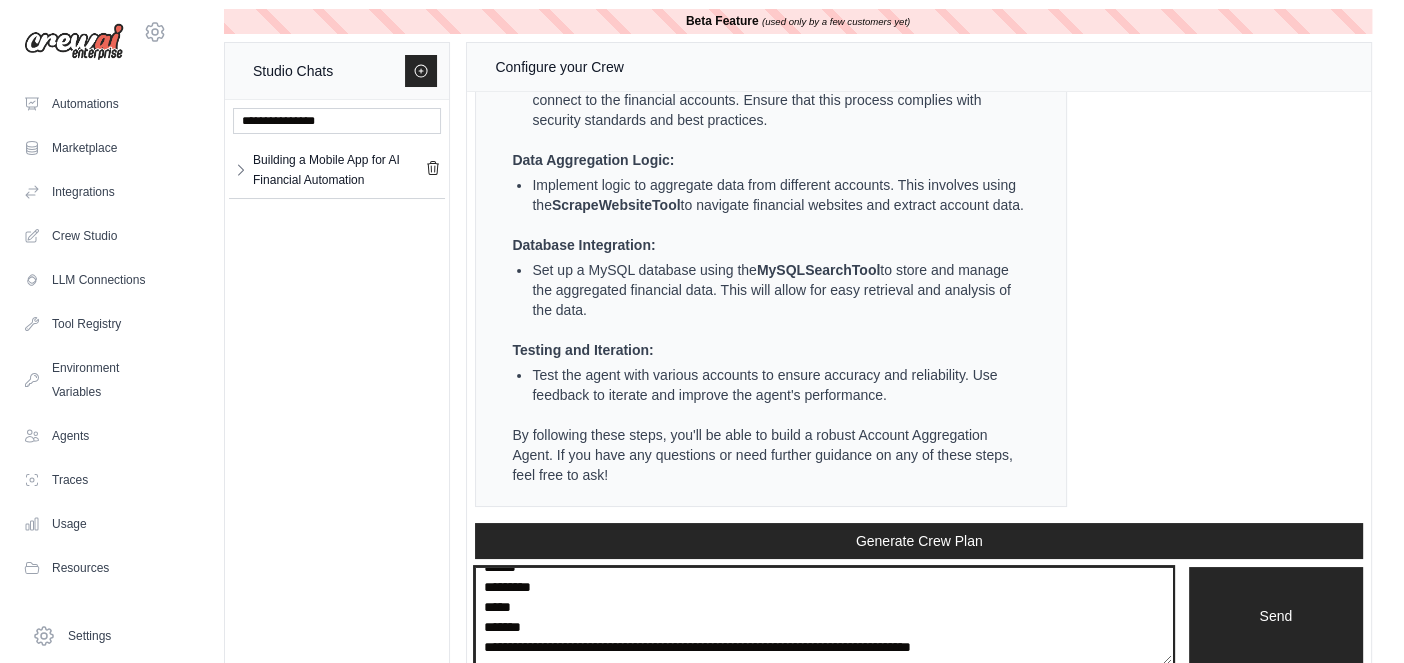 click on "**********" at bounding box center [823, 615] 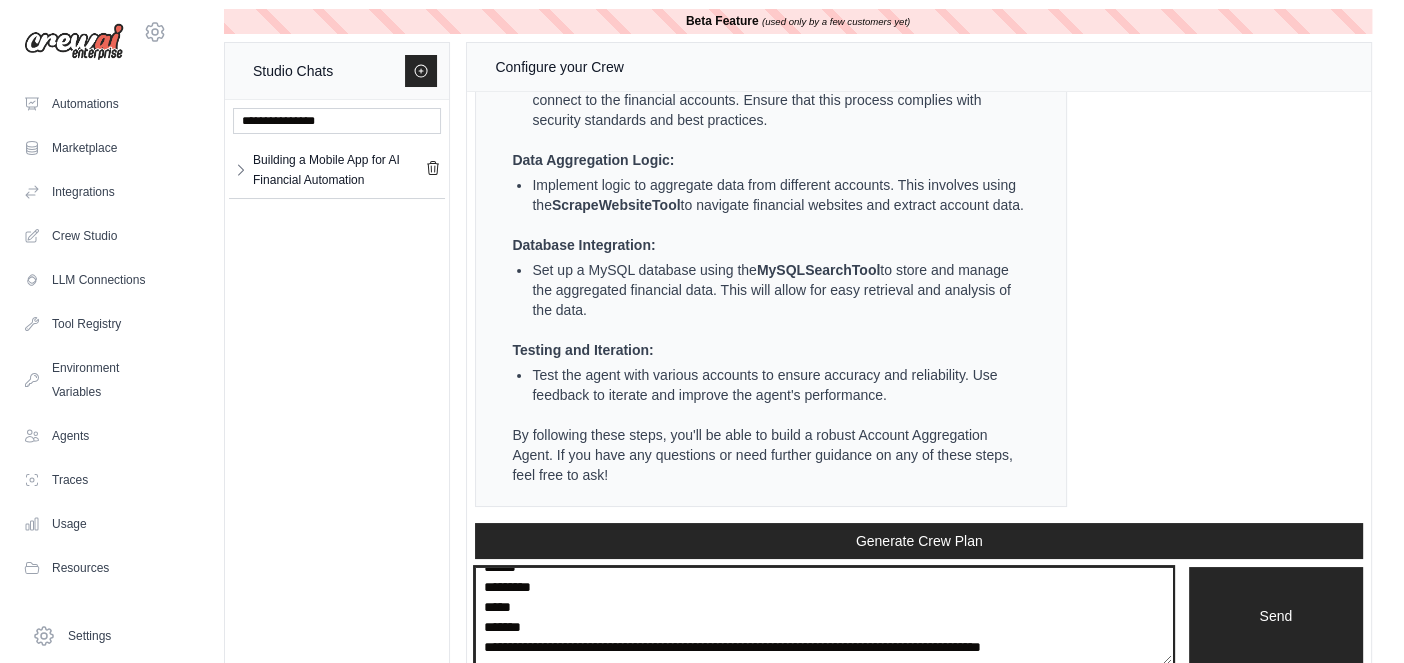 click on "**********" at bounding box center (823, 615) 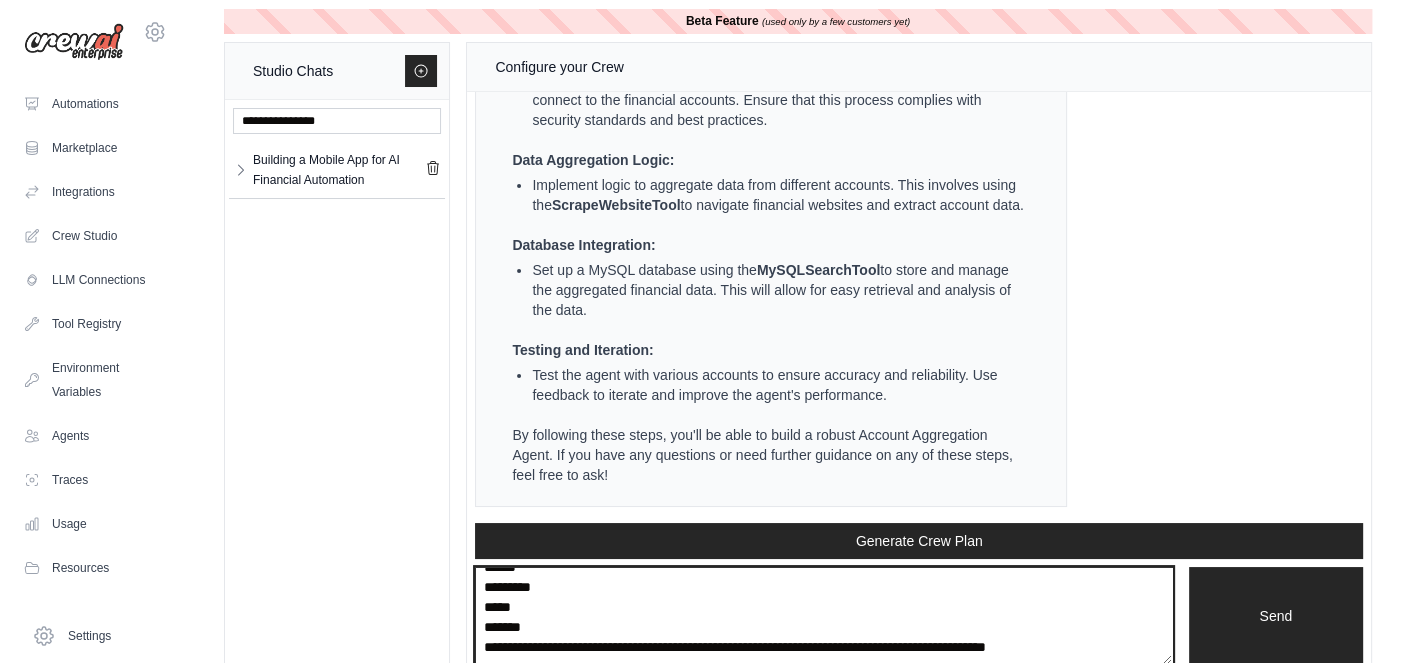 type on "**********" 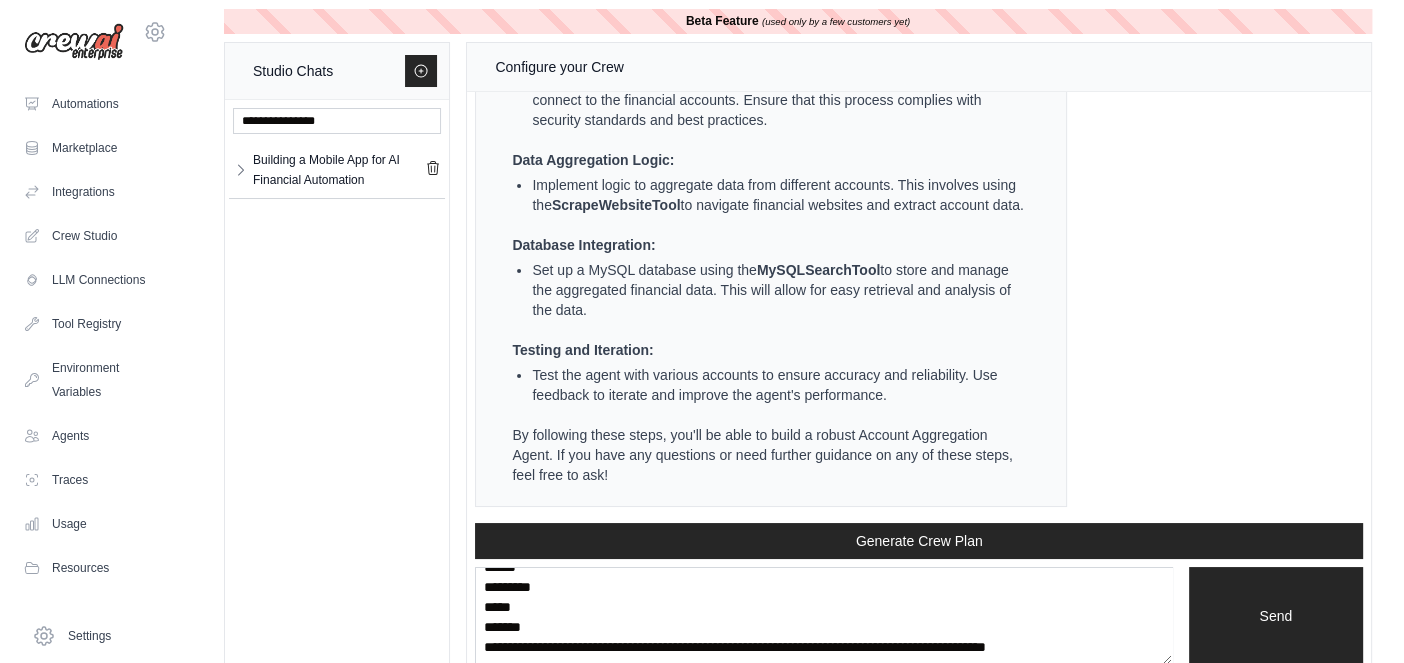scroll, scrollTop: 0, scrollLeft: 0, axis: both 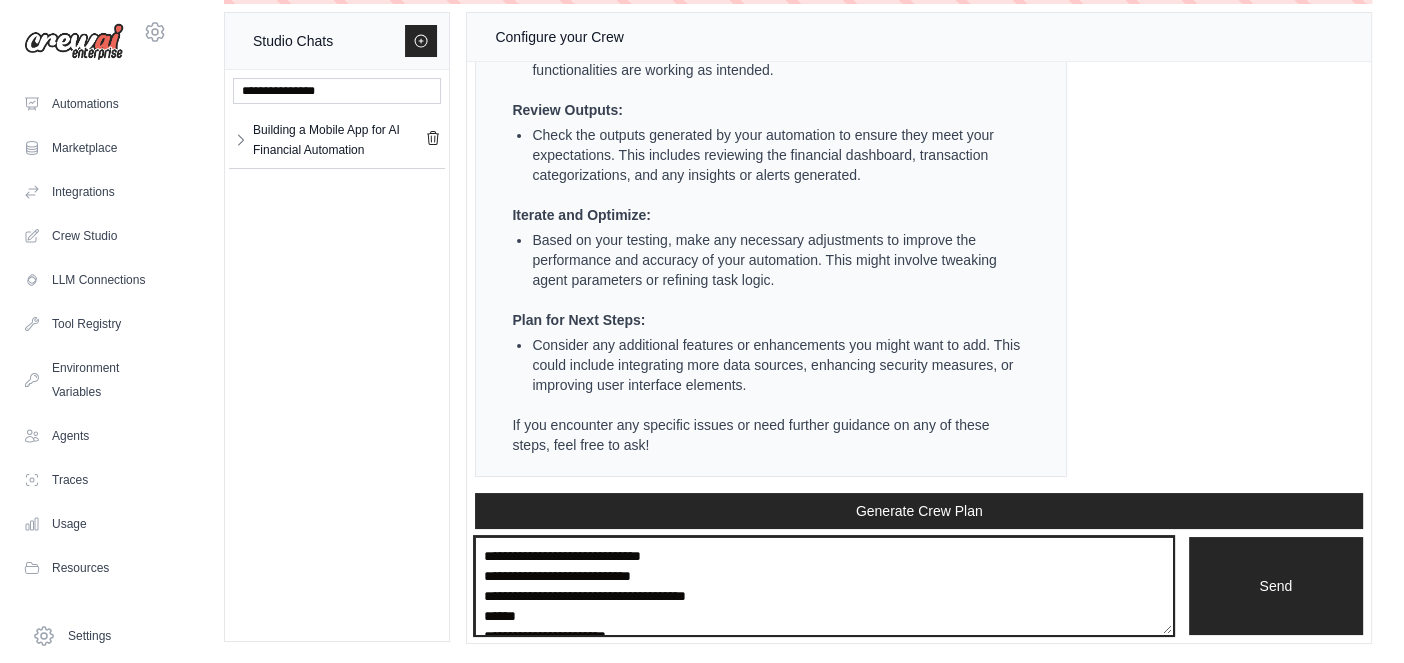 click on "**********" at bounding box center (823, 585) 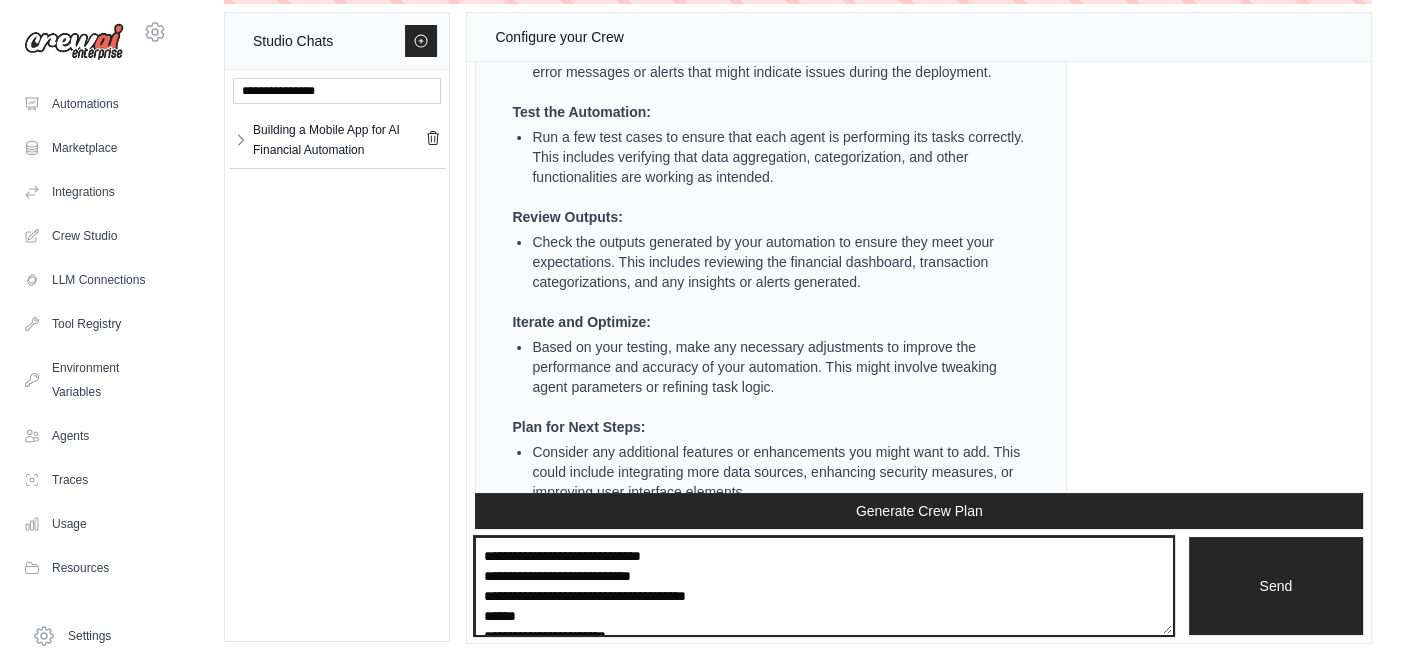 scroll, scrollTop: 23289, scrollLeft: 0, axis: vertical 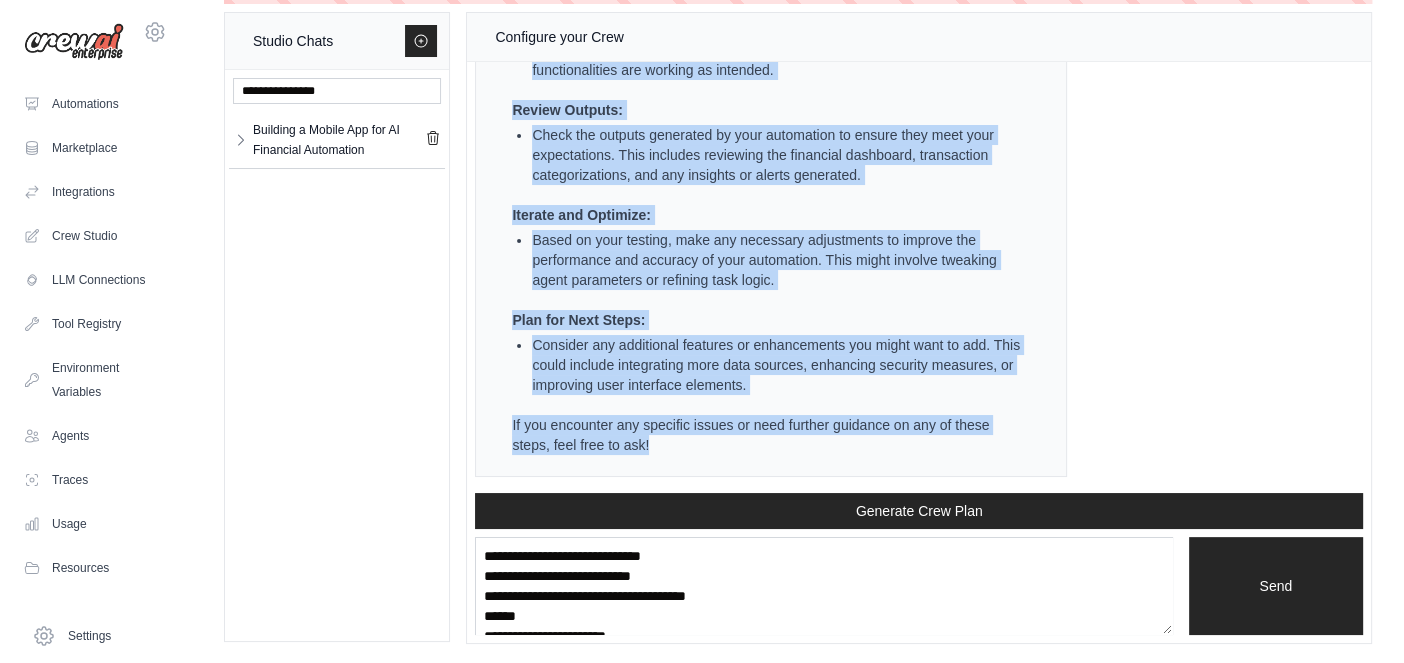 drag, startPoint x: 509, startPoint y: 146, endPoint x: 723, endPoint y: 486, distance: 401.7412 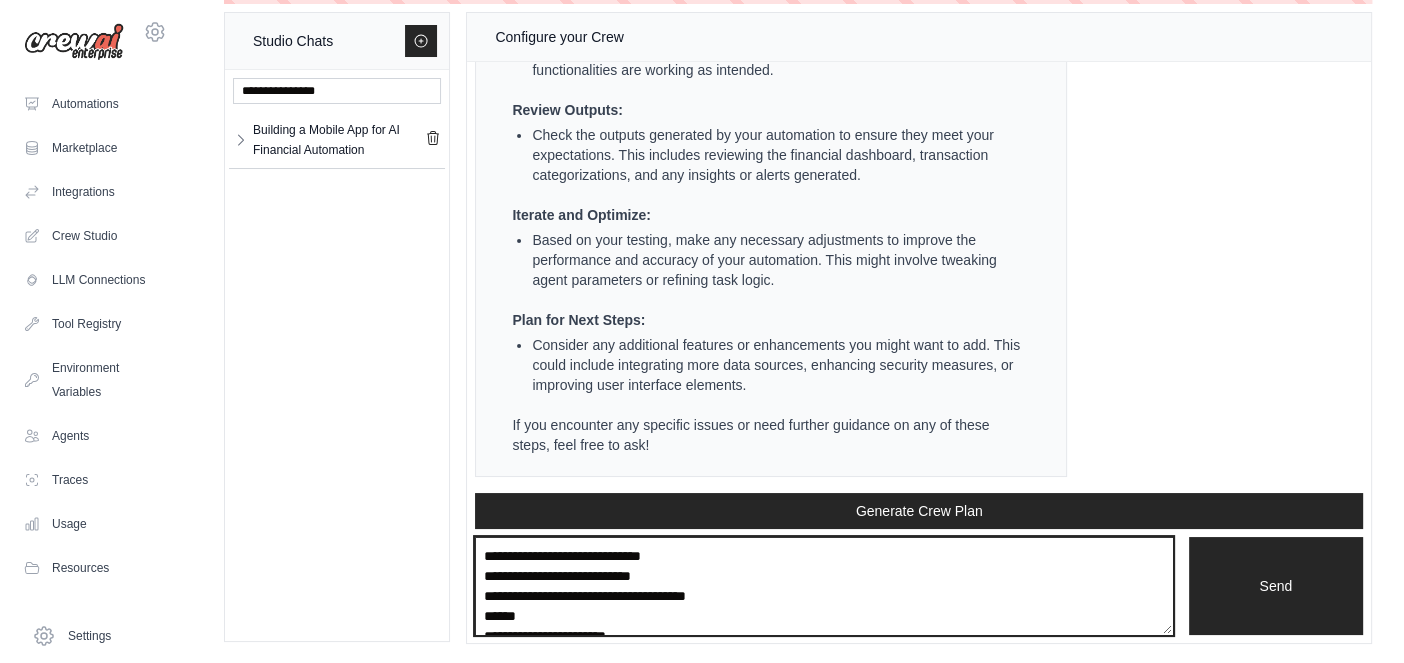 click on "**********" at bounding box center [823, 585] 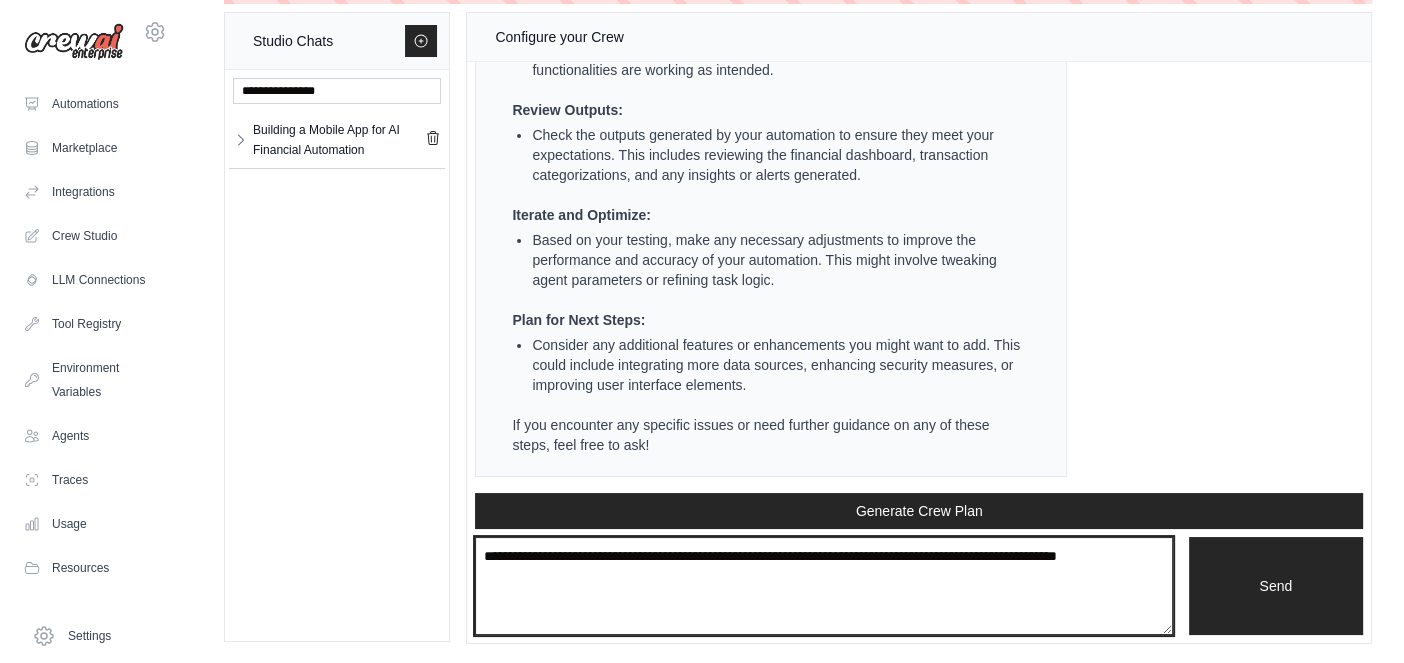 paste on "**********" 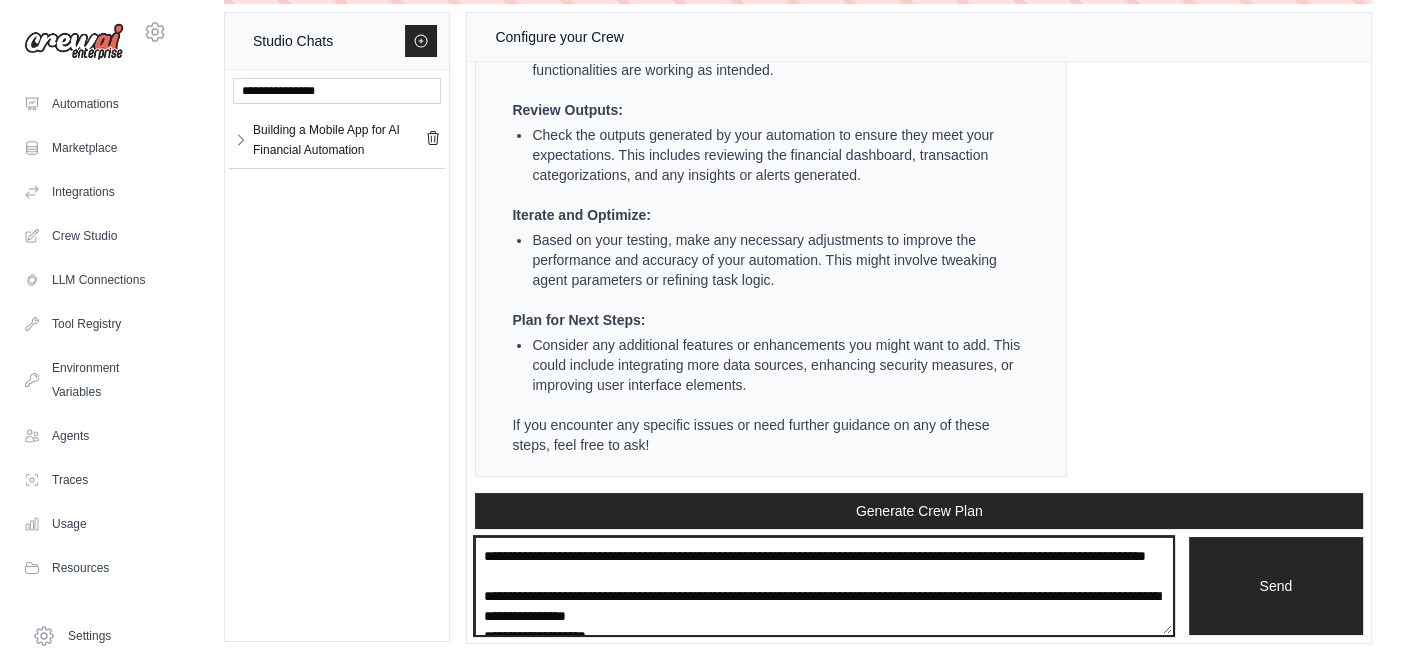 scroll, scrollTop: 350, scrollLeft: 0, axis: vertical 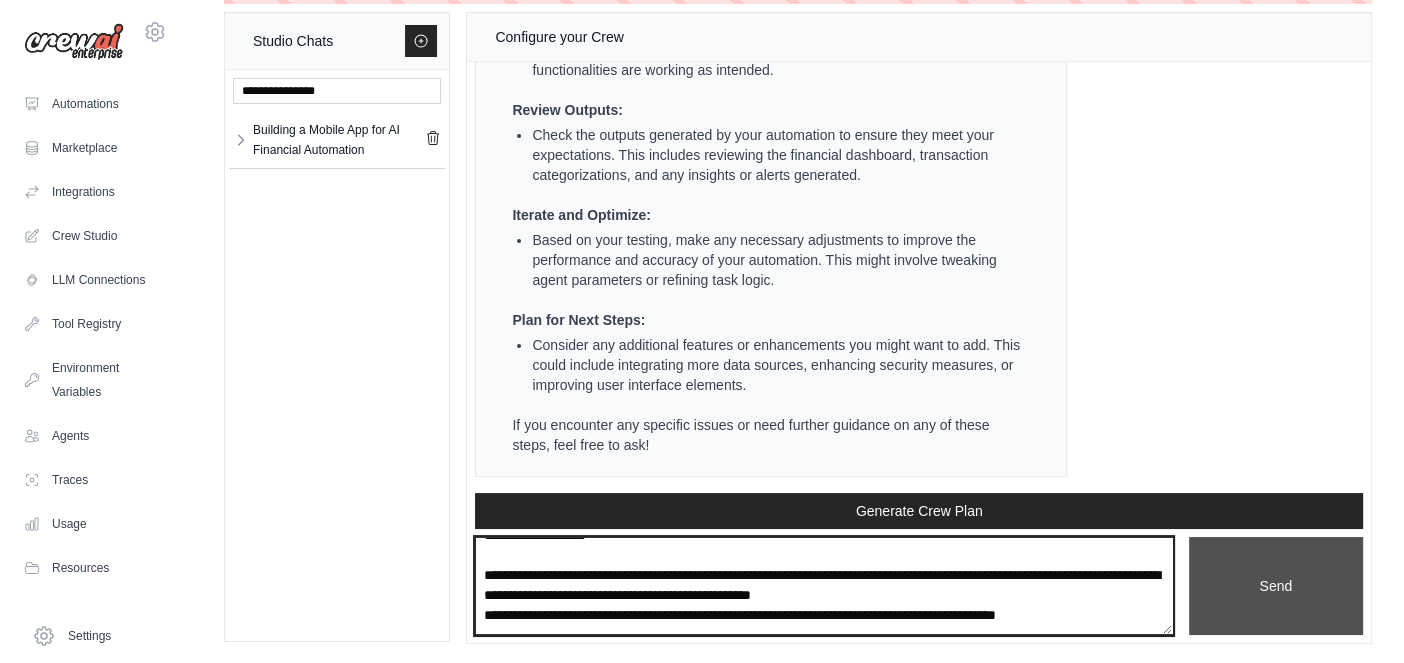 type on "**********" 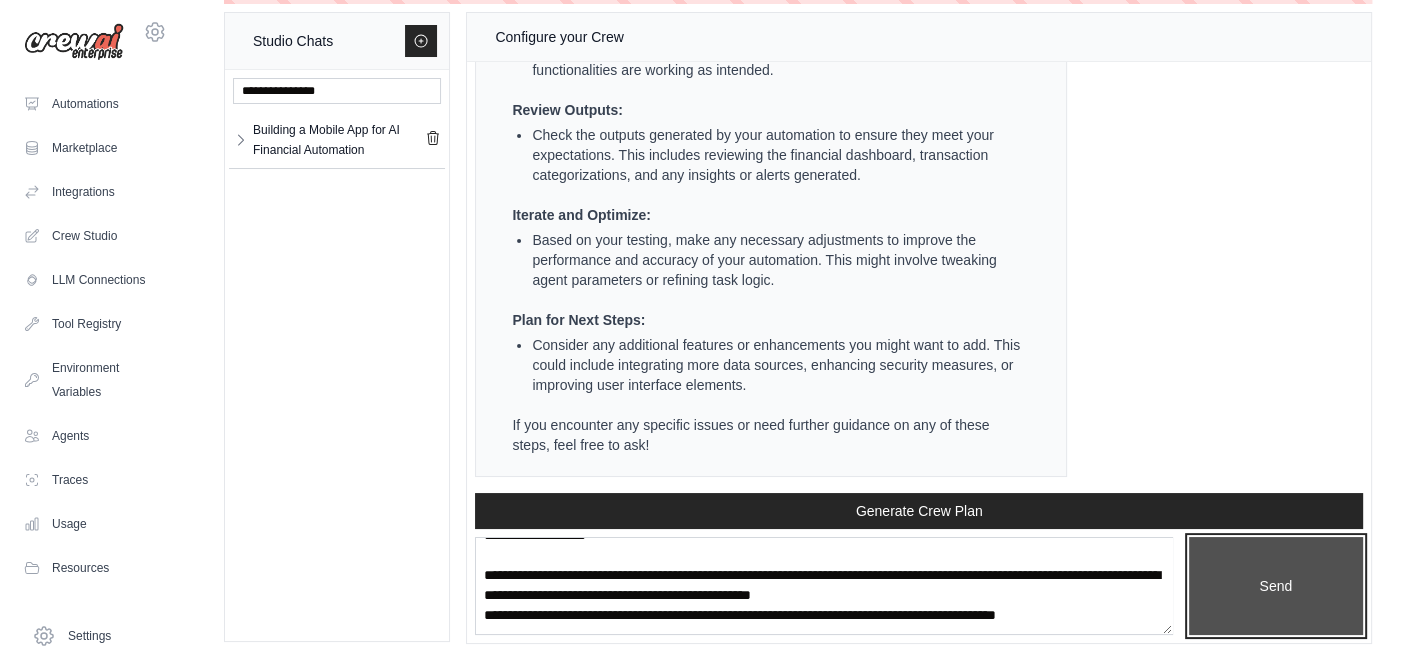 click on "Send" at bounding box center (1276, 585) 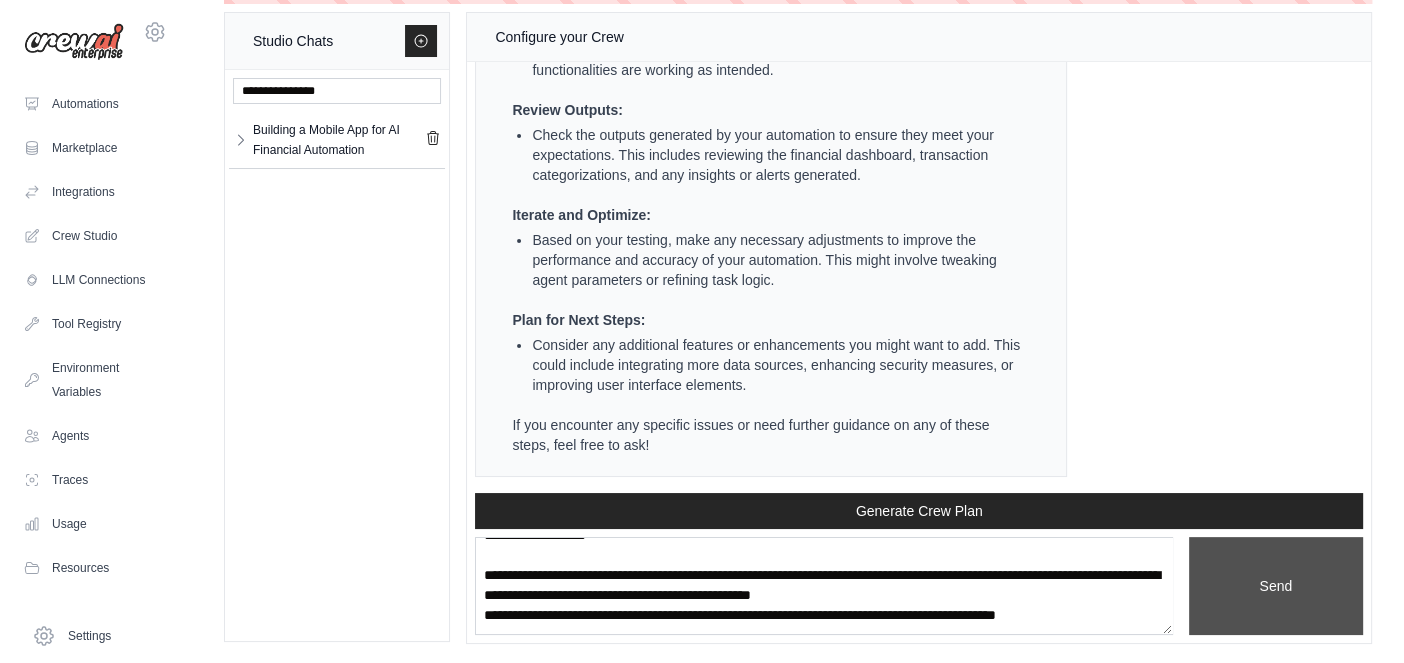 scroll, scrollTop: 0, scrollLeft: 0, axis: both 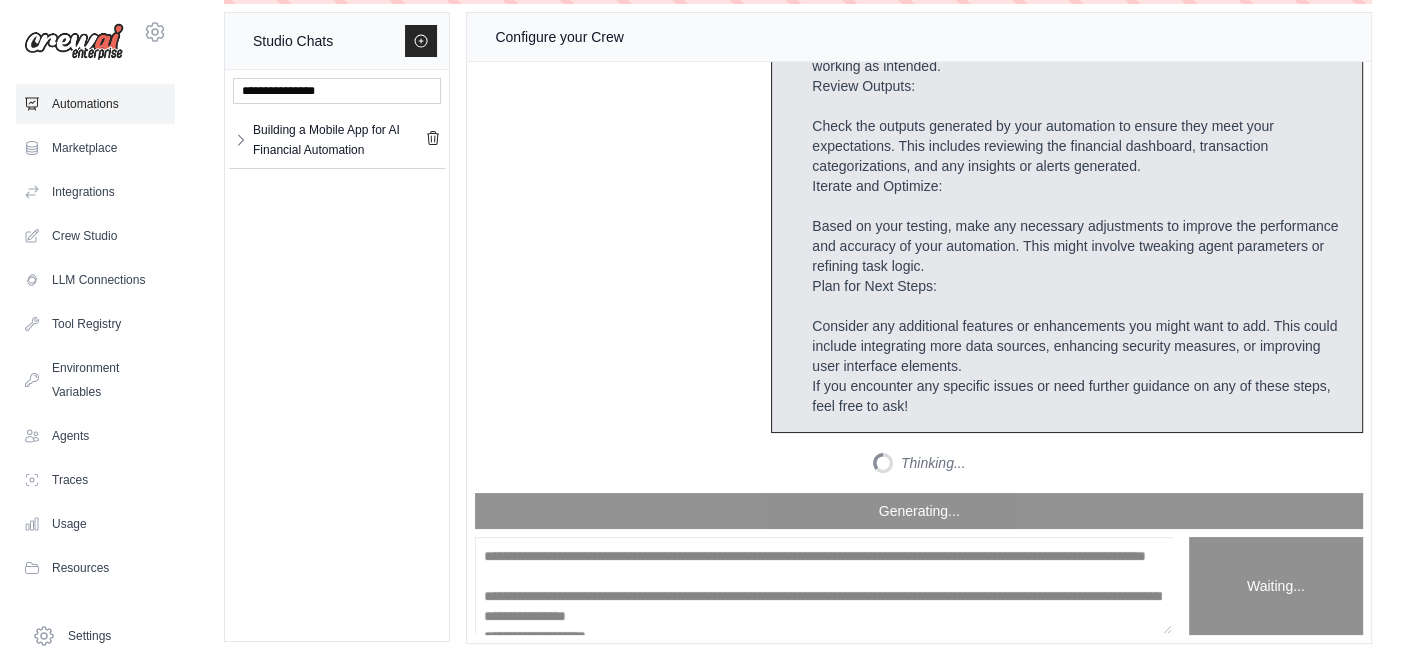 click on "Automations" at bounding box center [95, 104] 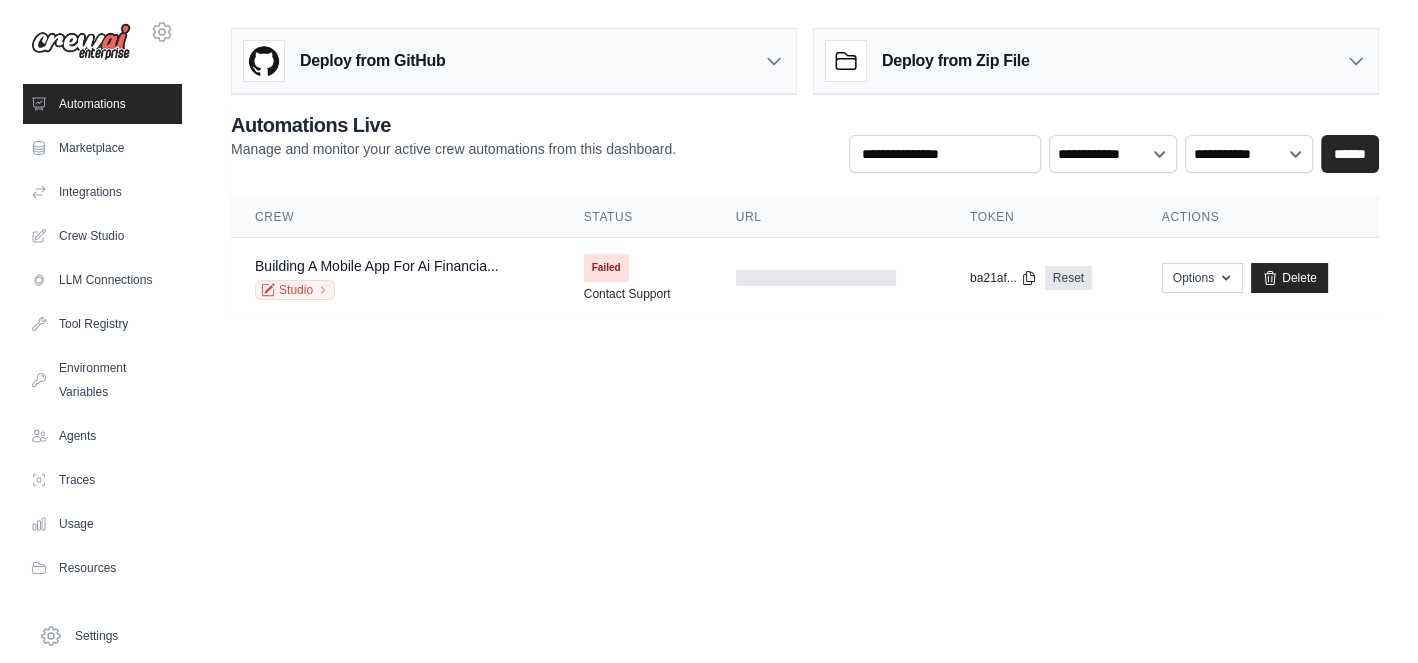 scroll, scrollTop: 0, scrollLeft: 0, axis: both 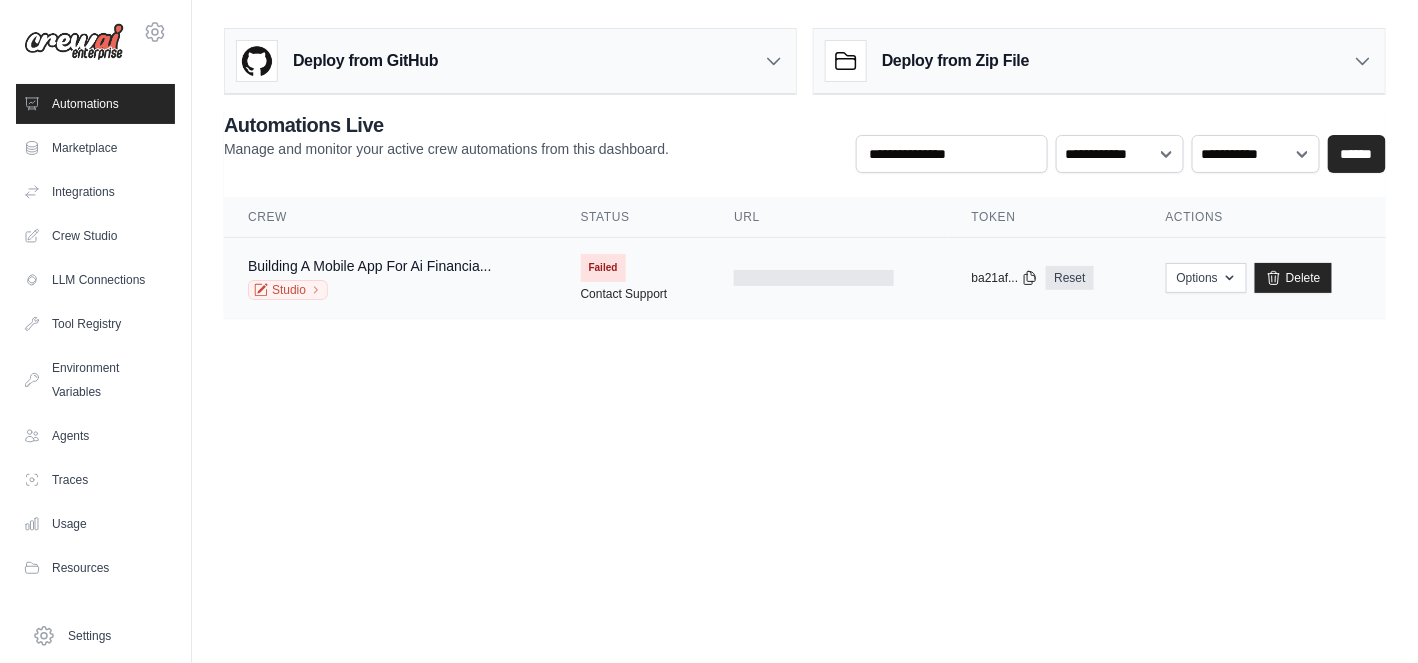 click on "Failed" at bounding box center (603, 268) 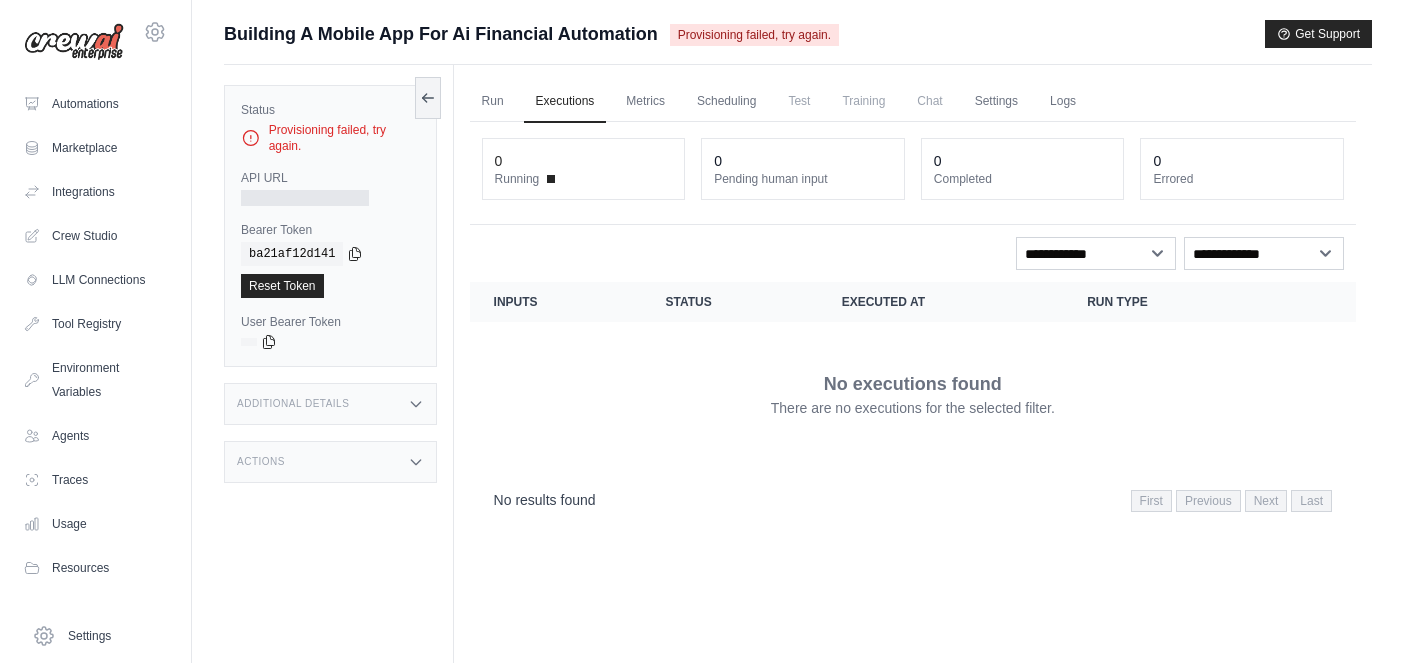 scroll, scrollTop: 0, scrollLeft: 0, axis: both 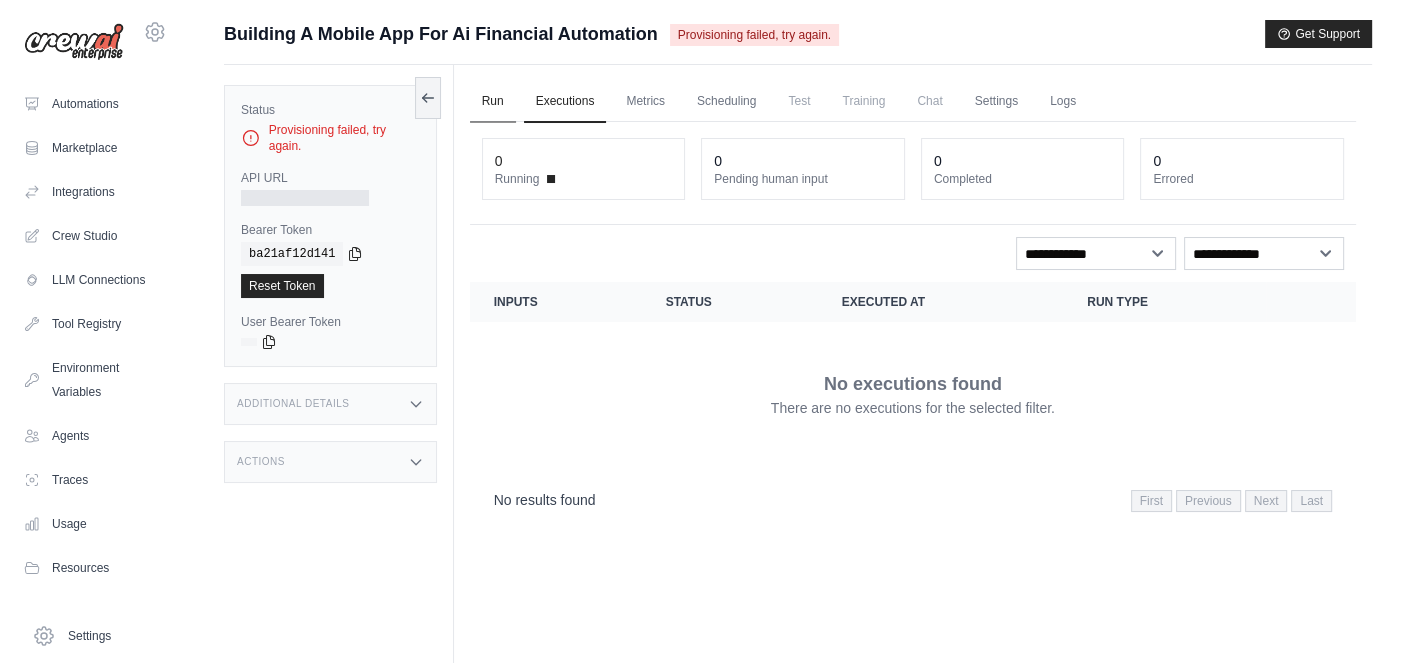 click on "Run" at bounding box center (493, 102) 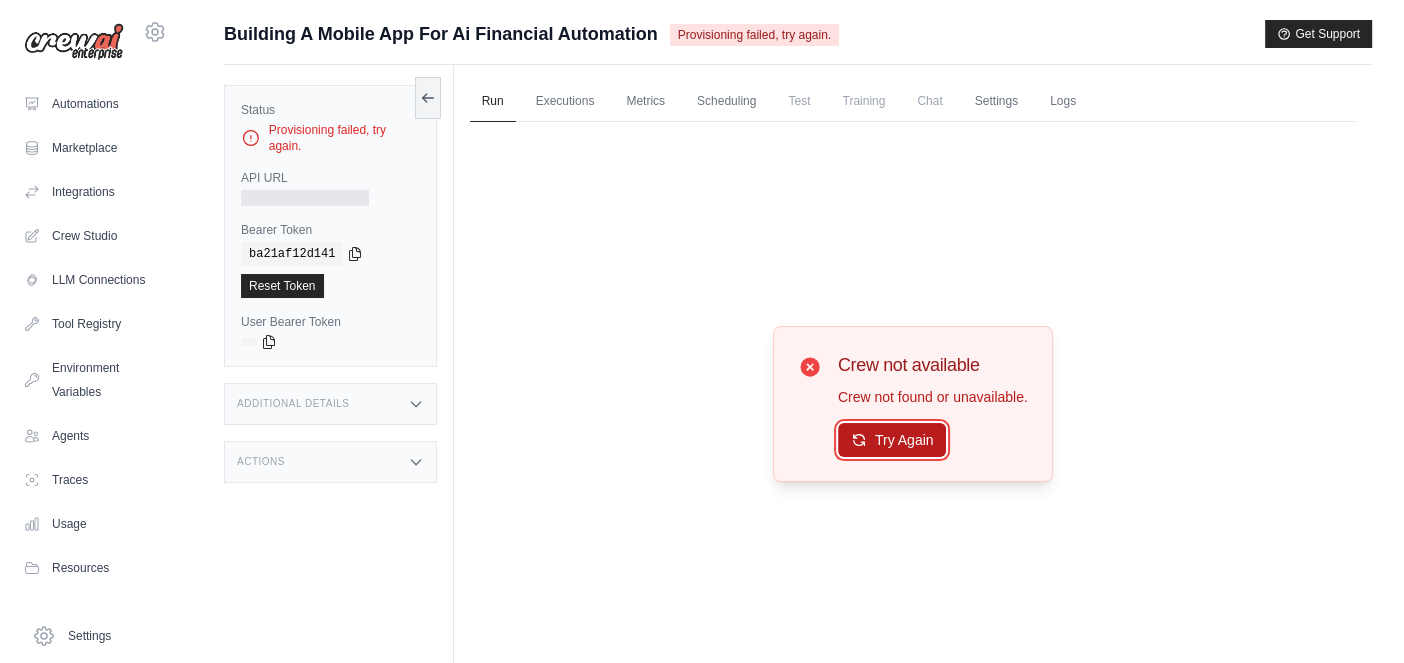 click on "Try Again" at bounding box center (892, 440) 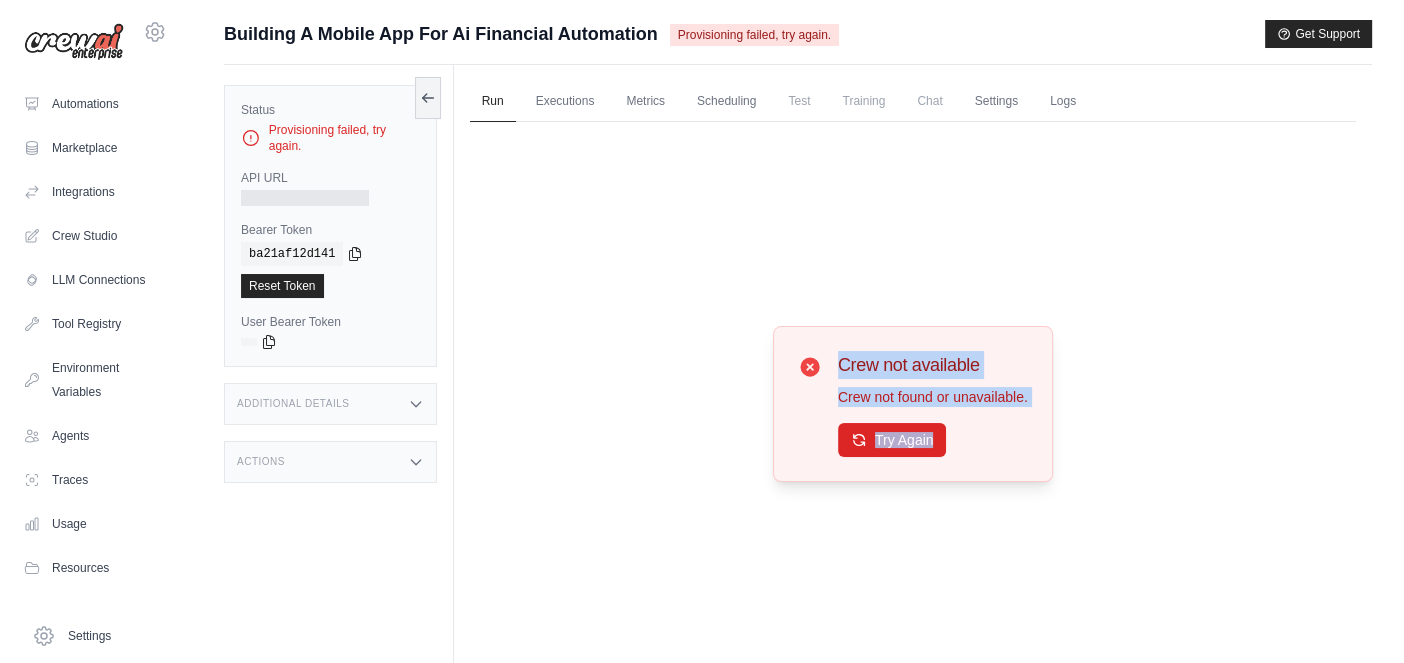 drag, startPoint x: 539, startPoint y: 203, endPoint x: 997, endPoint y: 549, distance: 574.0035 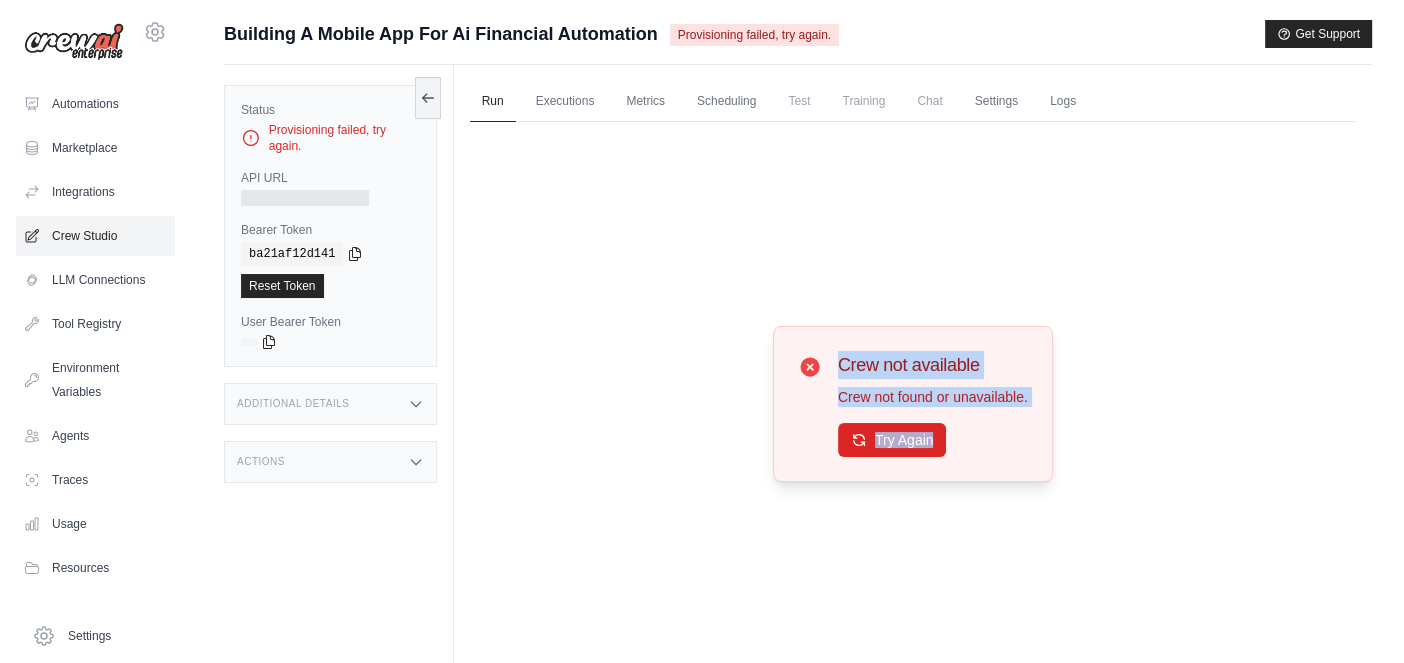 click on "Crew Studio" at bounding box center (95, 236) 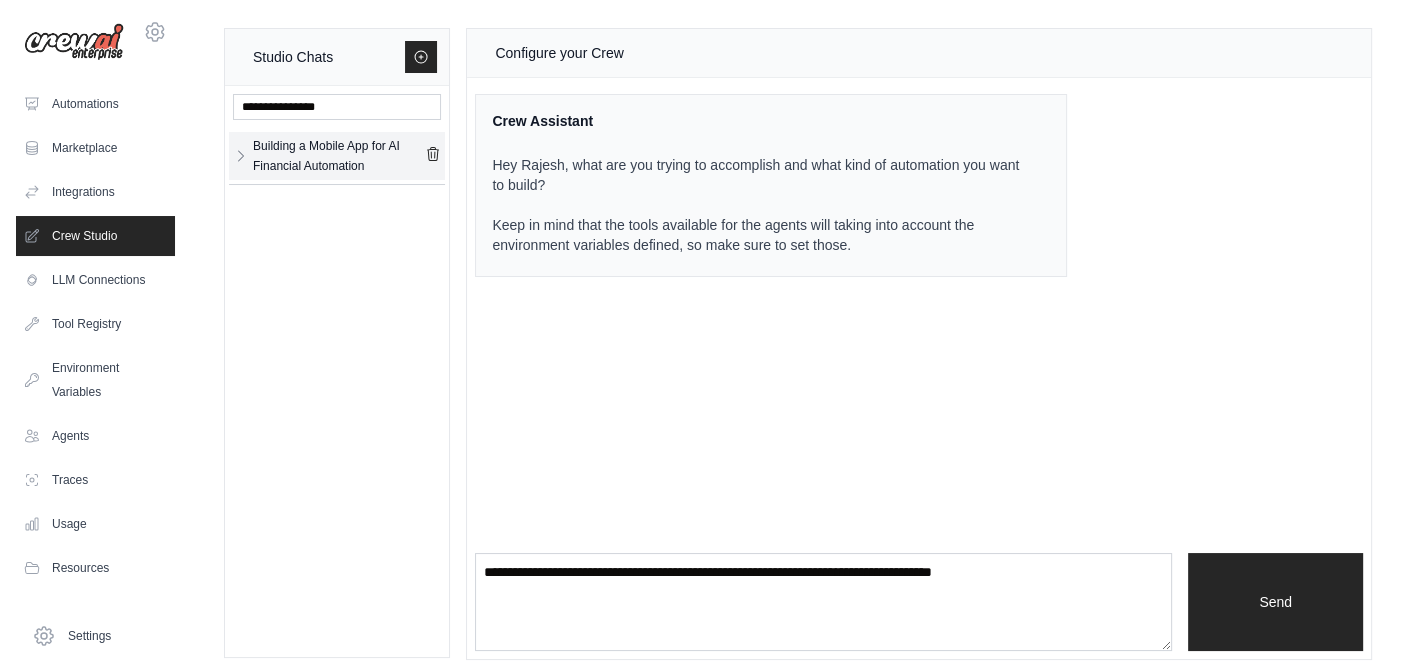 click on "Building a Mobile App for AI Financial Automation" at bounding box center (339, 156) 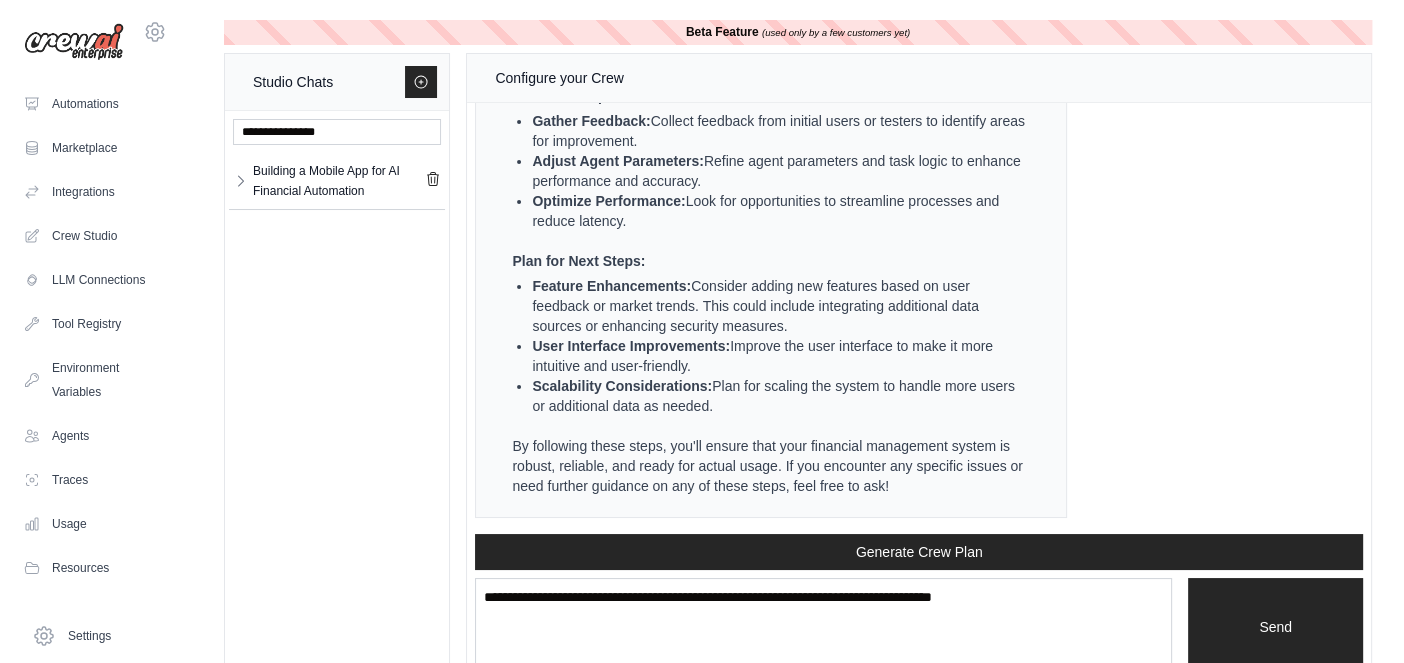 scroll, scrollTop: 25339, scrollLeft: 0, axis: vertical 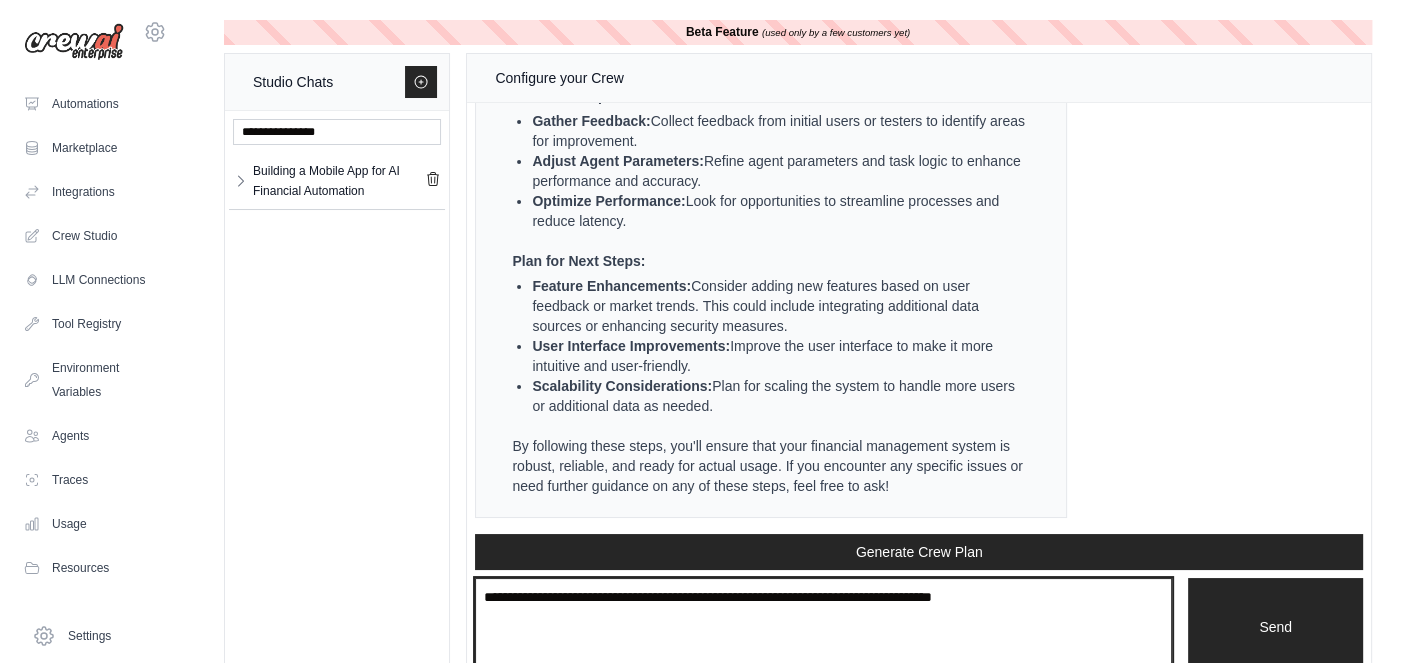 click at bounding box center (823, 627) 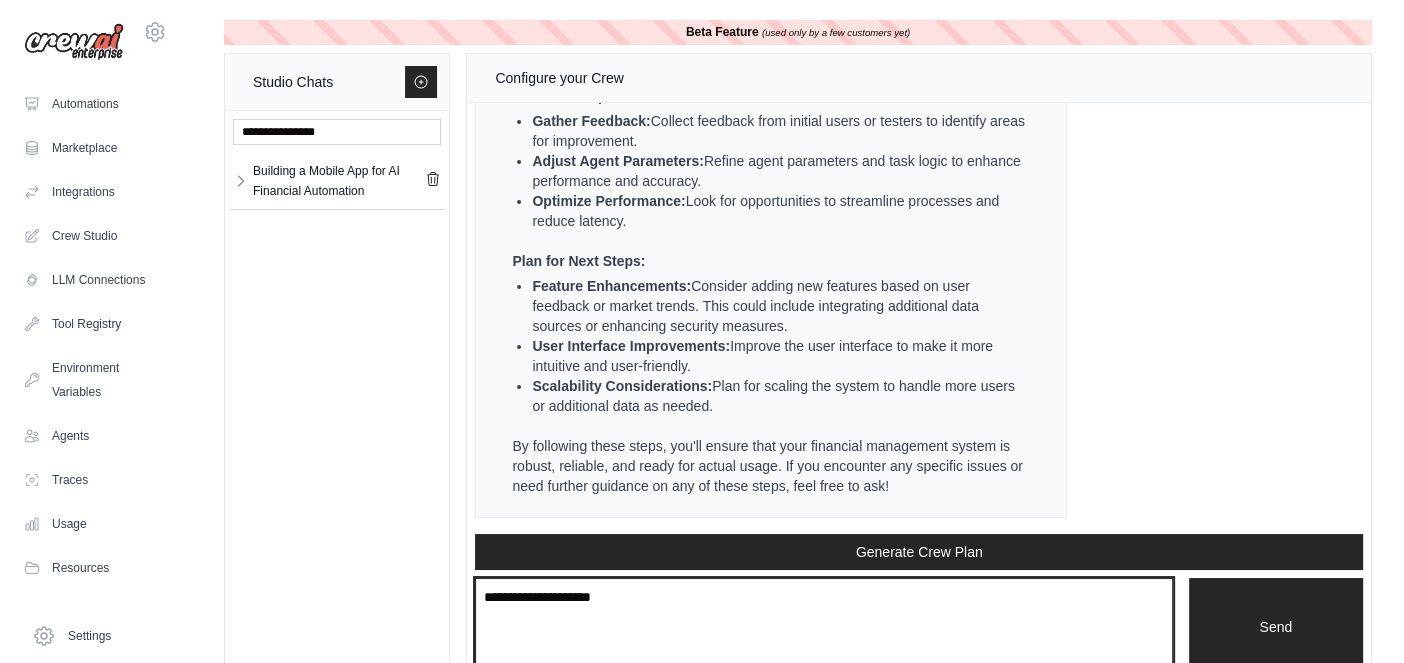 paste on "**********" 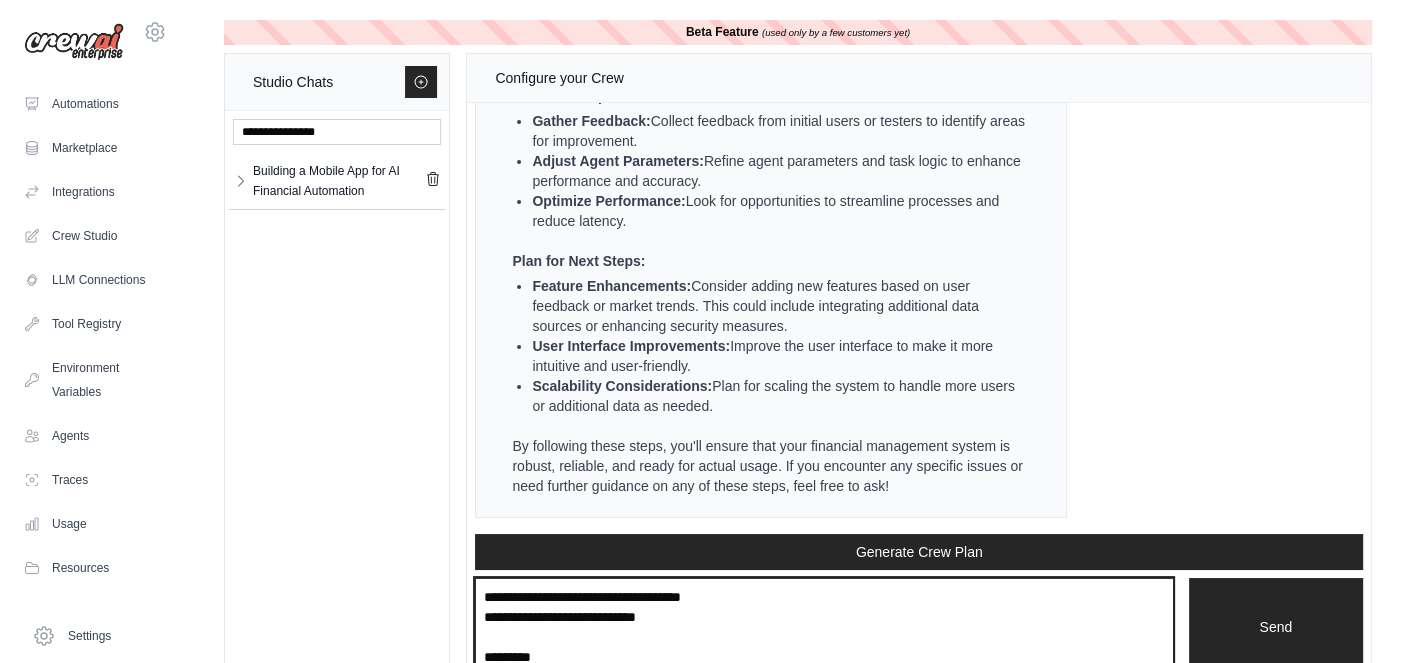 scroll, scrollTop: 1, scrollLeft: 0, axis: vertical 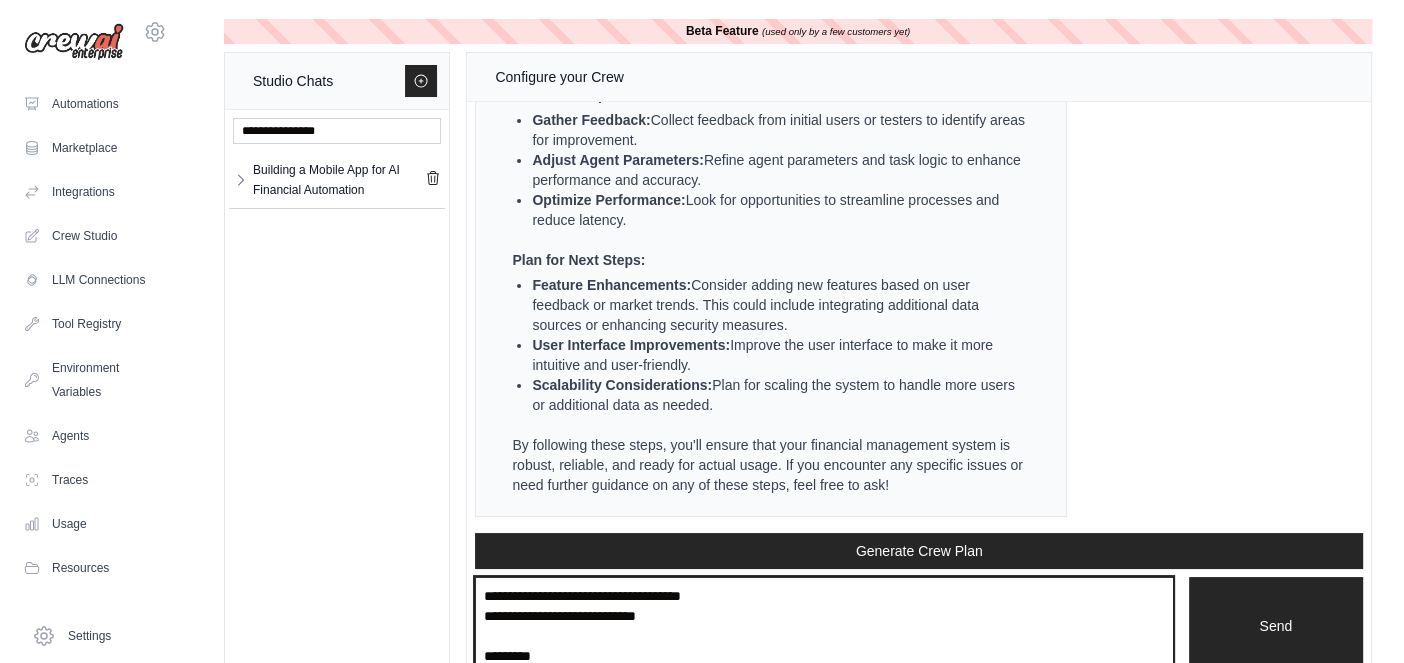 type on "**********" 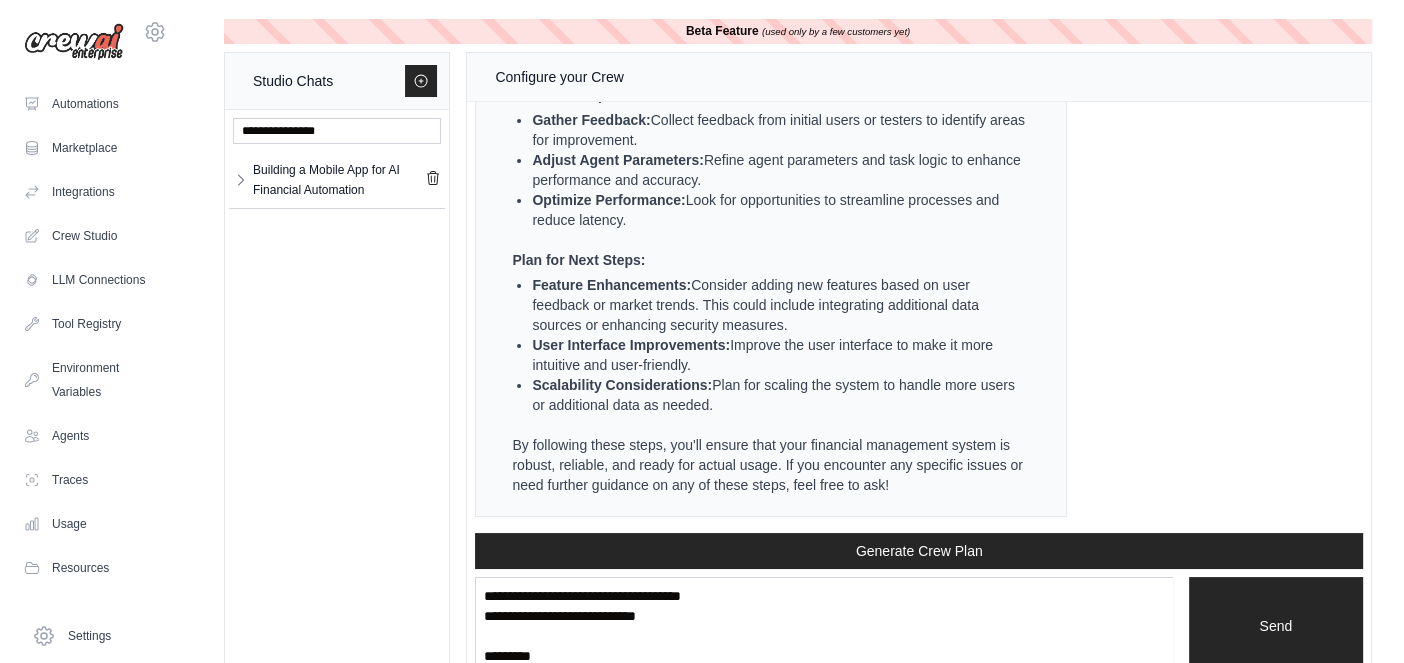 type 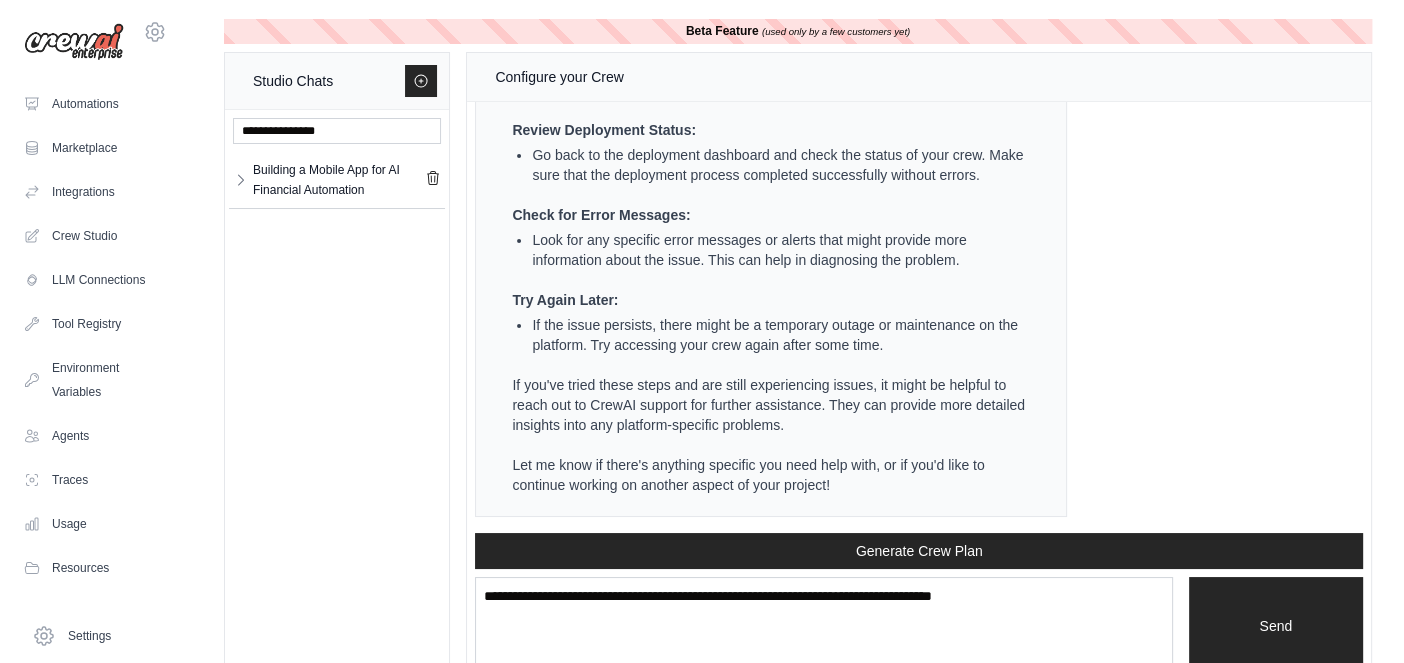scroll, scrollTop: 26105, scrollLeft: 0, axis: vertical 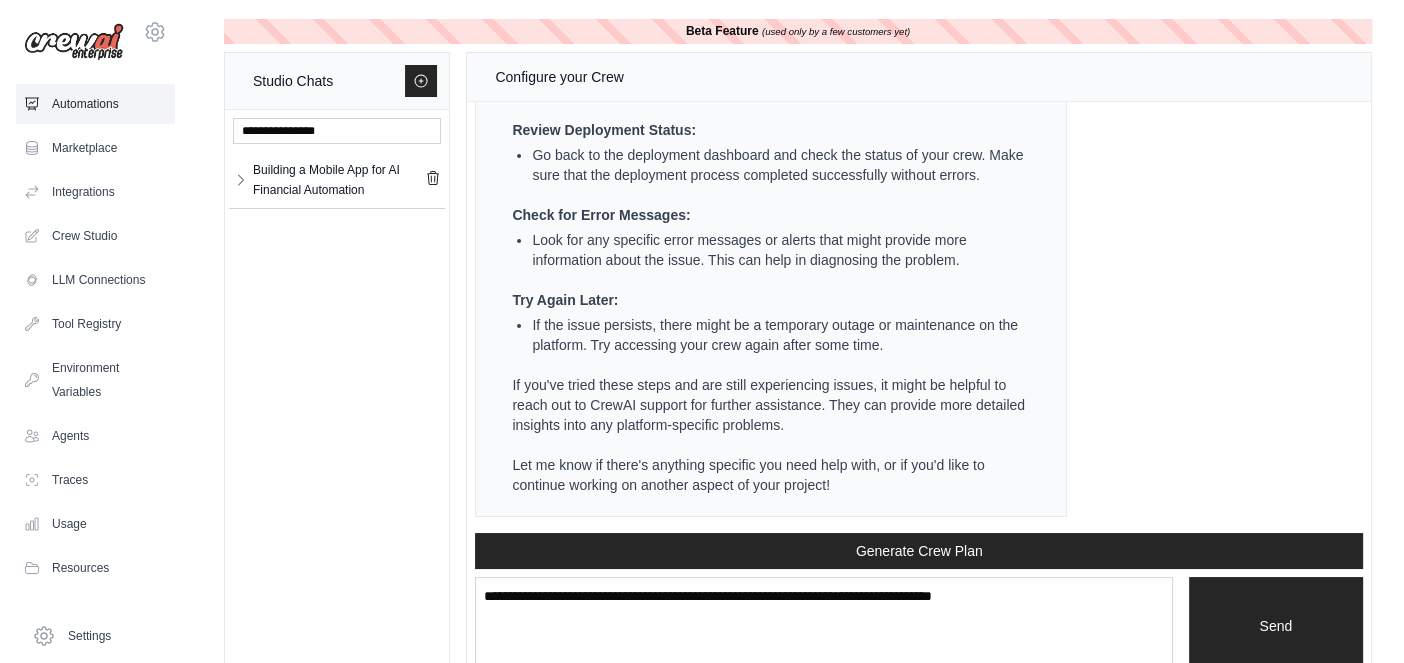 click on "Automations" at bounding box center [95, 104] 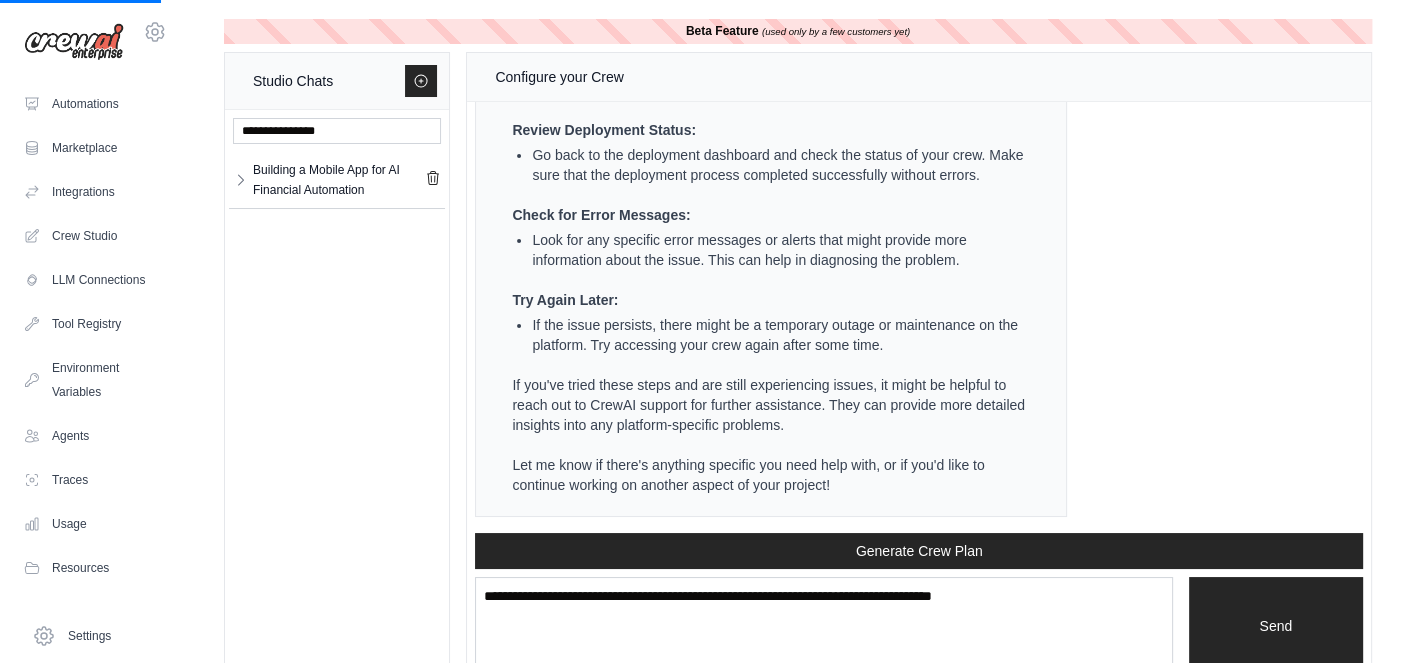 scroll, scrollTop: 0, scrollLeft: 0, axis: both 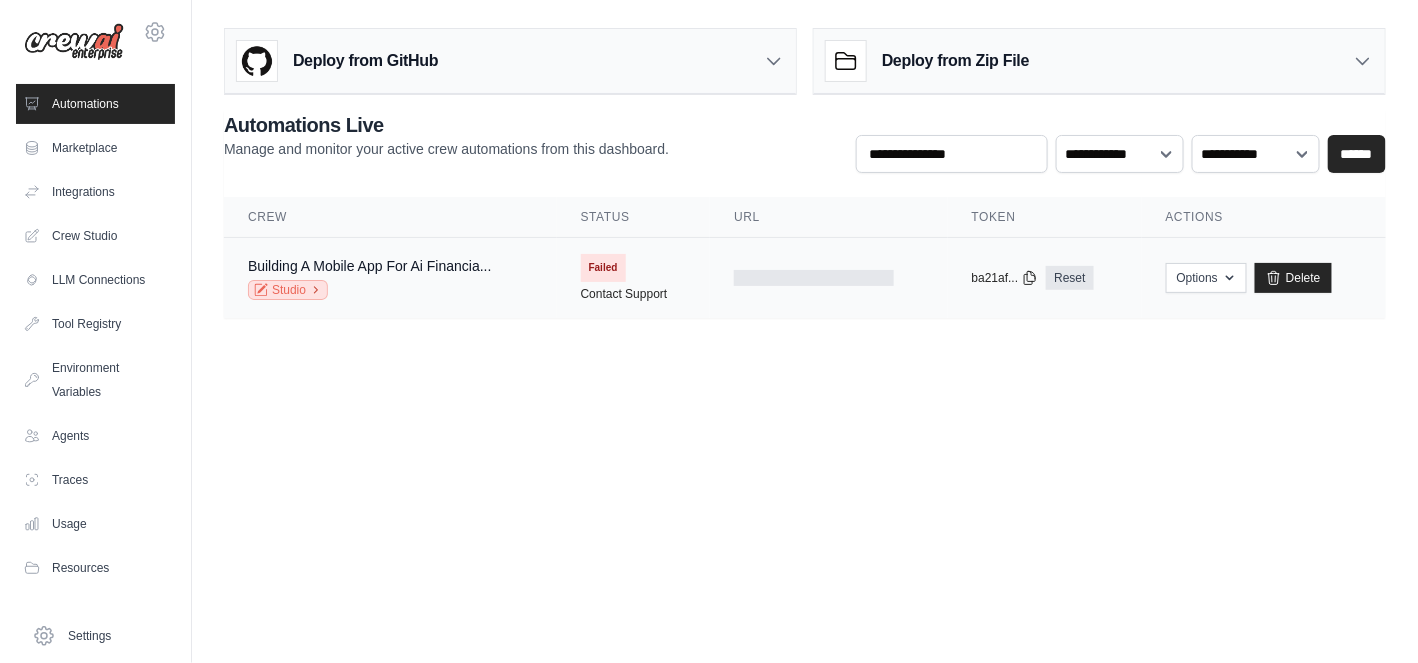 click on "Studio" at bounding box center [288, 290] 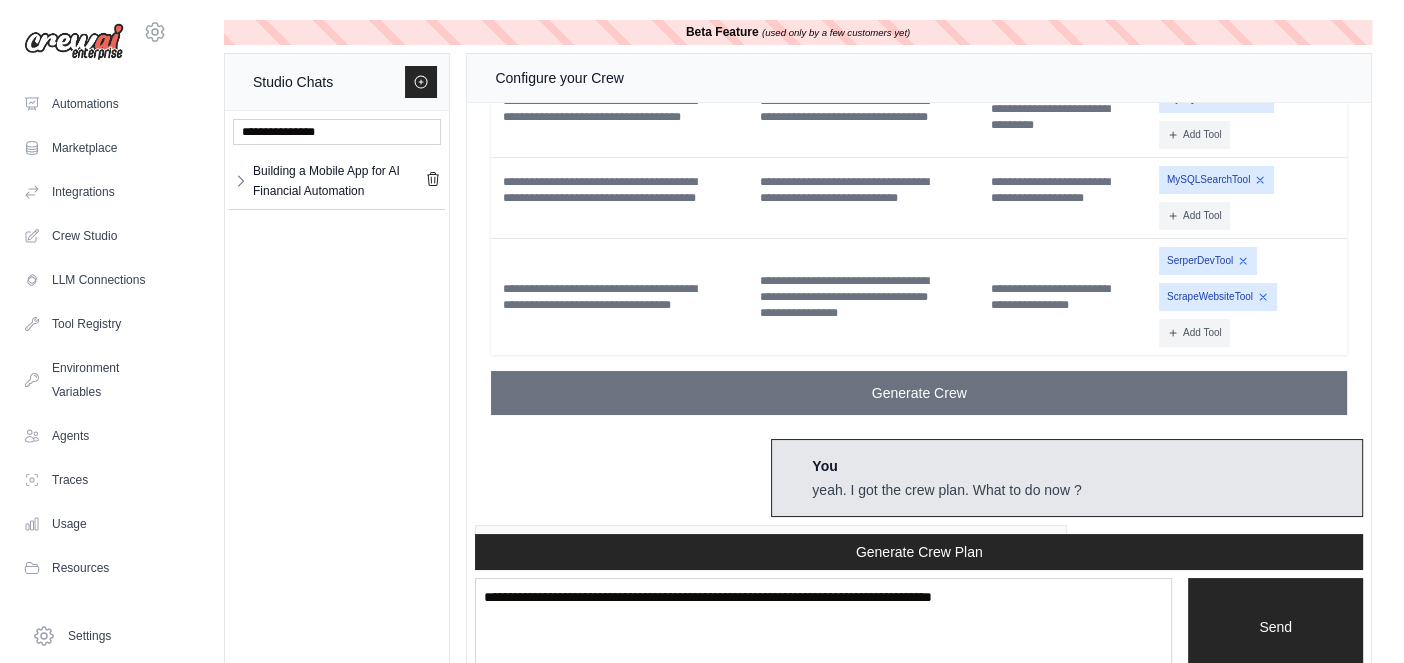 scroll, scrollTop: 21612, scrollLeft: 0, axis: vertical 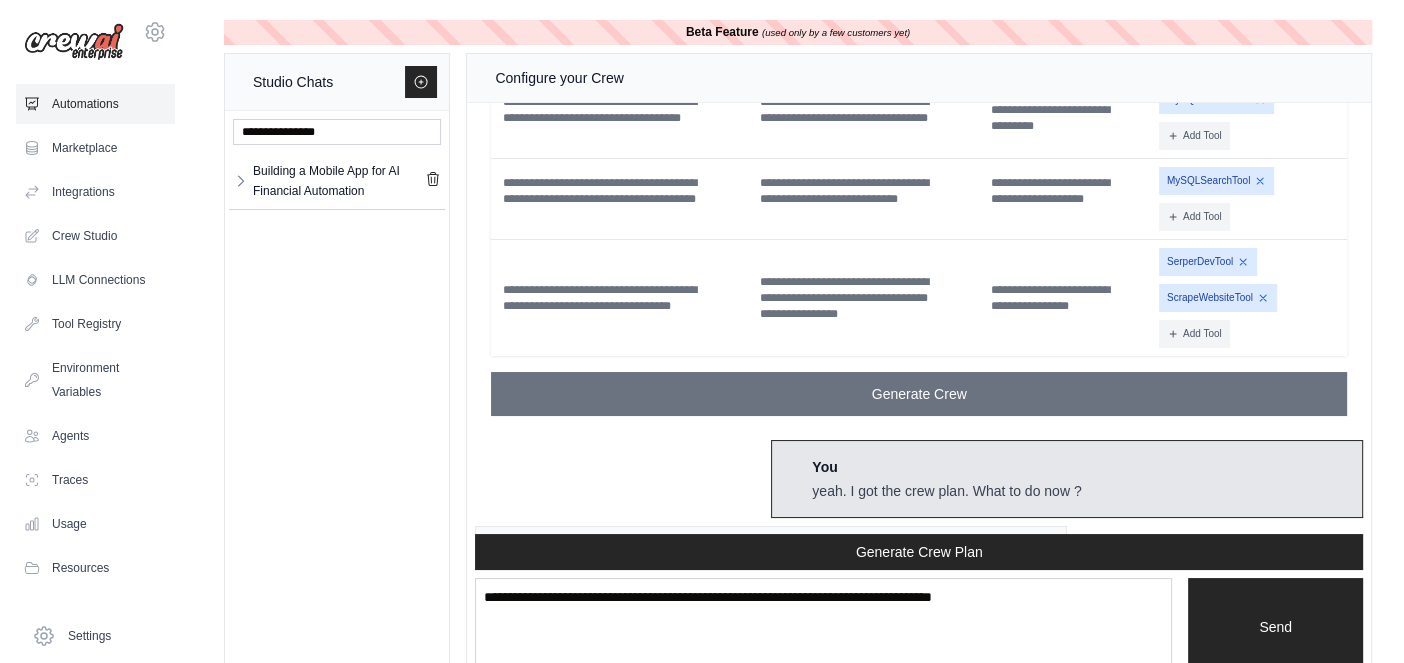 click on "Automations" at bounding box center (95, 104) 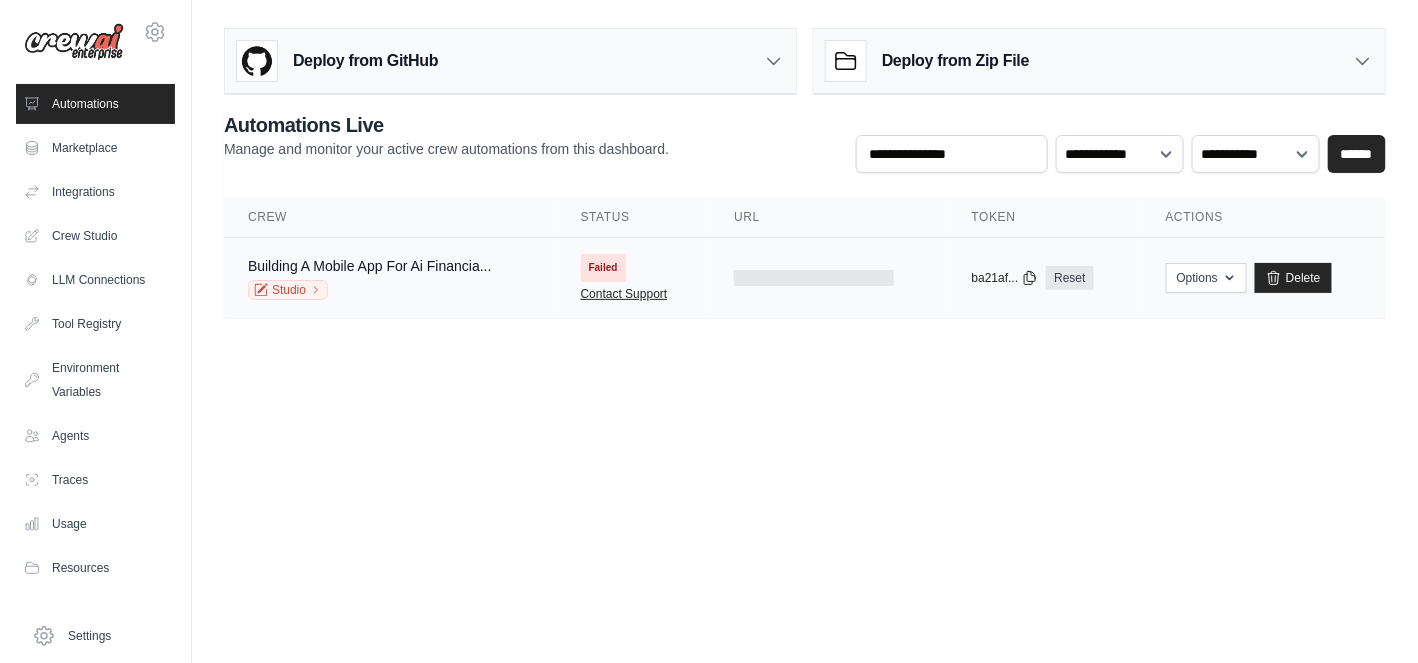click on "Contact Support" at bounding box center [624, 294] 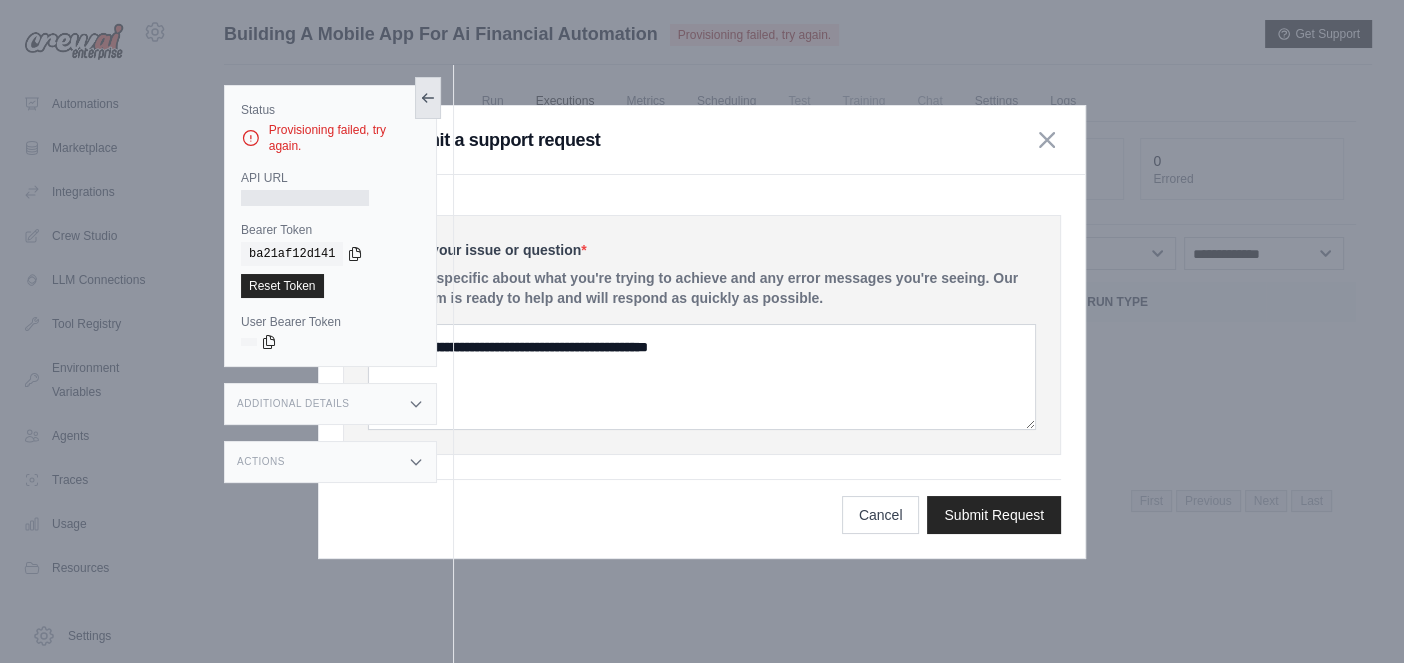 click 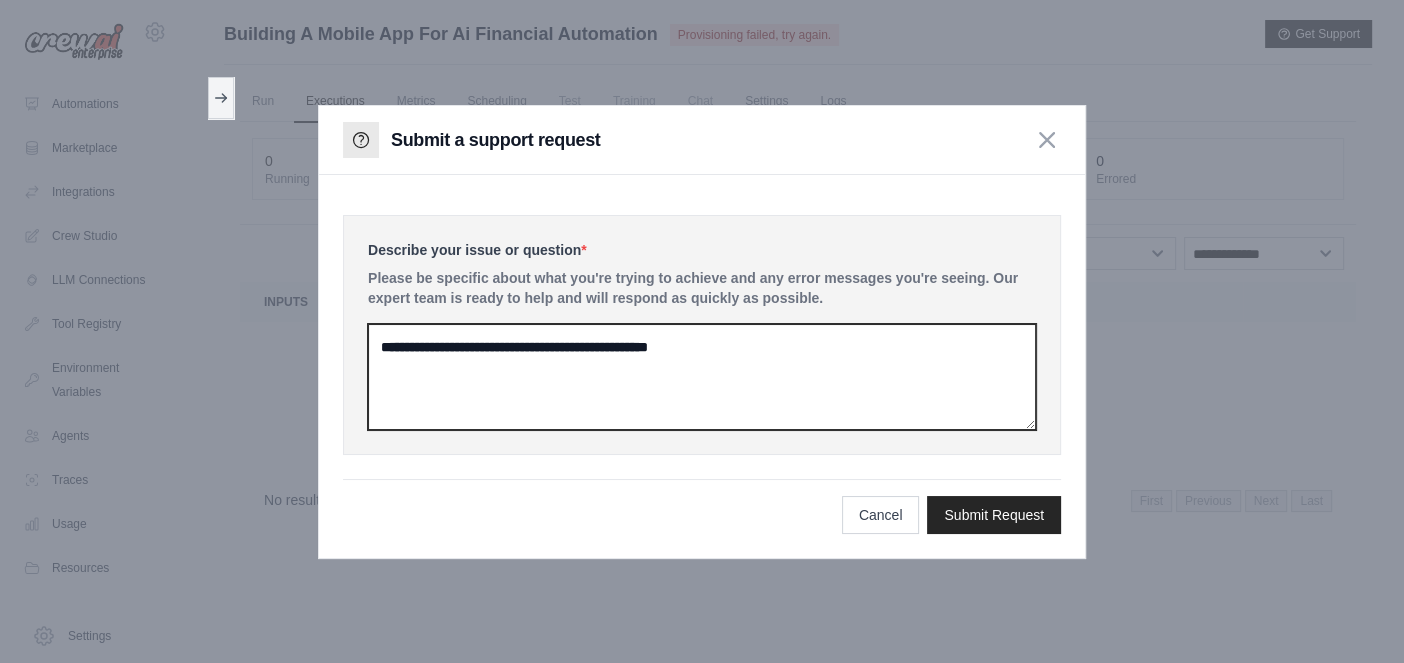 click at bounding box center (702, 377) 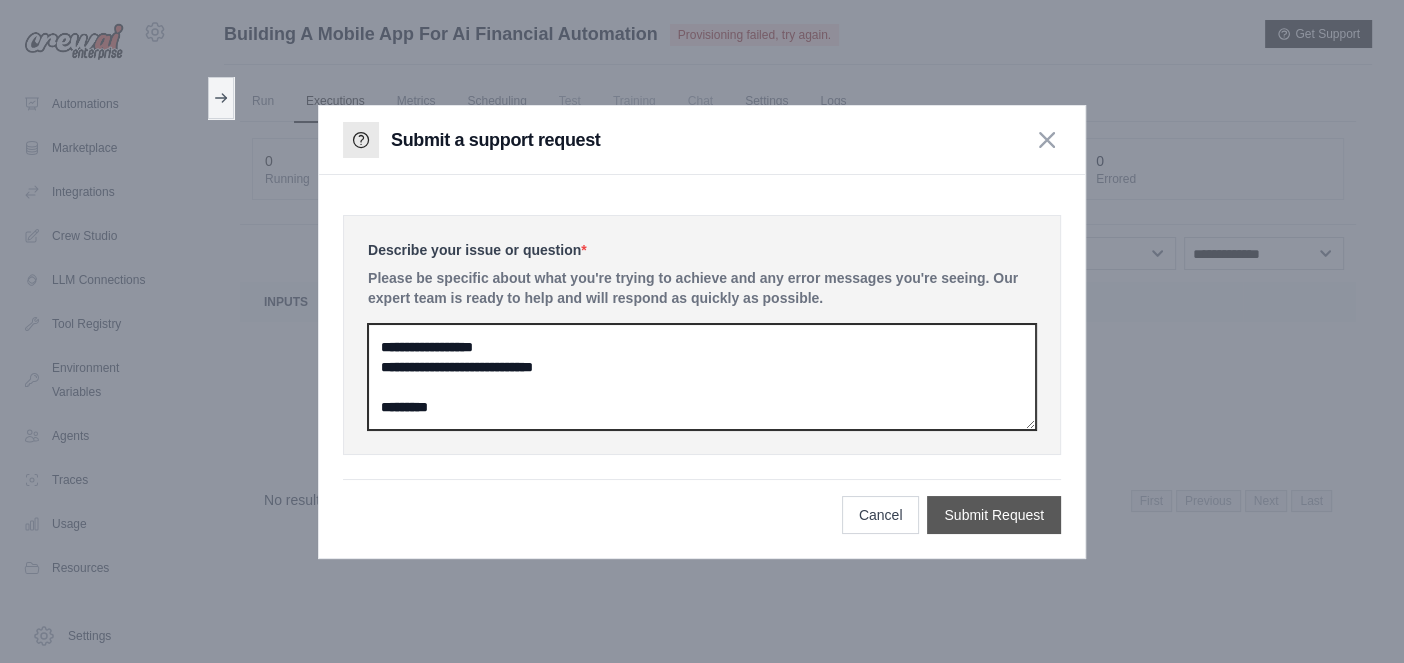 type on "[ADDRESS]
[ADDRESS]
[ADDRESS]" 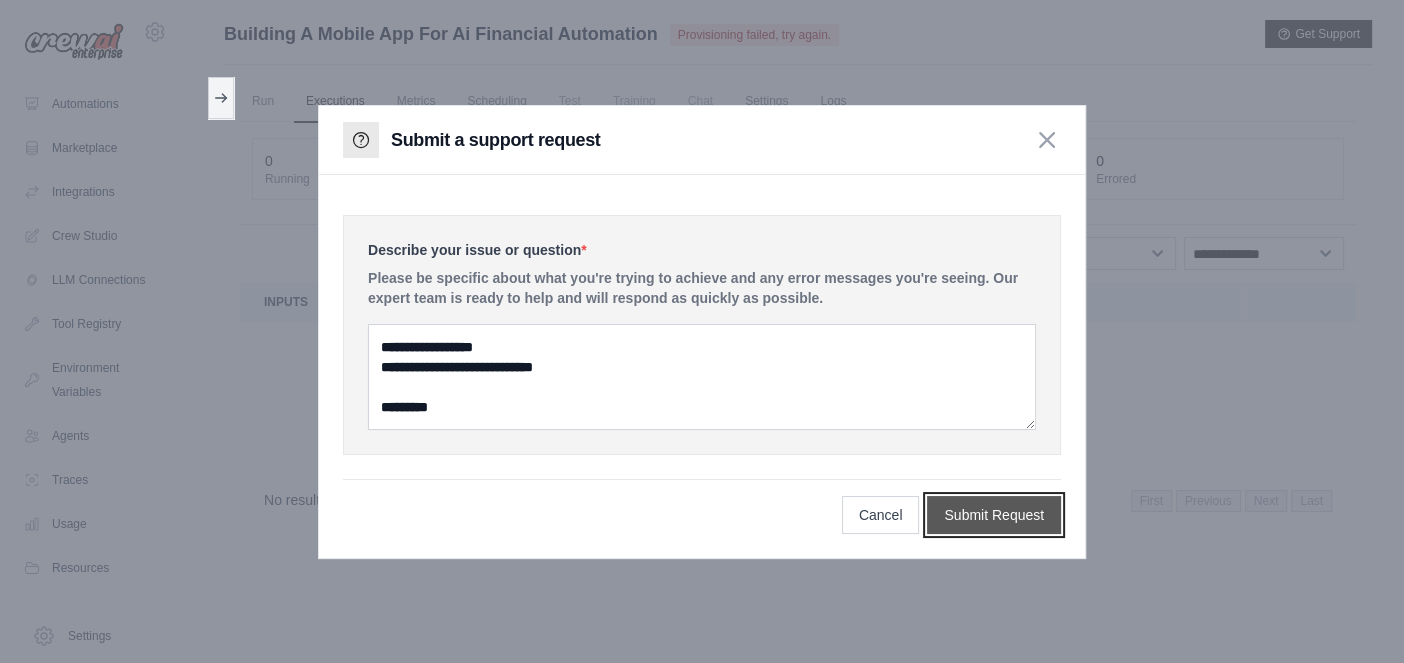 click on "Submit Request" at bounding box center (994, 515) 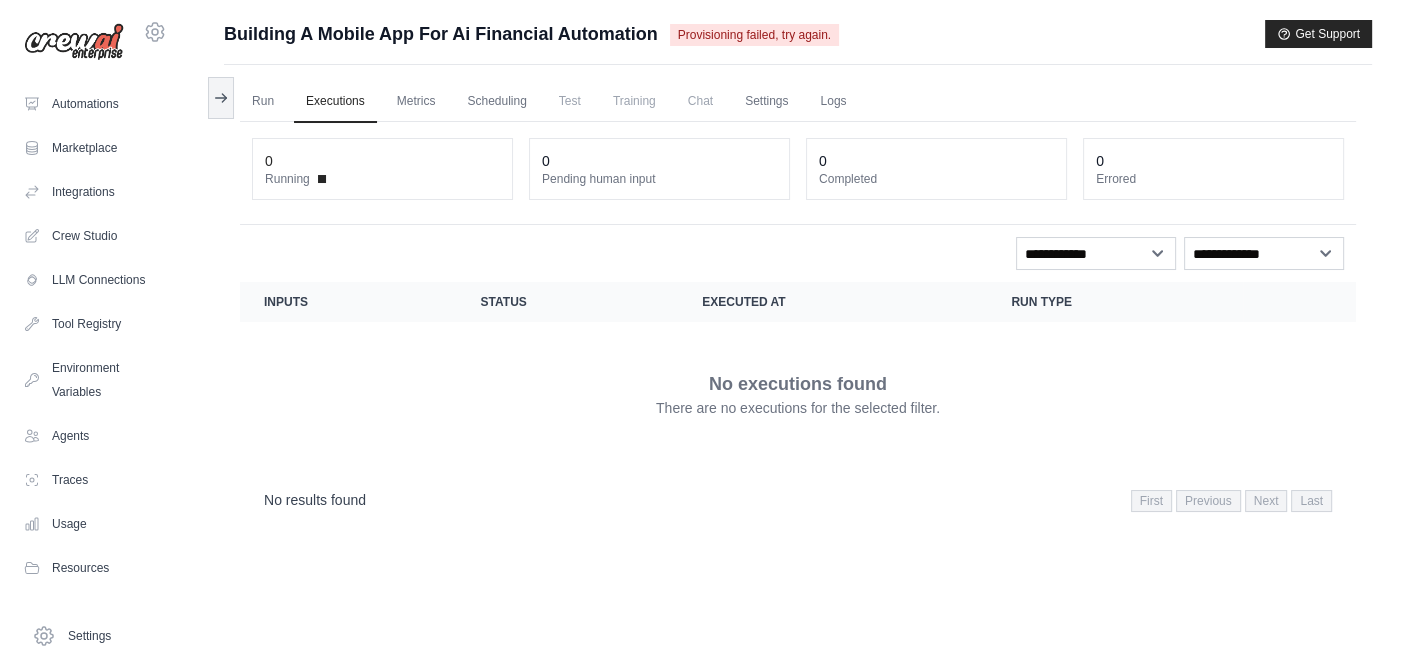 click on "Pending human input" at bounding box center [659, 179] 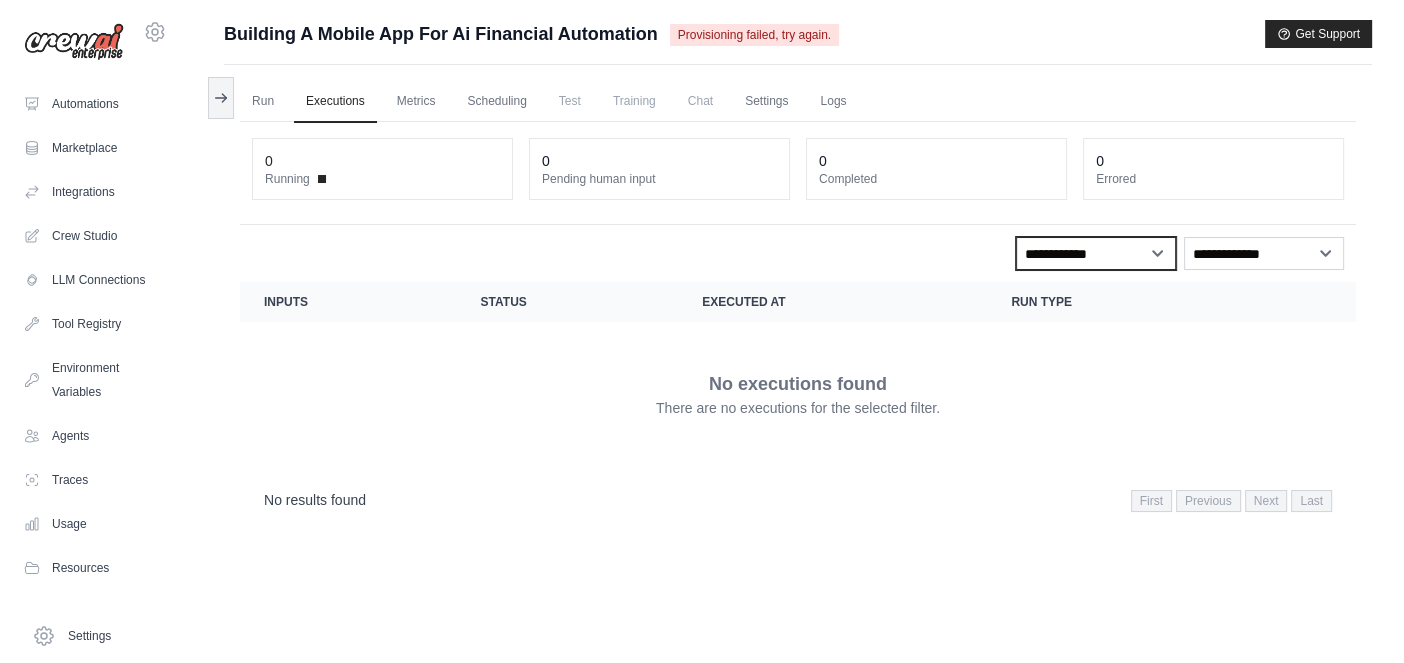 click on "[ADDRESS]
[ADDRESS]
[ADDRESS]
[ADDRESS]
[ADDRESS]" at bounding box center (1096, 253) 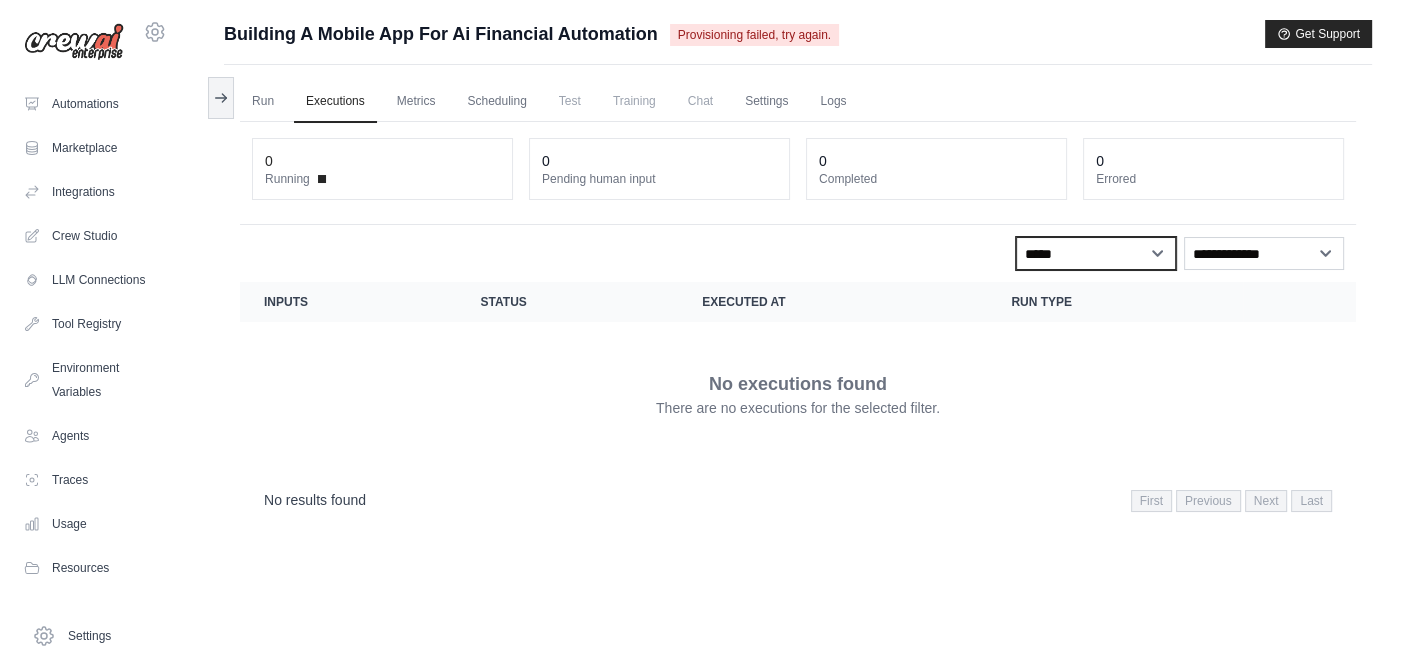 click on "[ADDRESS]
[ADDRESS]
[ADDRESS]
[ADDRESS]
[ADDRESS]" at bounding box center (1096, 253) 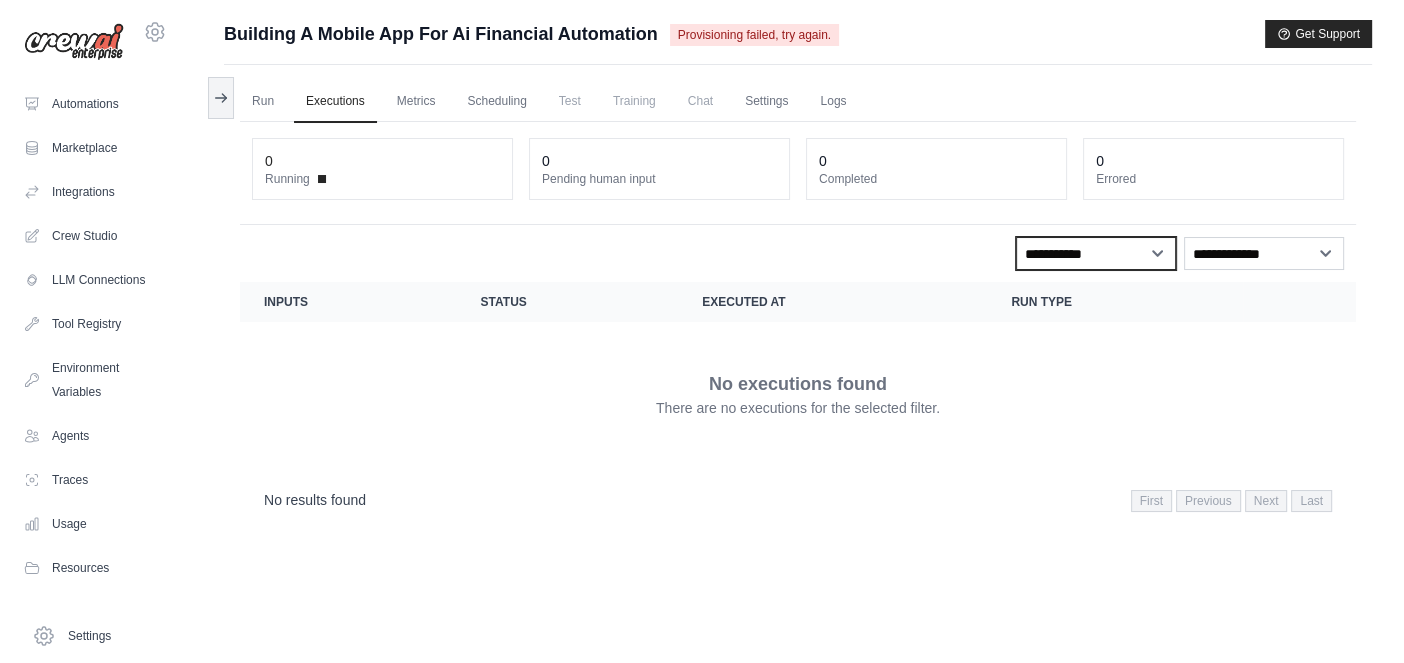 click on "[ADDRESS]
[ADDRESS]
[ADDRESS]
[ADDRESS]
[ADDRESS]" at bounding box center (1096, 253) 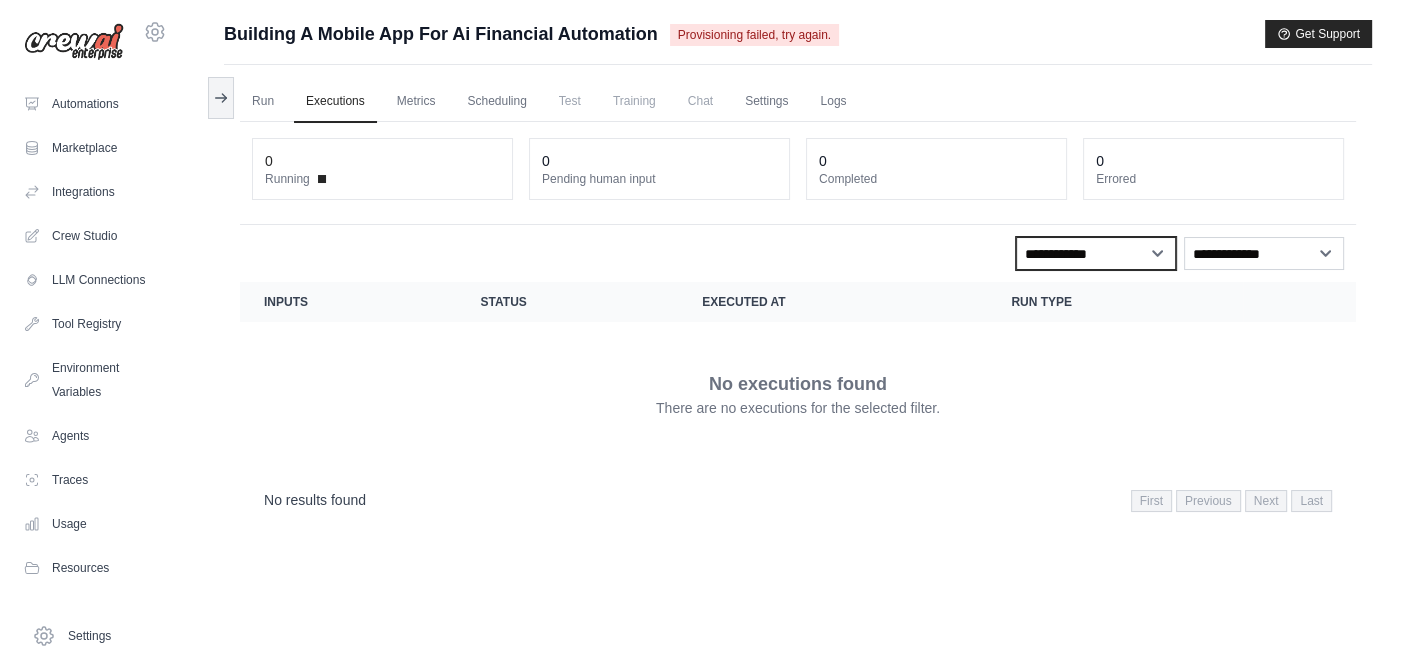 click on "[ADDRESS]
[ADDRESS]
[ADDRESS]
[ADDRESS]
[ADDRESS]" at bounding box center [1096, 253] 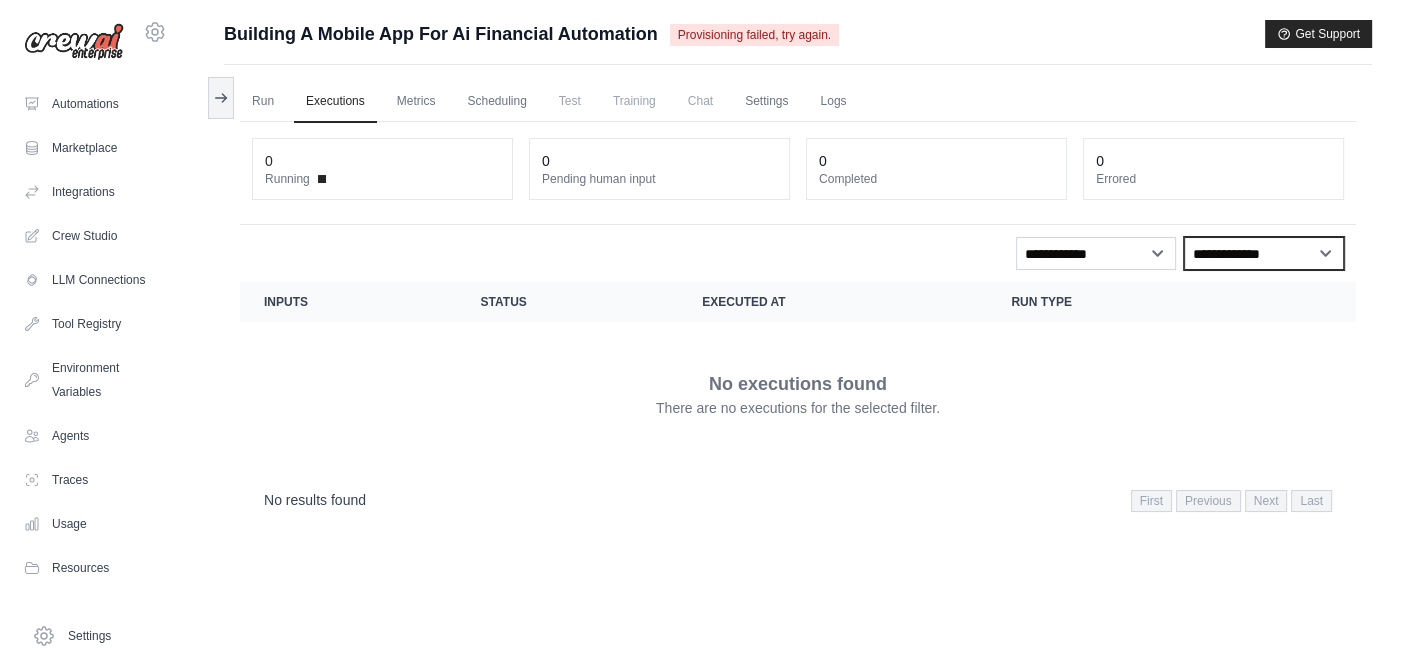 click on "[ADDRESS]
[ADDRESS]
[ADDRESS]
[ADDRESS]" at bounding box center (1264, 253) 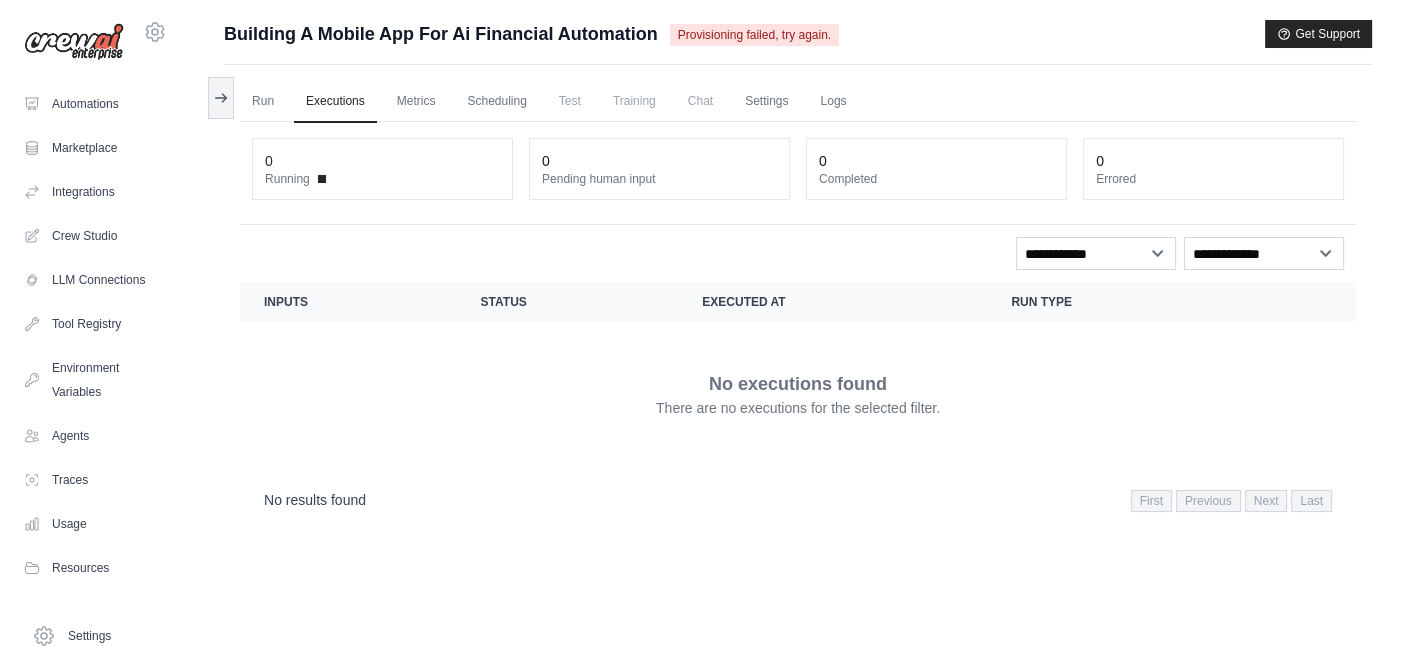 click on "No executions found
There are no executions for the selected filter." at bounding box center (798, 394) 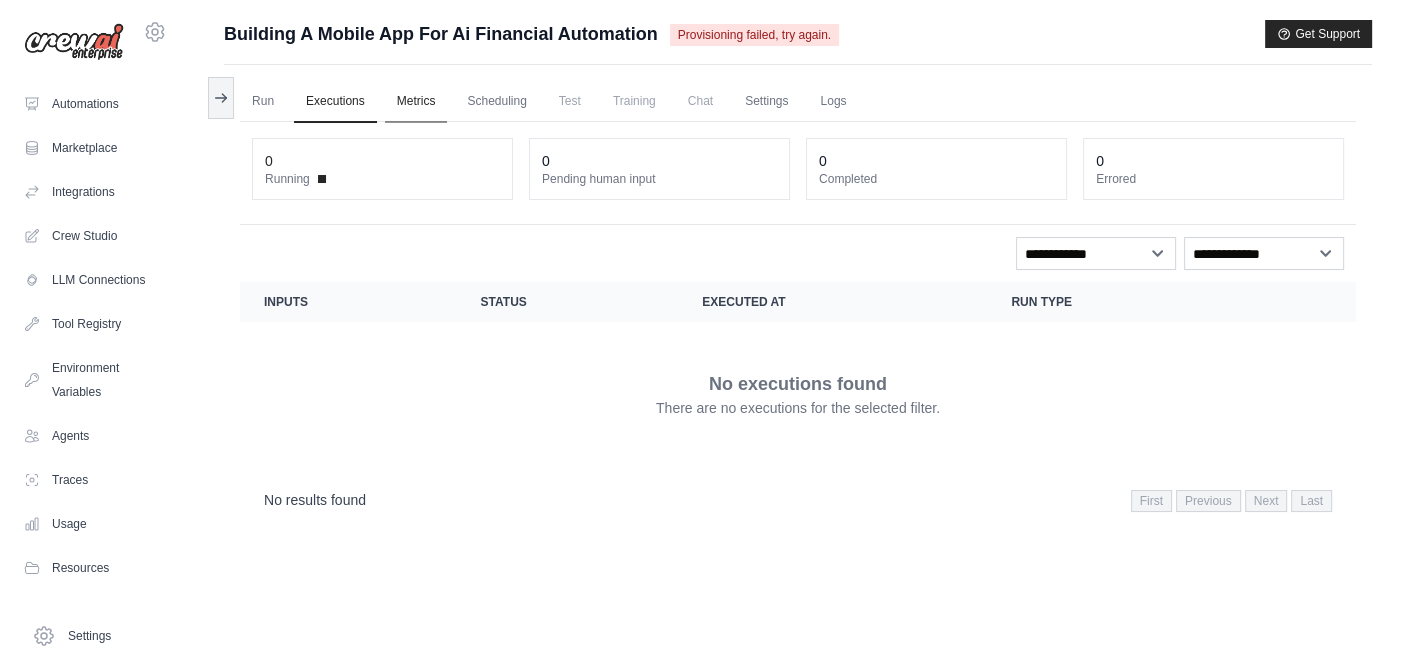 click on "Metrics" at bounding box center [416, 102] 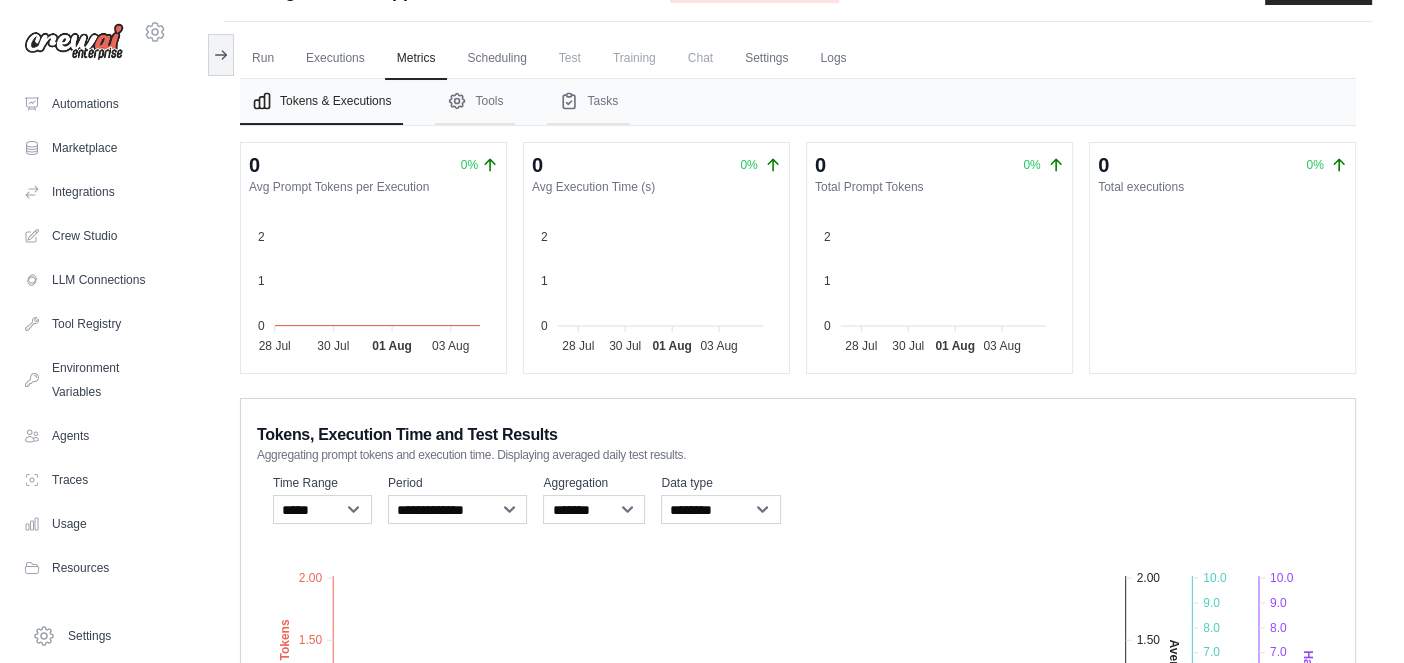 scroll, scrollTop: 0, scrollLeft: 0, axis: both 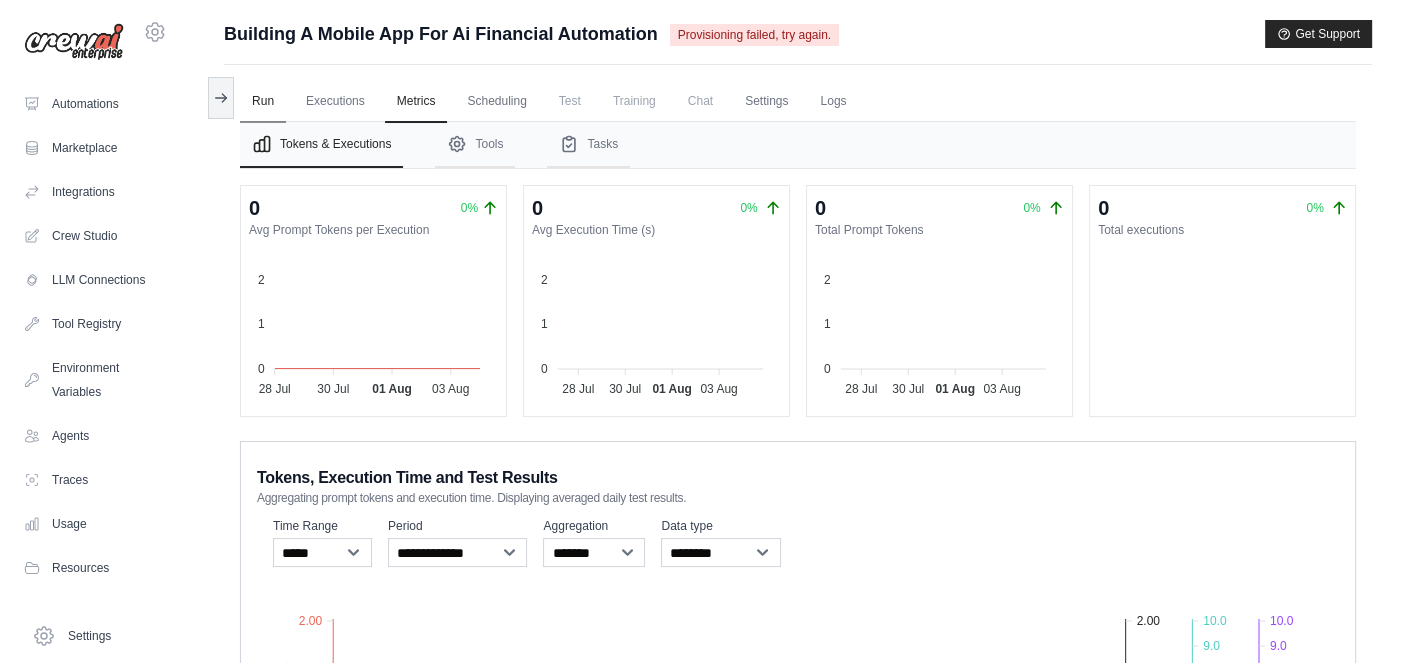 click on "Run" at bounding box center [263, 102] 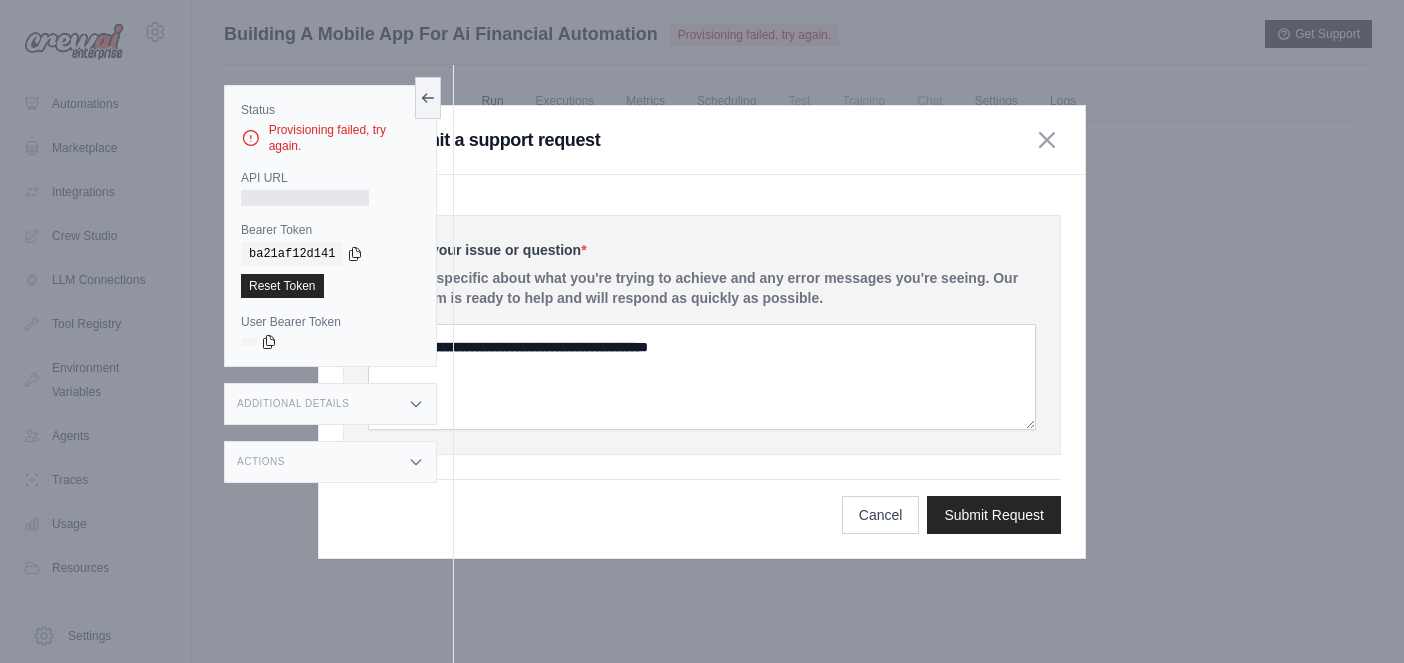 scroll, scrollTop: 0, scrollLeft: 0, axis: both 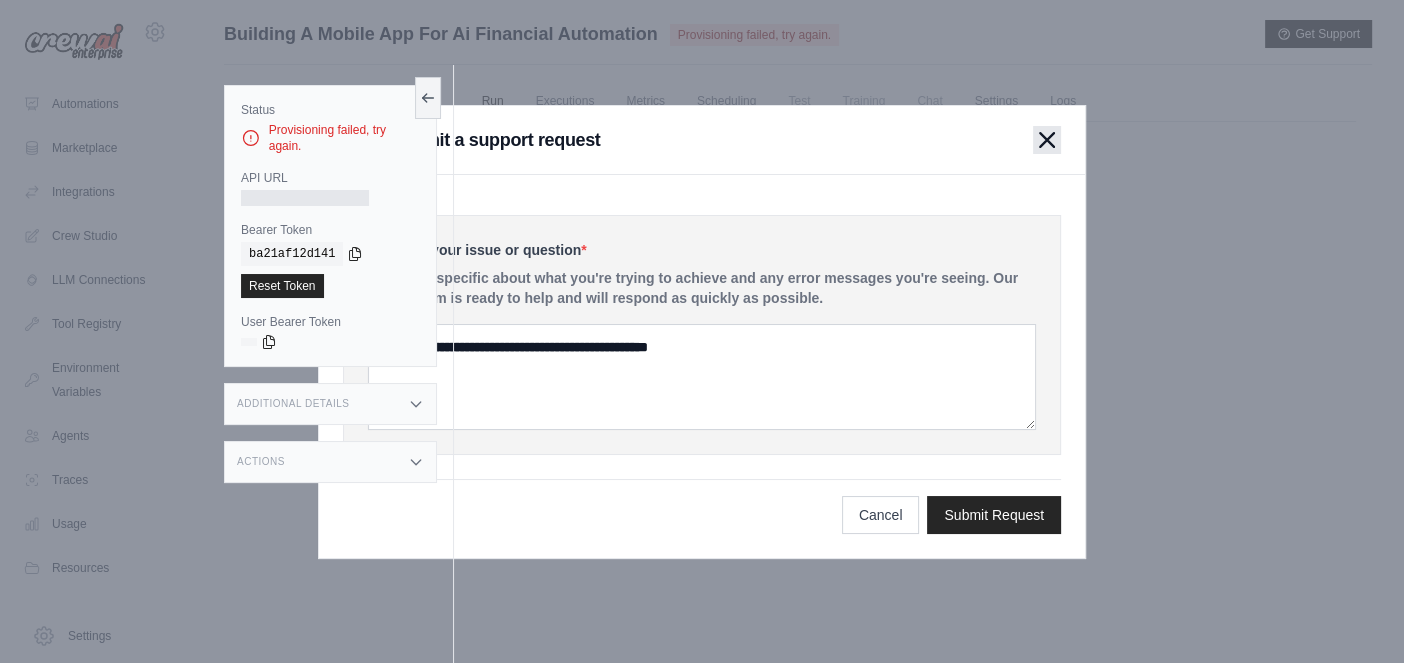 click 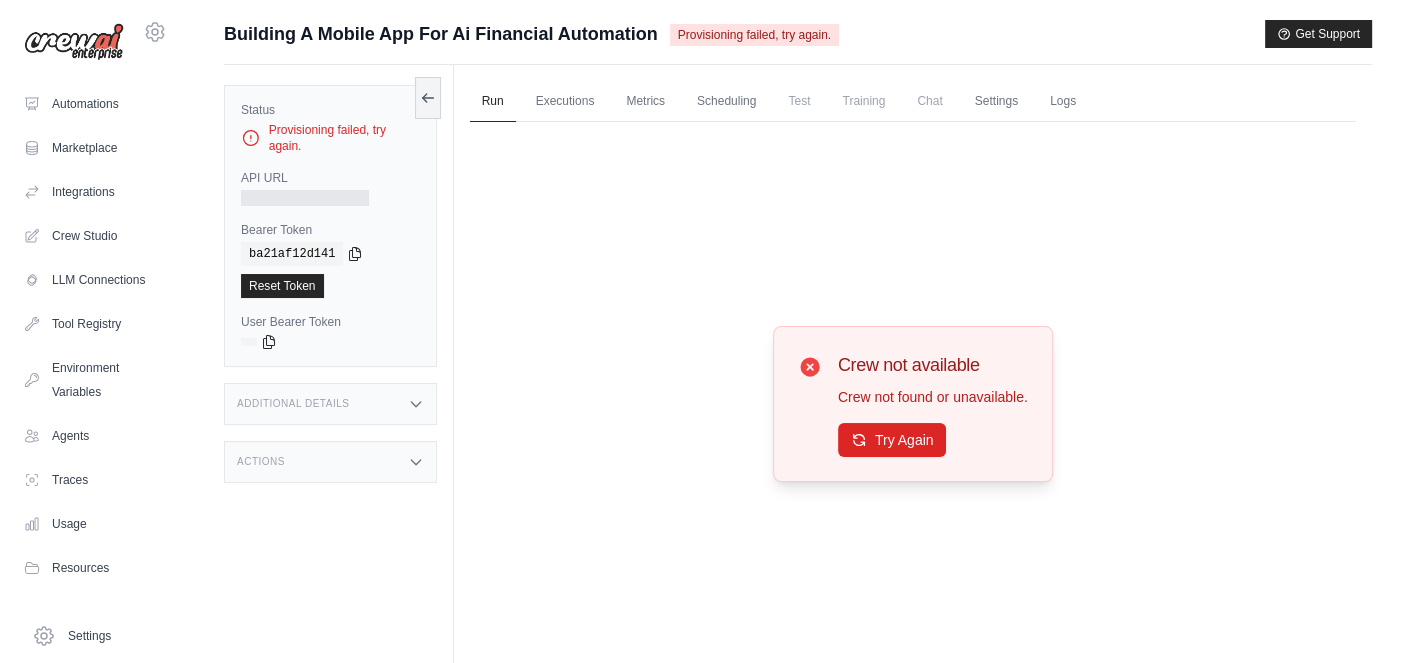 click at bounding box center (305, 198) 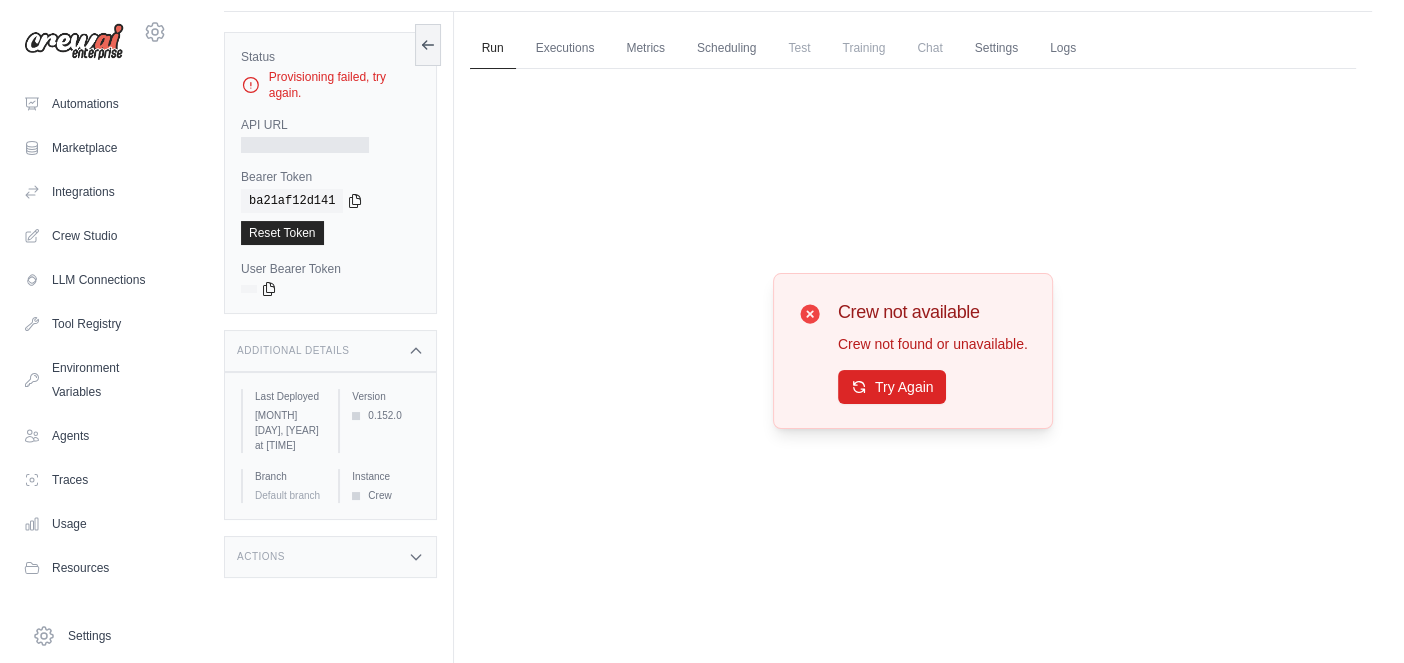 scroll, scrollTop: 84, scrollLeft: 0, axis: vertical 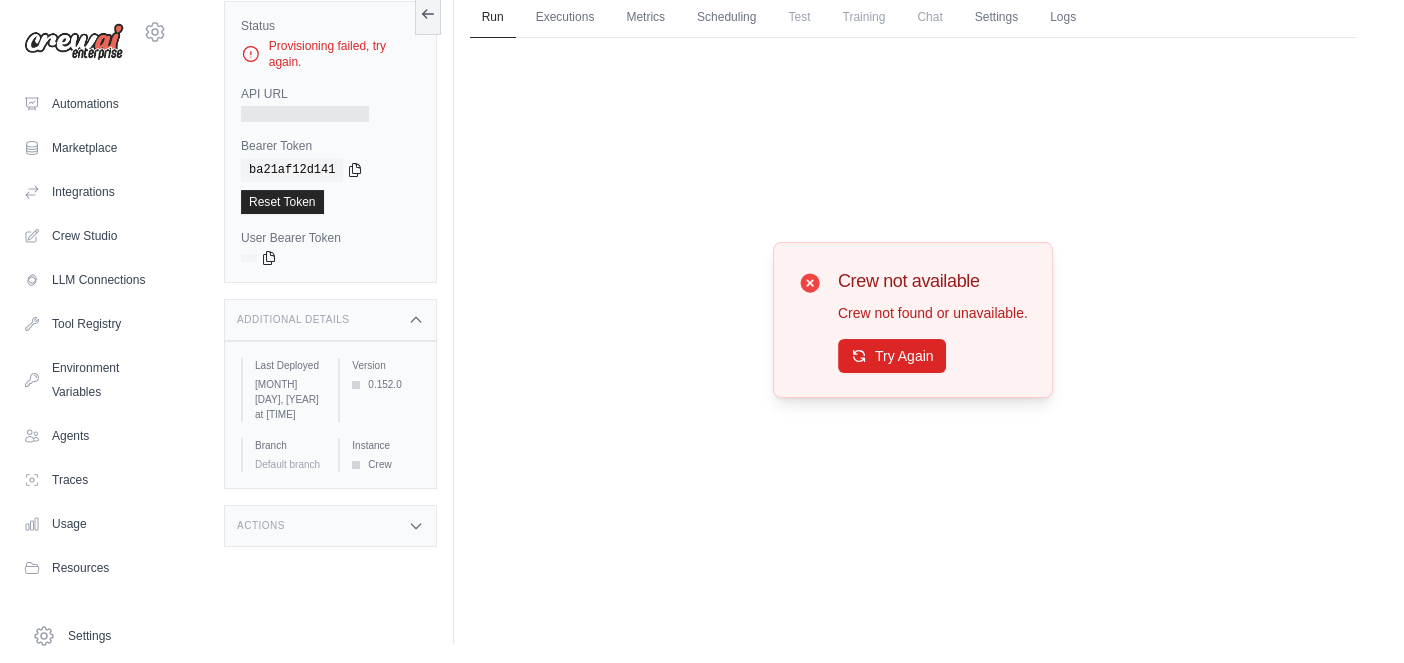 click 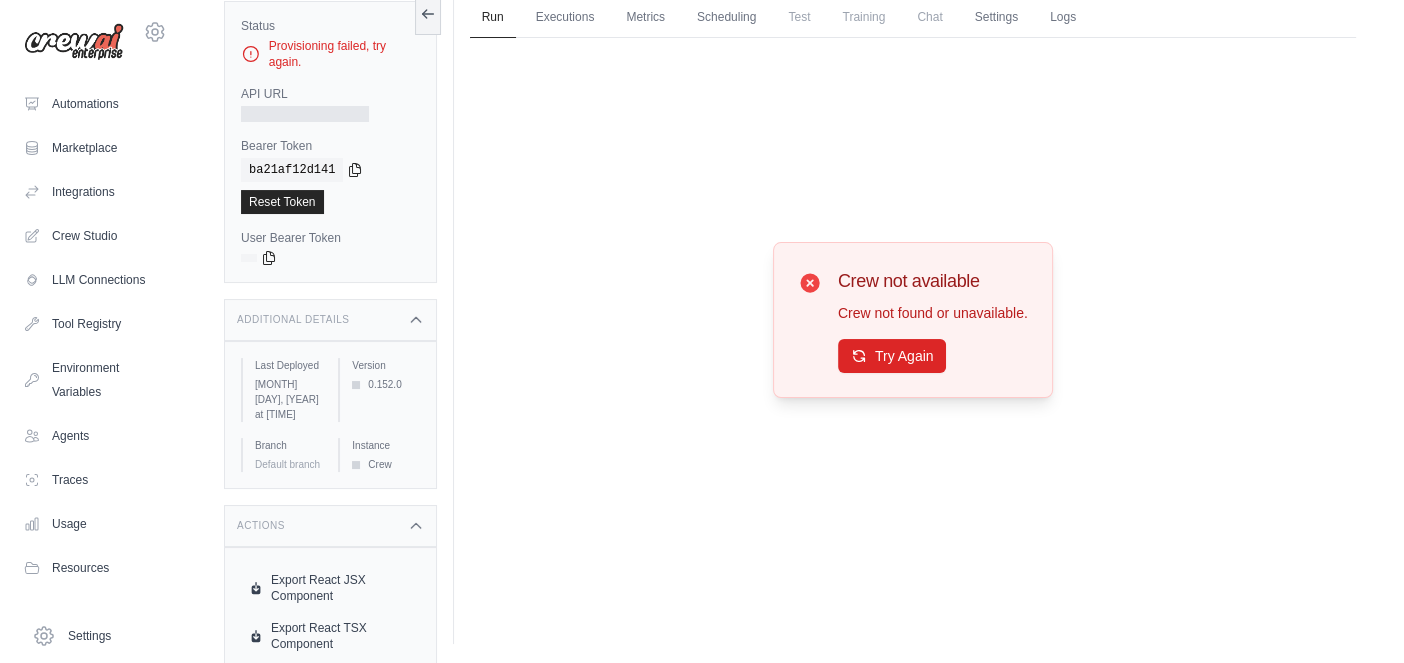 scroll, scrollTop: 144, scrollLeft: 0, axis: vertical 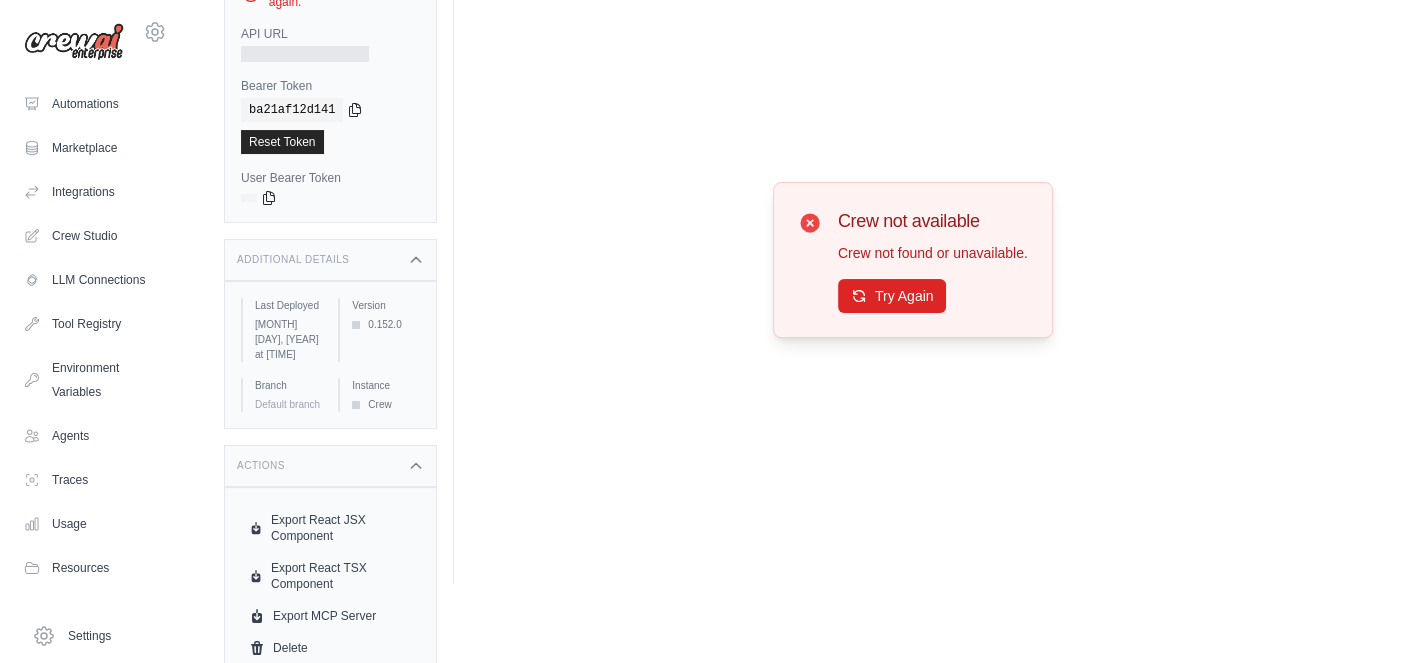 click 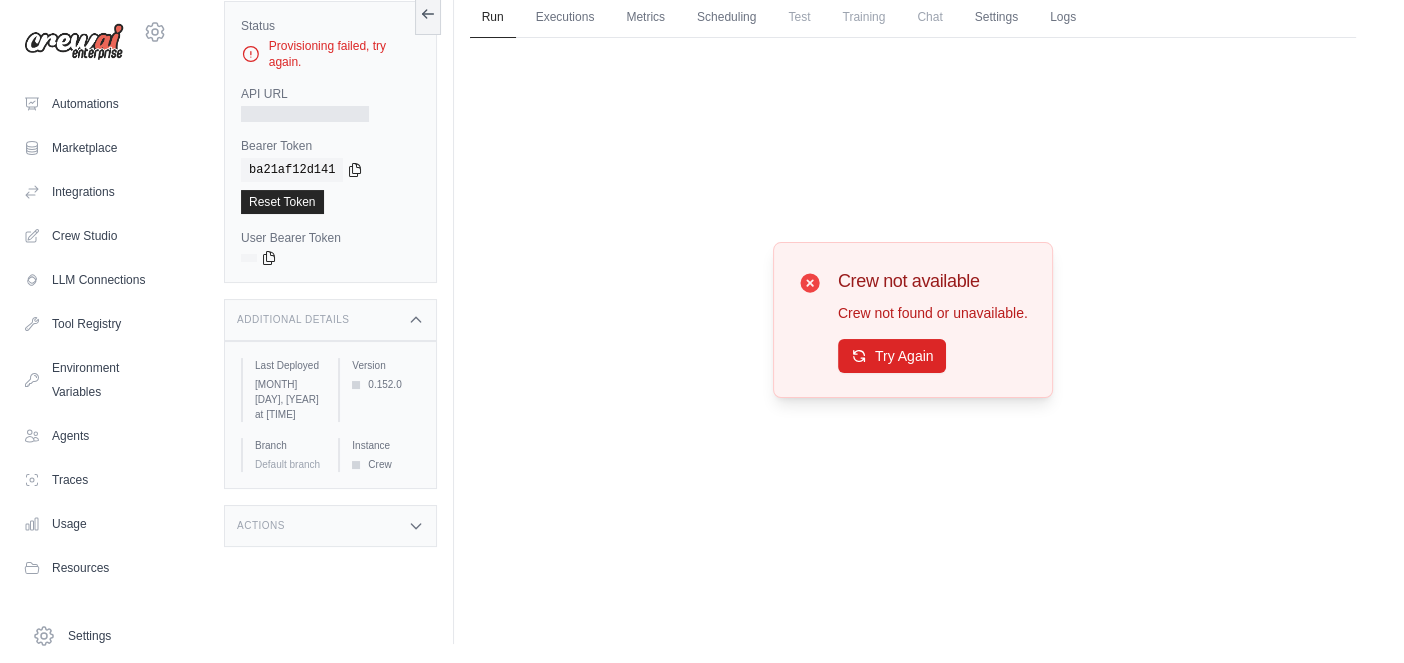 scroll, scrollTop: 0, scrollLeft: 0, axis: both 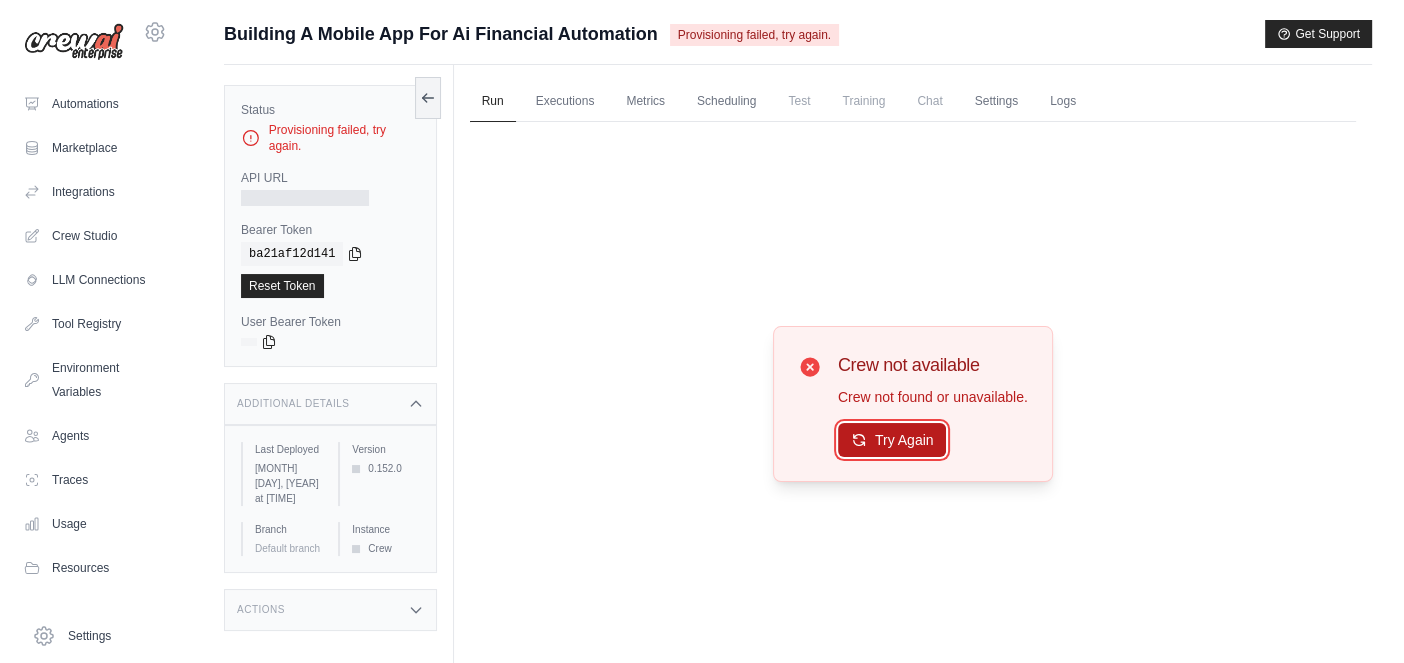 click on "Try Again" at bounding box center (892, 440) 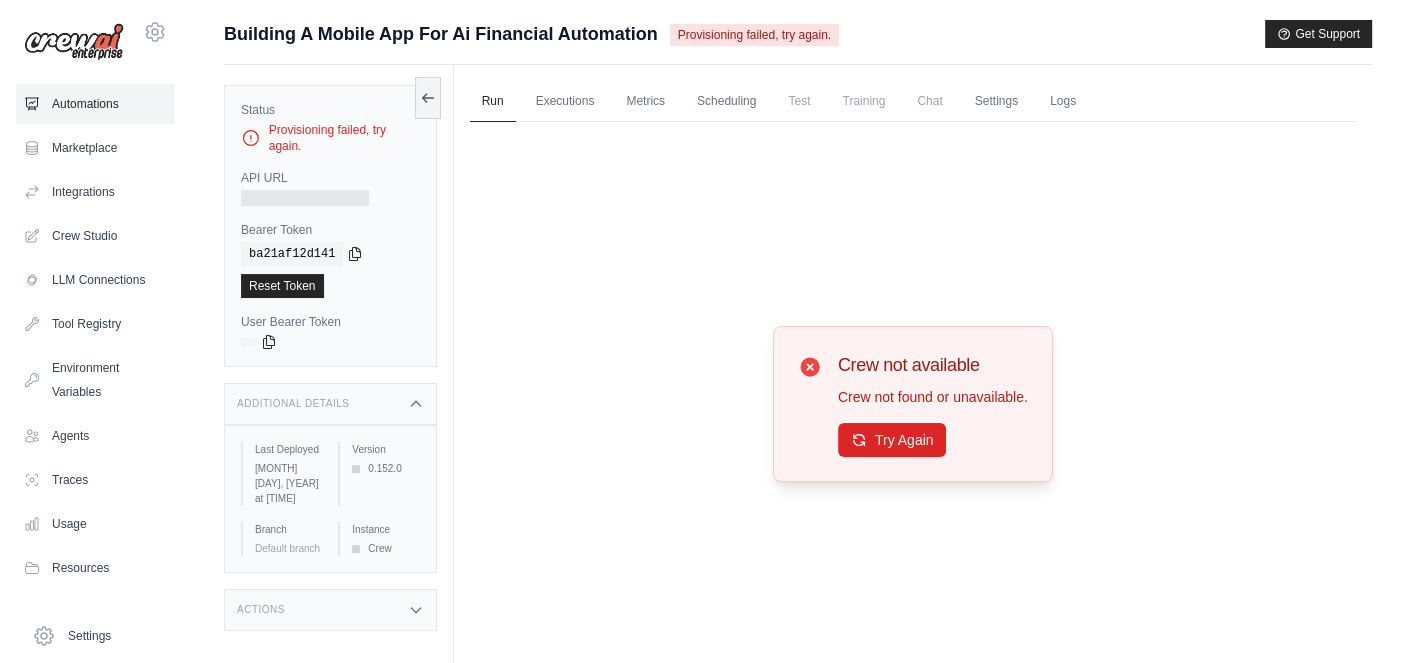 click on "Automations" at bounding box center [95, 104] 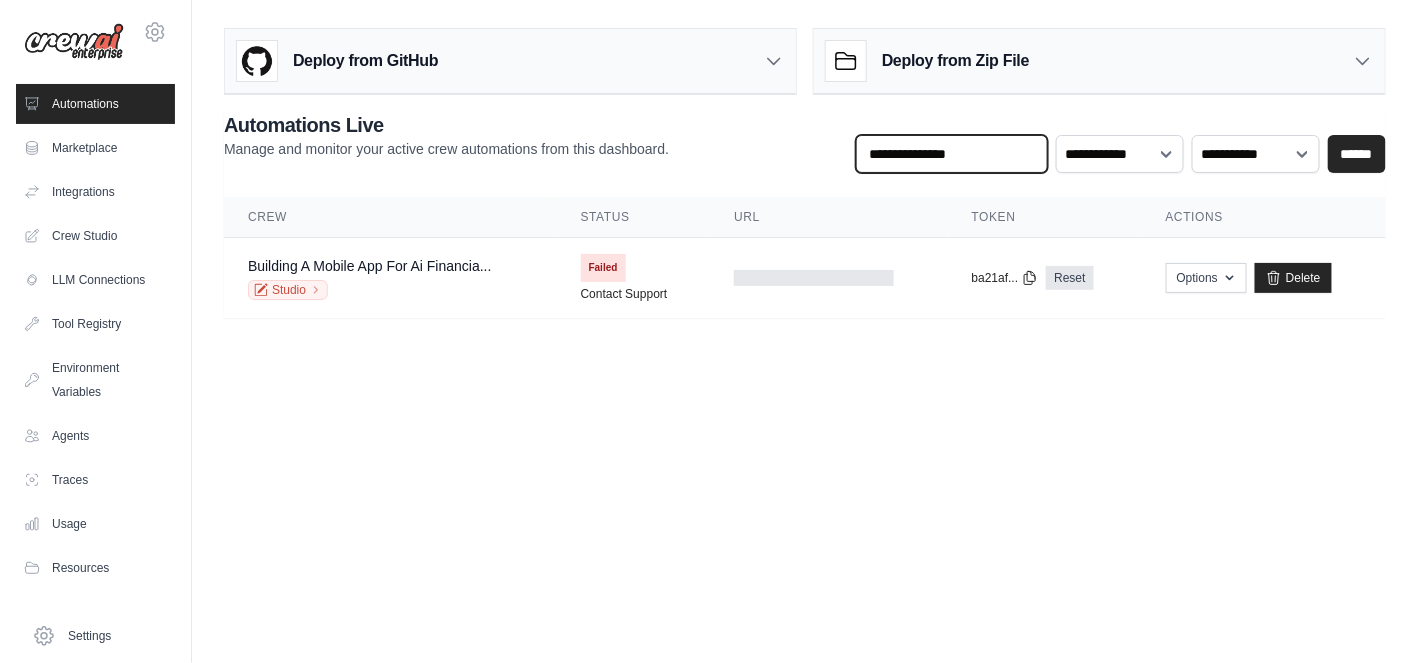 click at bounding box center (952, 154) 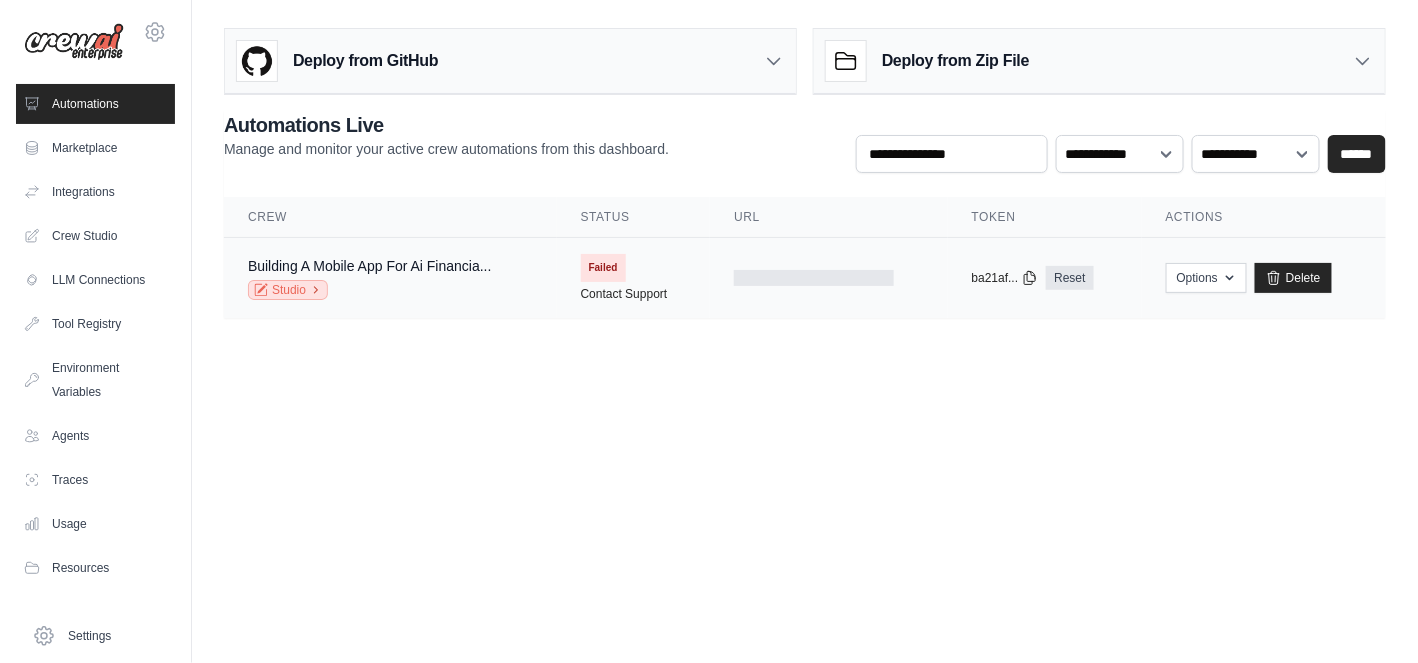 click on "Studio" at bounding box center [288, 290] 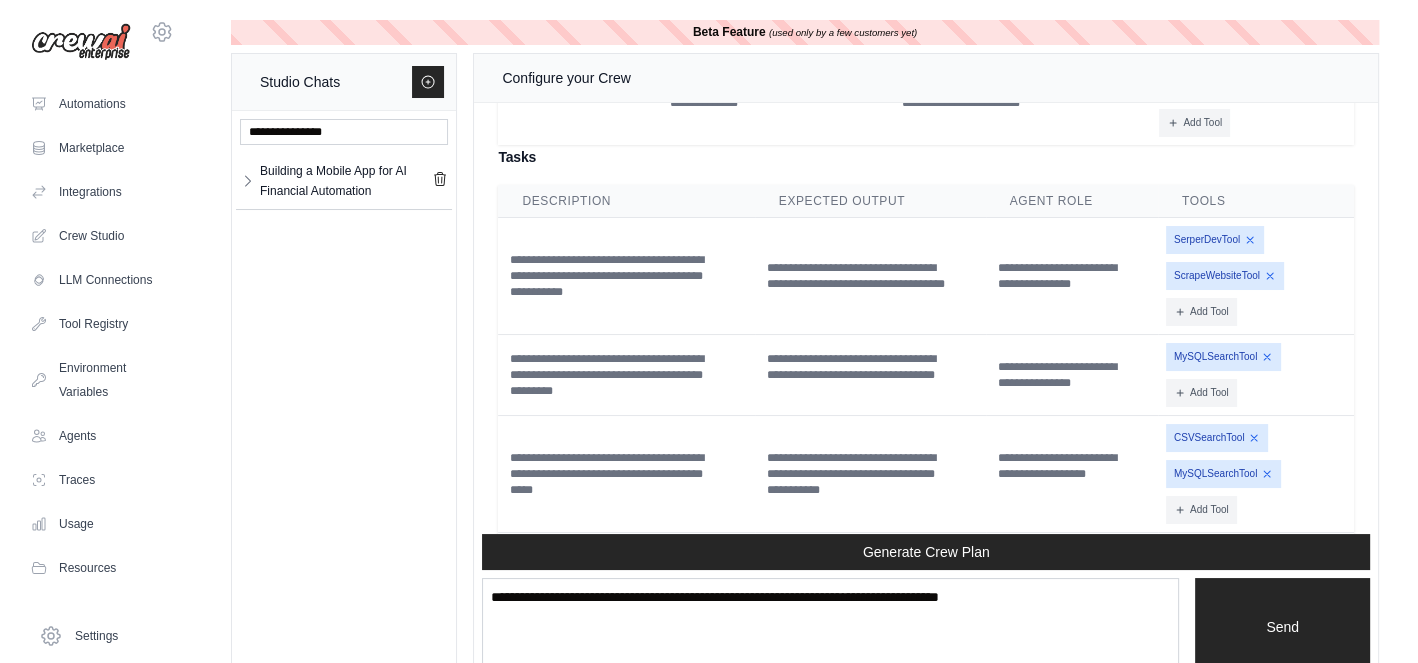 scroll, scrollTop: 20810, scrollLeft: 0, axis: vertical 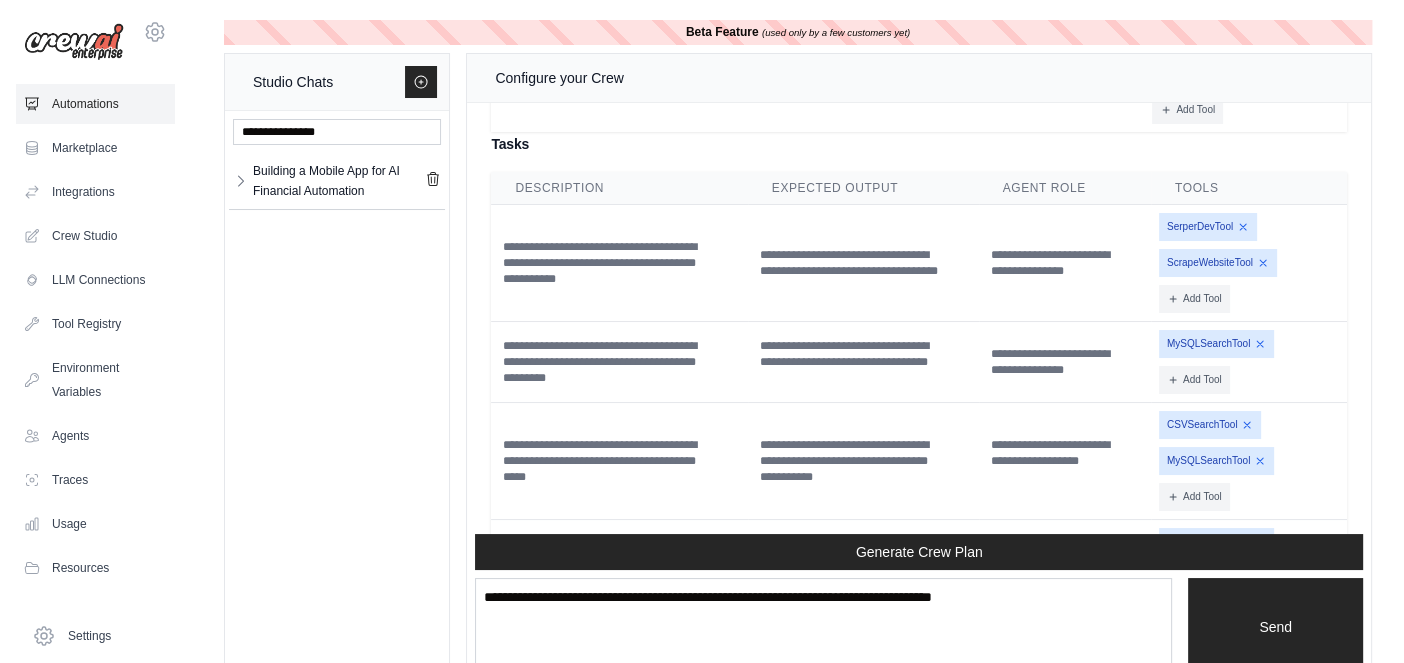 click on "Automations" at bounding box center [95, 104] 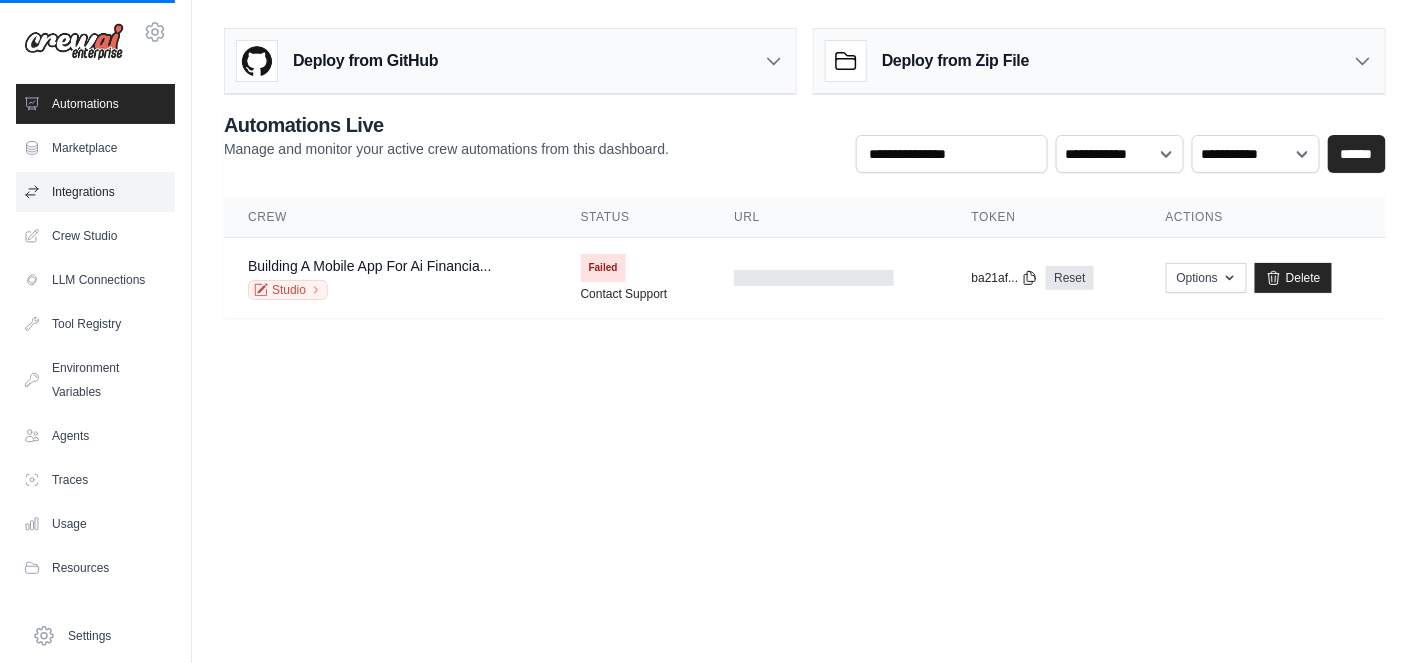 click on "Integrations" at bounding box center [95, 192] 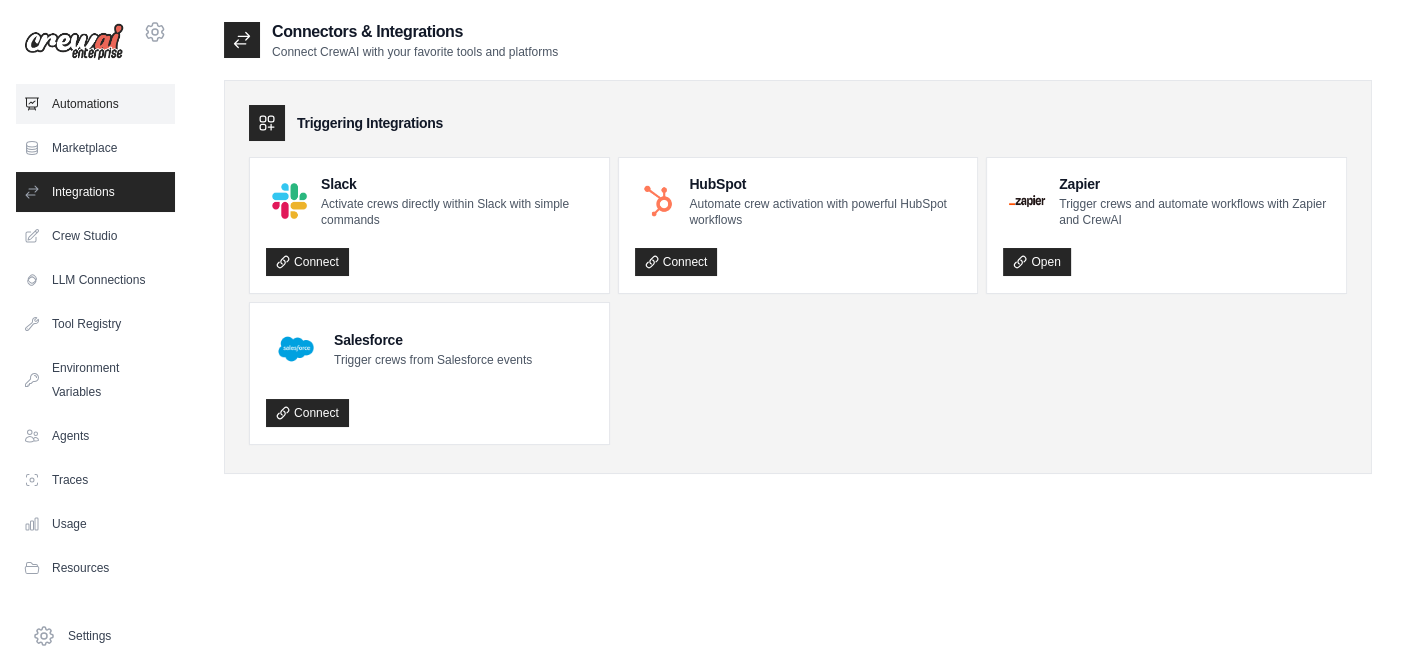 click on "Automations" at bounding box center (95, 104) 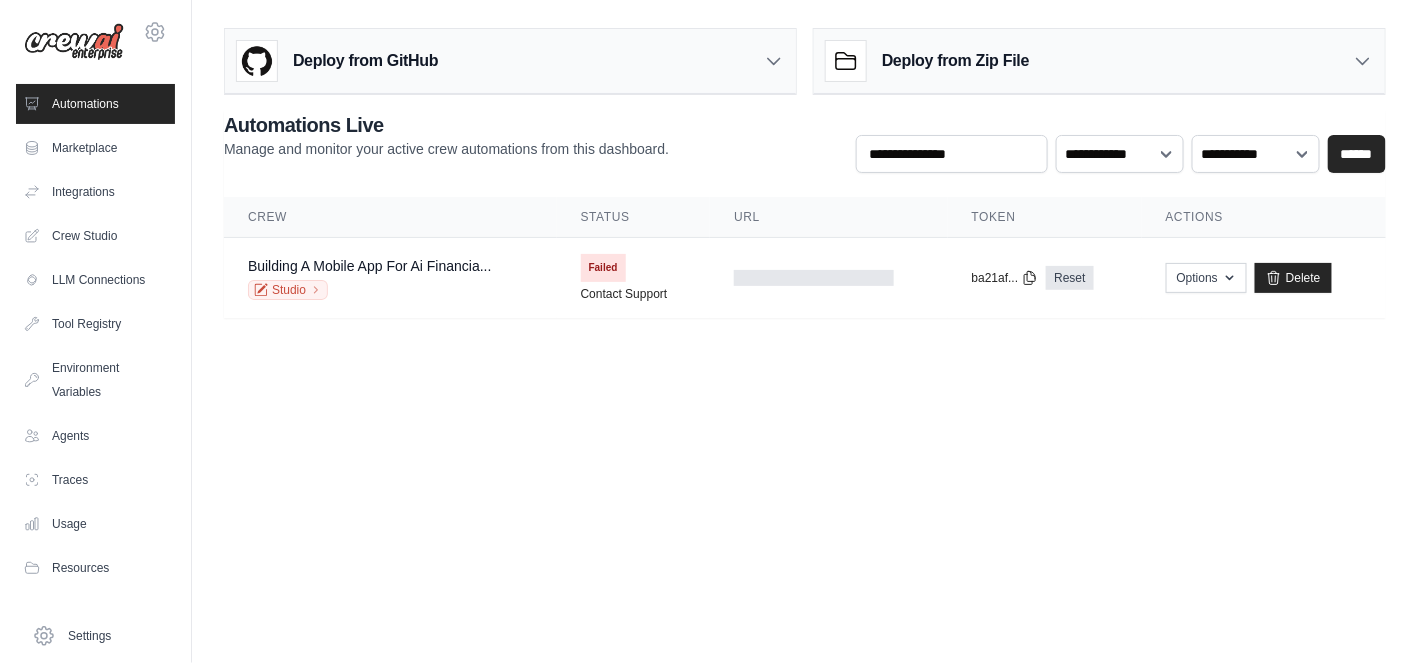 click on "Deploy from Zip File" at bounding box center (1099, 61) 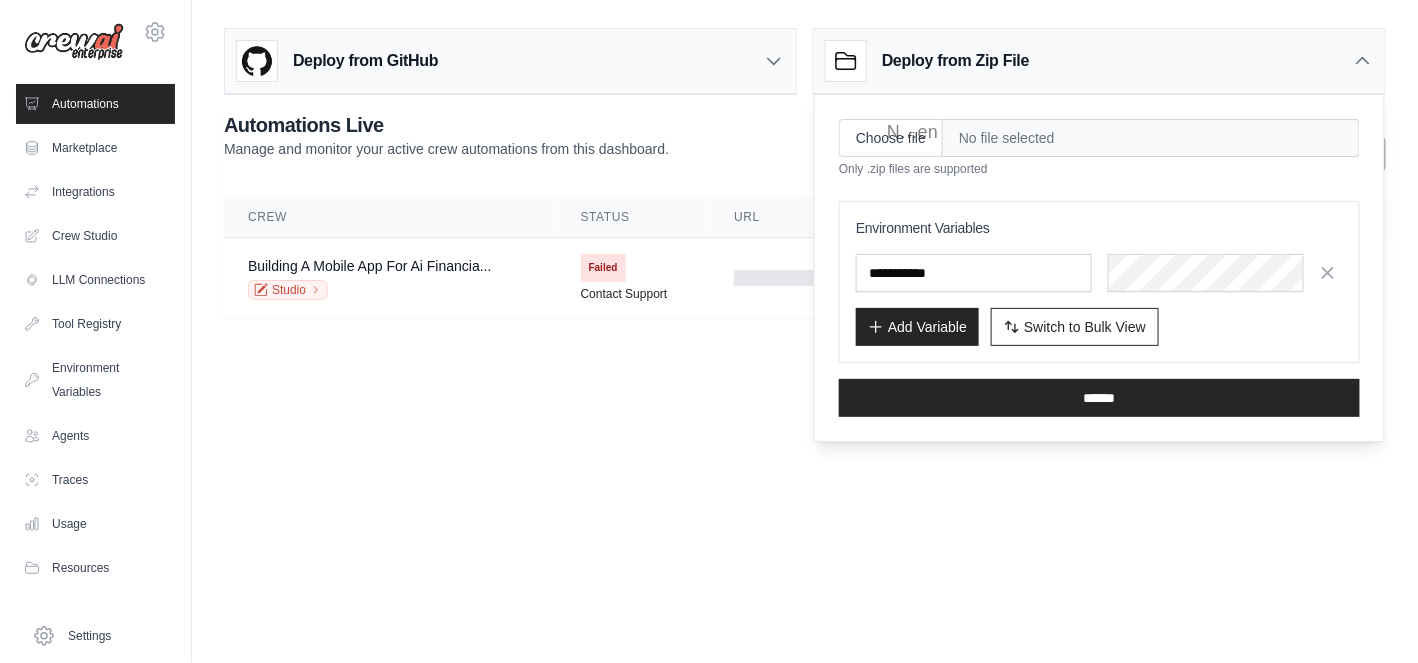 click on "Deploy from Zip File" at bounding box center (1099, 61) 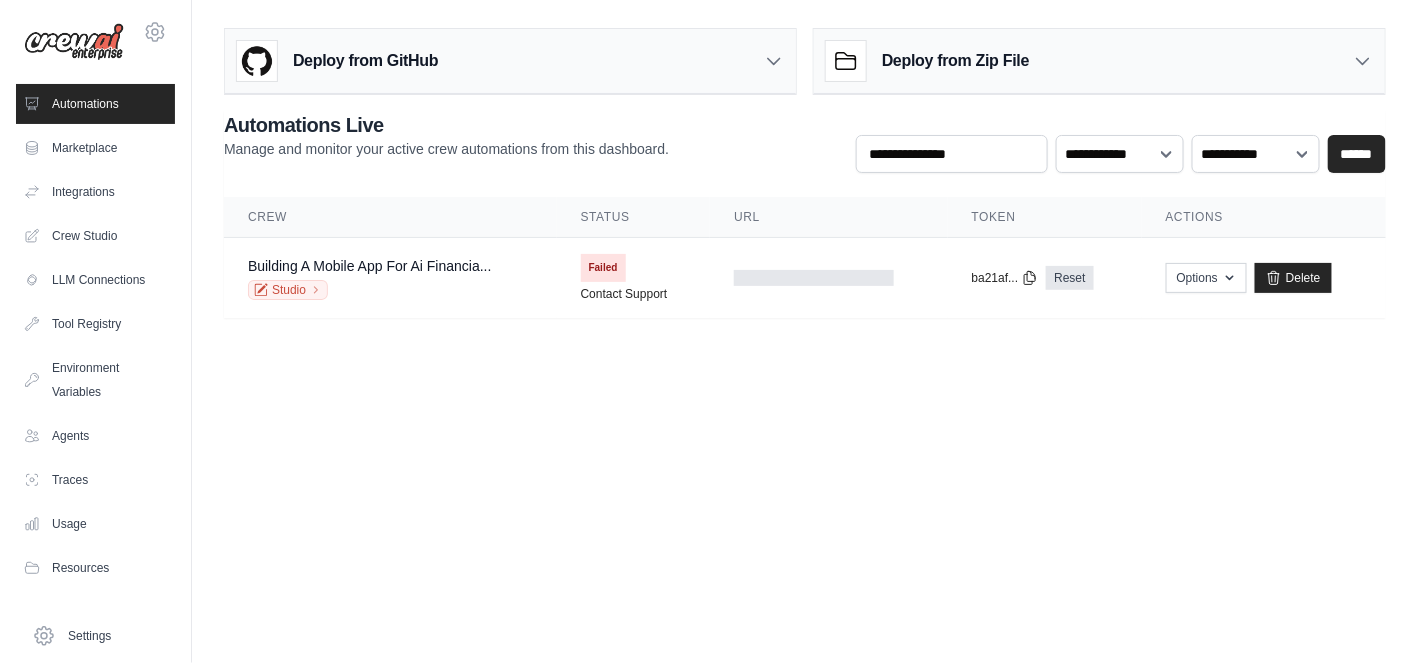 click on "Deploy from GitHub" at bounding box center (510, 61) 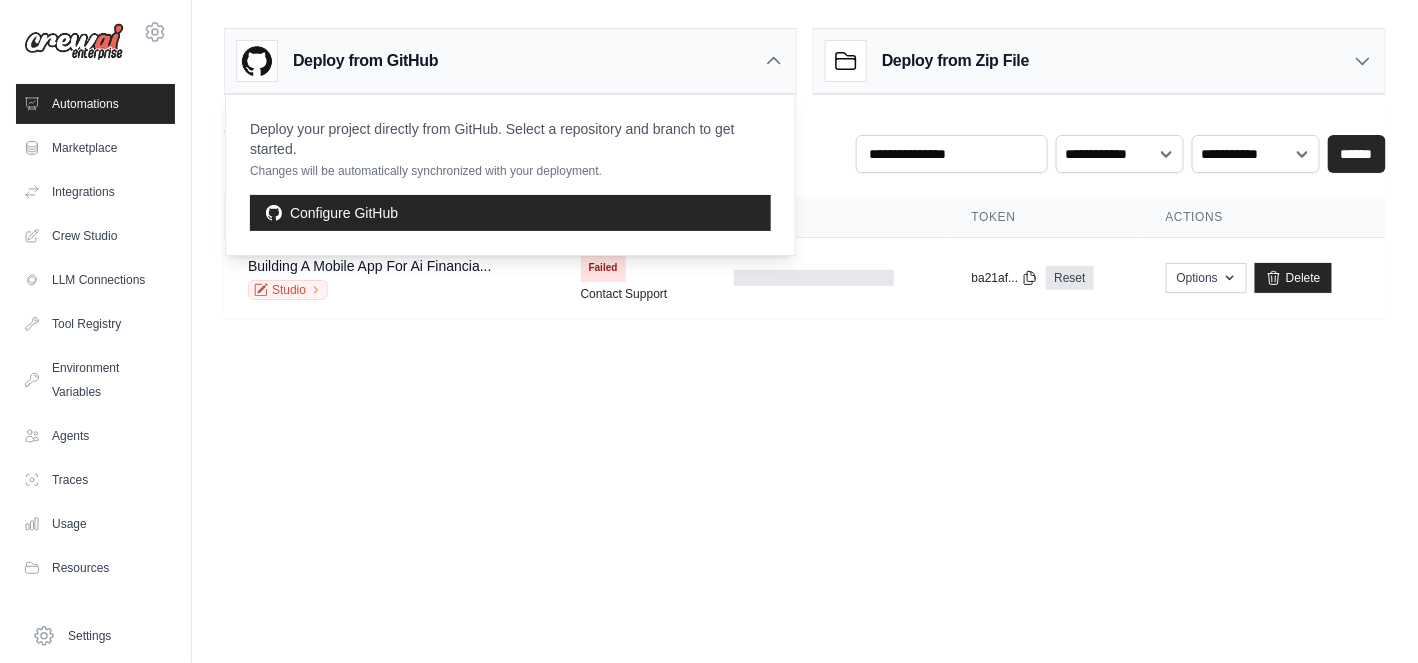 click on "Deploy from GitHub" at bounding box center (510, 61) 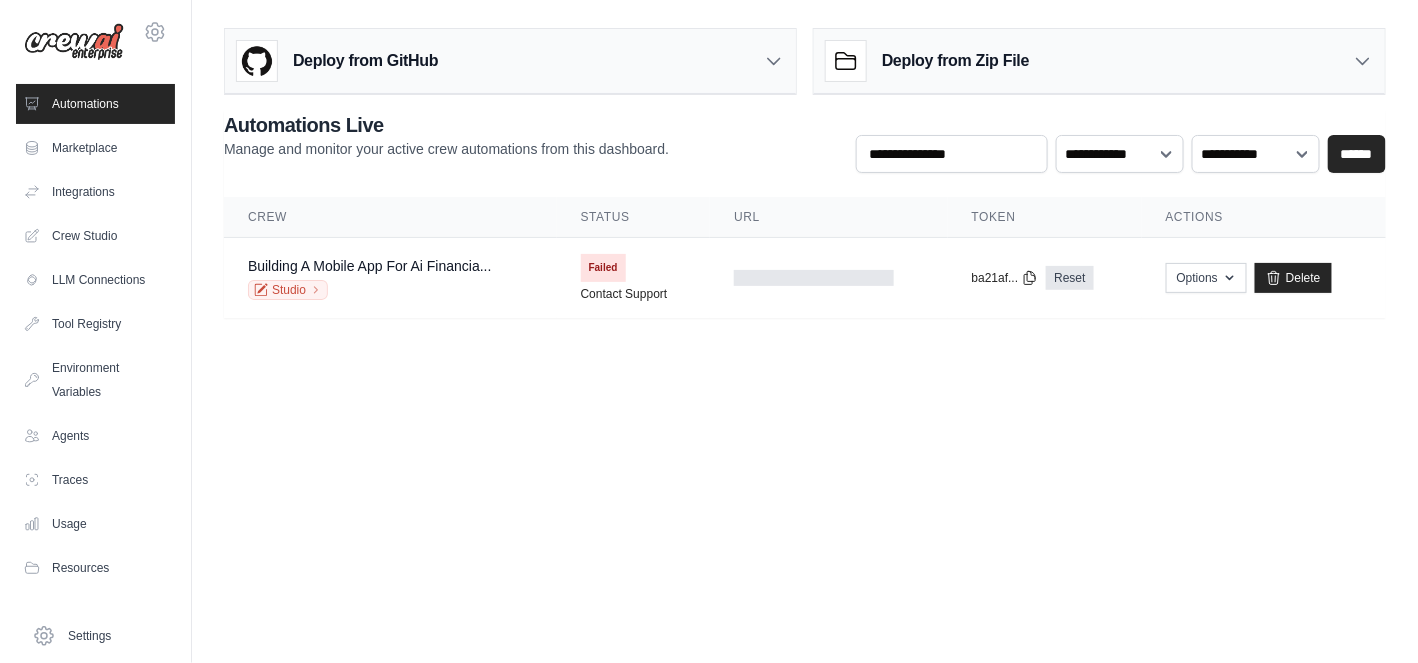 click on "Deploy from GitHub" at bounding box center (510, 61) 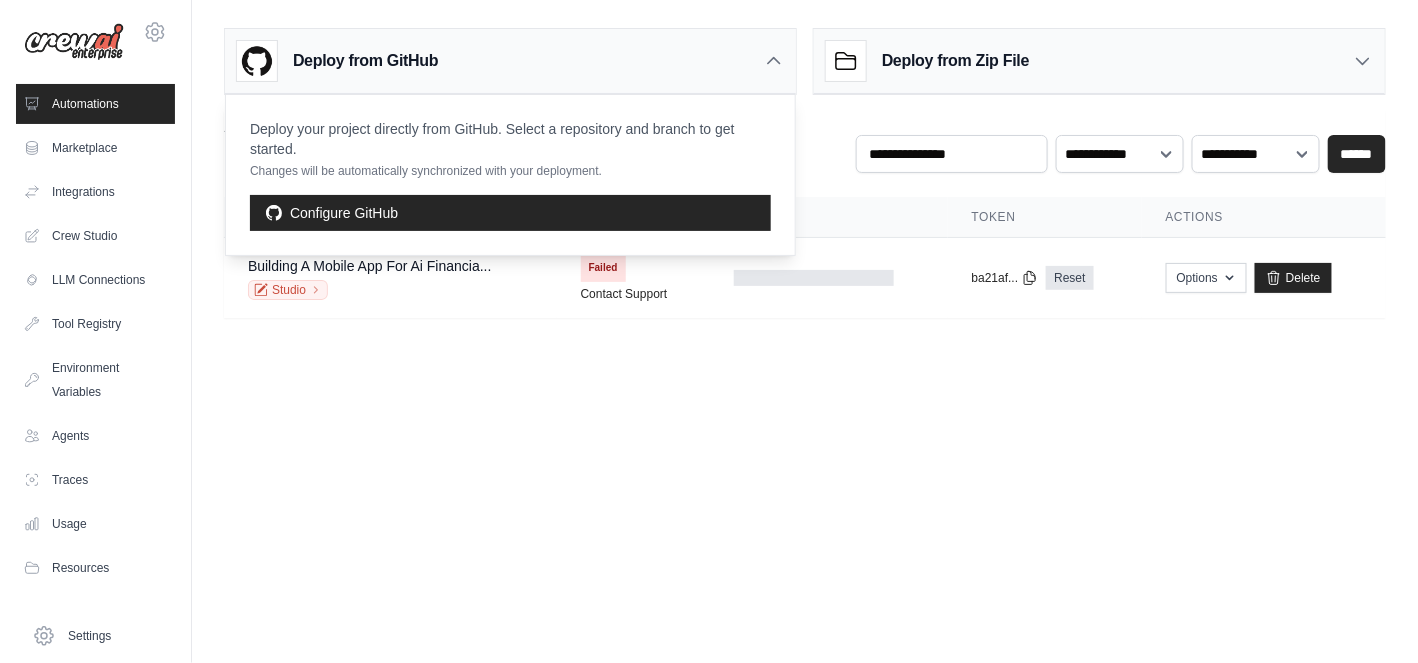 click on "Deploy from GitHub" at bounding box center [510, 61] 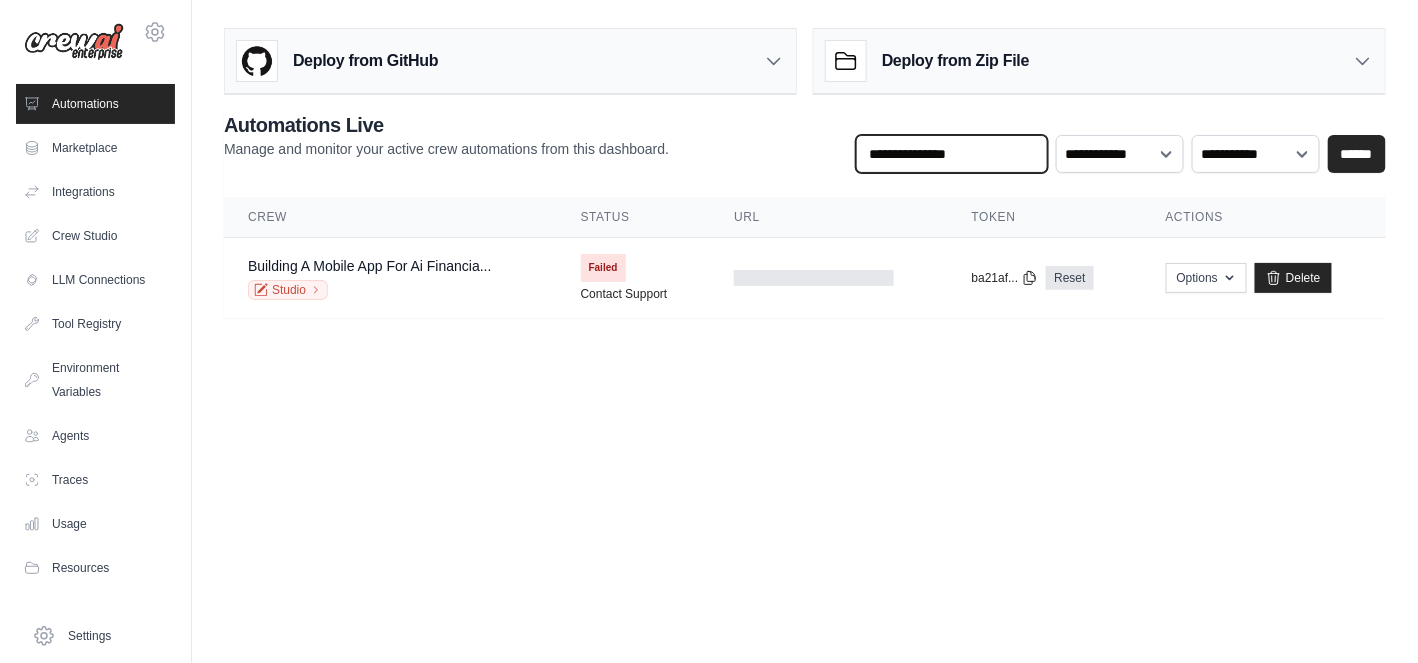 click at bounding box center [952, 154] 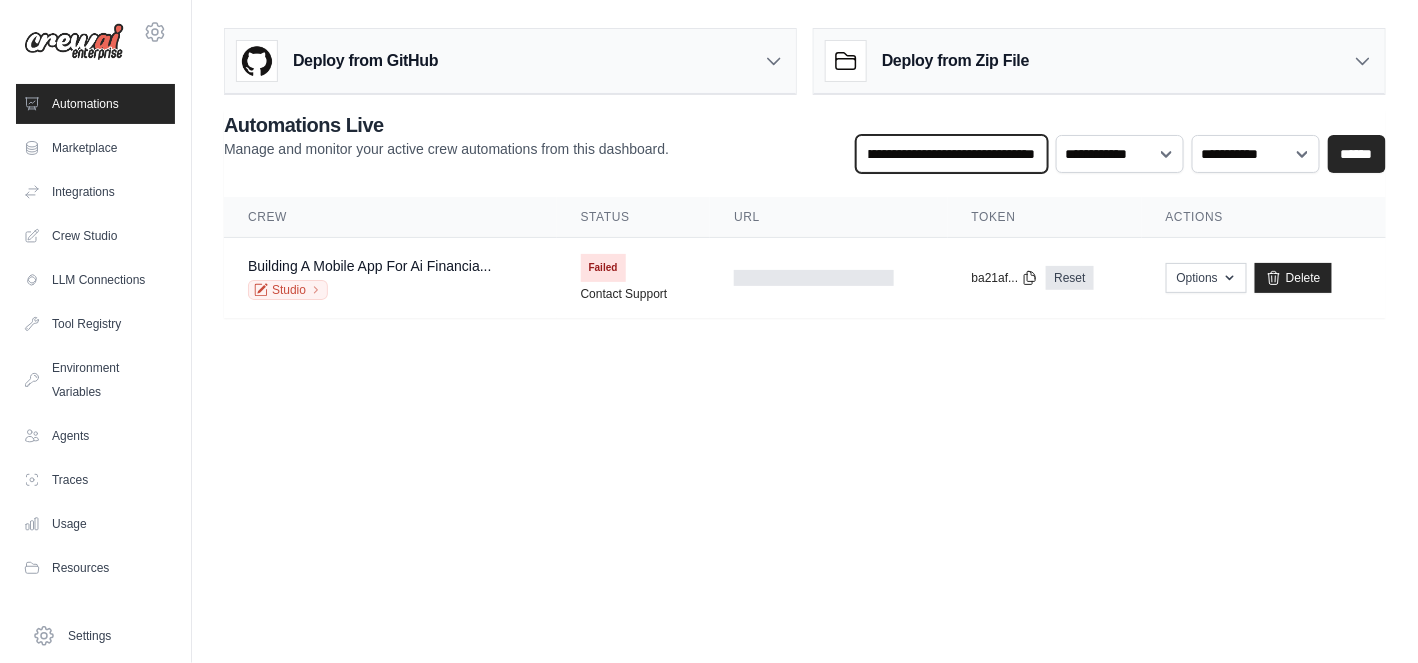 scroll, scrollTop: 0, scrollLeft: 76, axis: horizontal 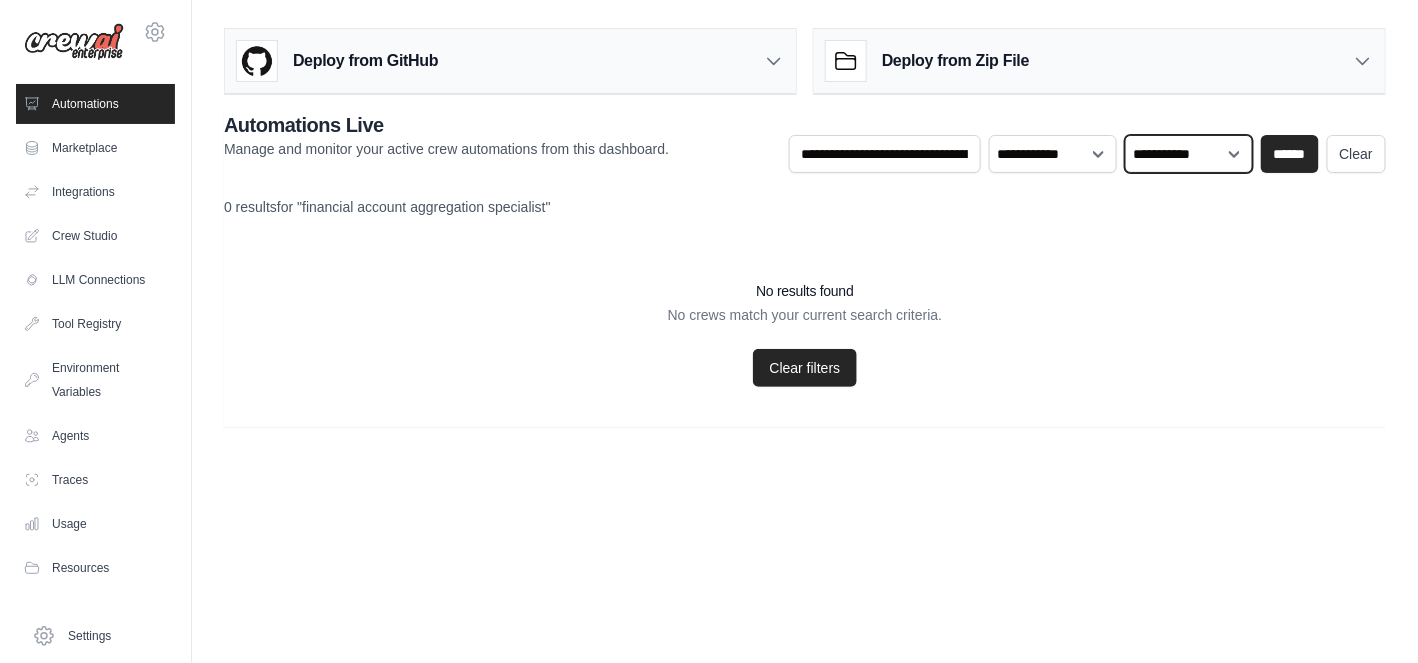 click on "**********" at bounding box center [1189, 153] 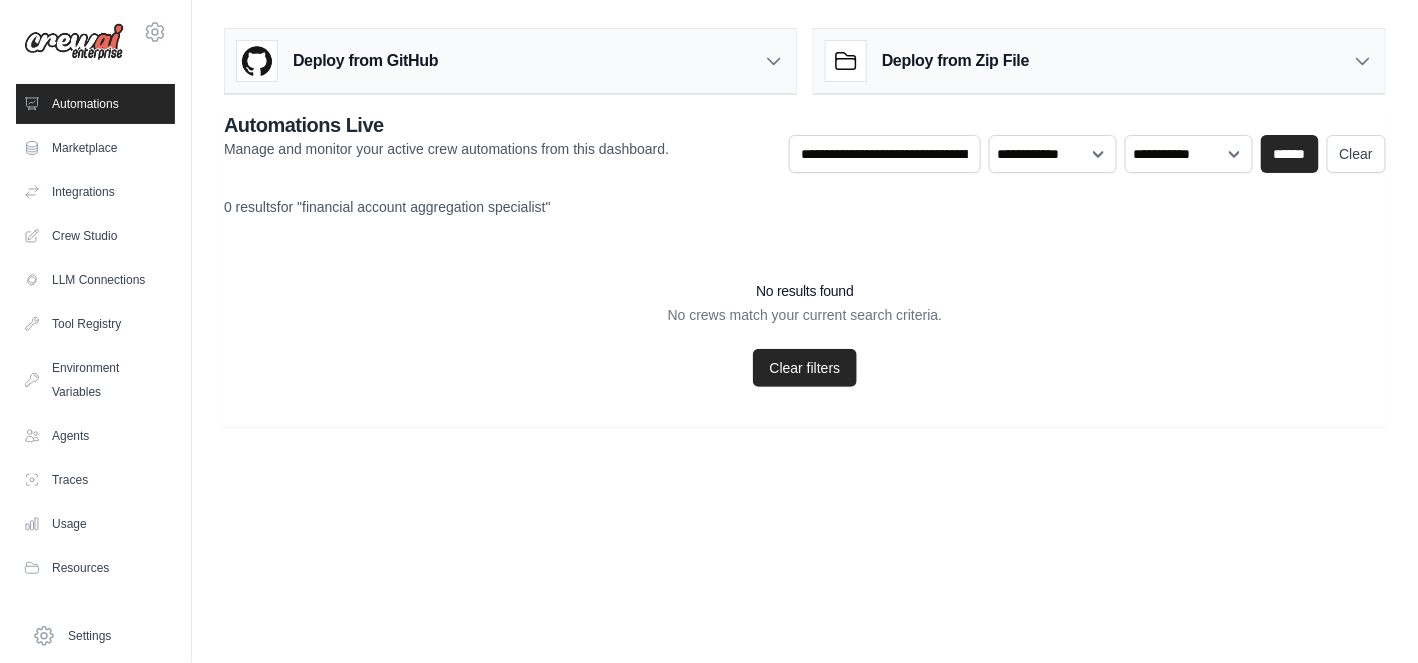 click on "No results found
No crews match your current search criteria.
Clear filters" at bounding box center (805, 330) 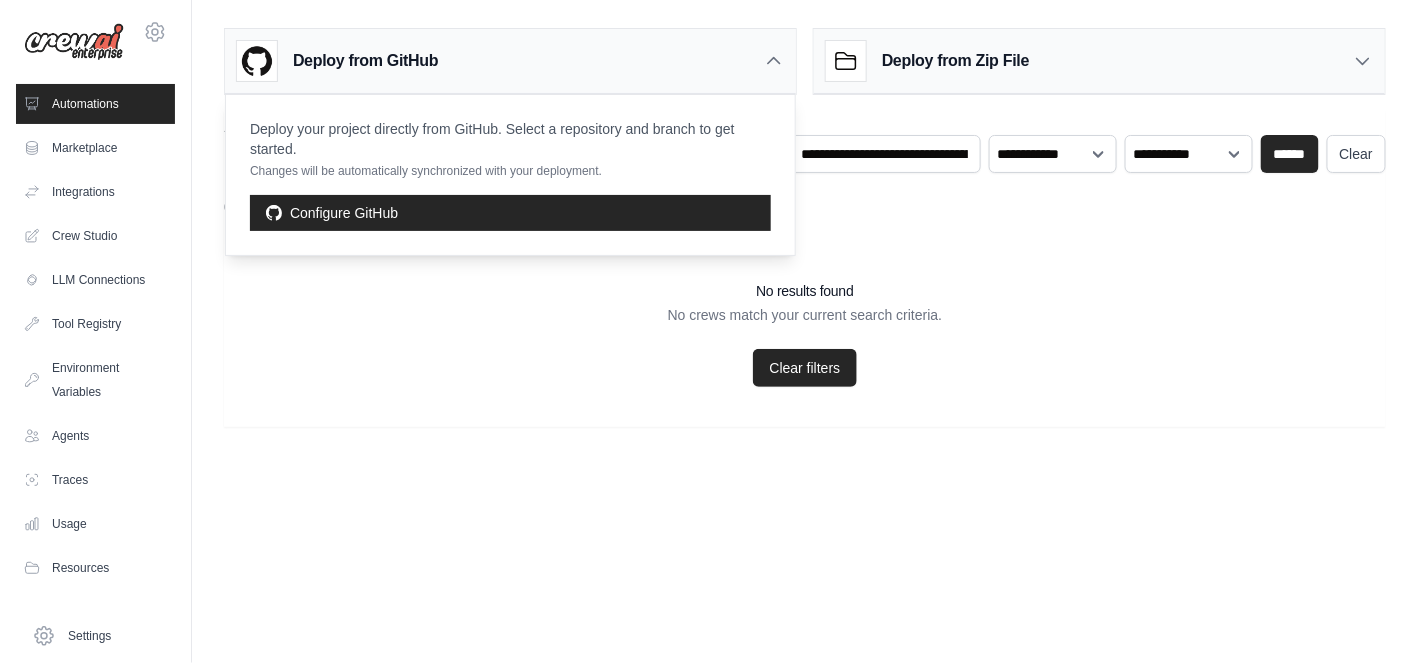 click on "Deploy from GitHub
Deploy your project directly from GitHub. Select a repository and
branch to get started.
Changes will be automatically synchronized with your deployment.
Configure GitHub
Deploy from Zip File
Choose file" at bounding box center [805, 235] 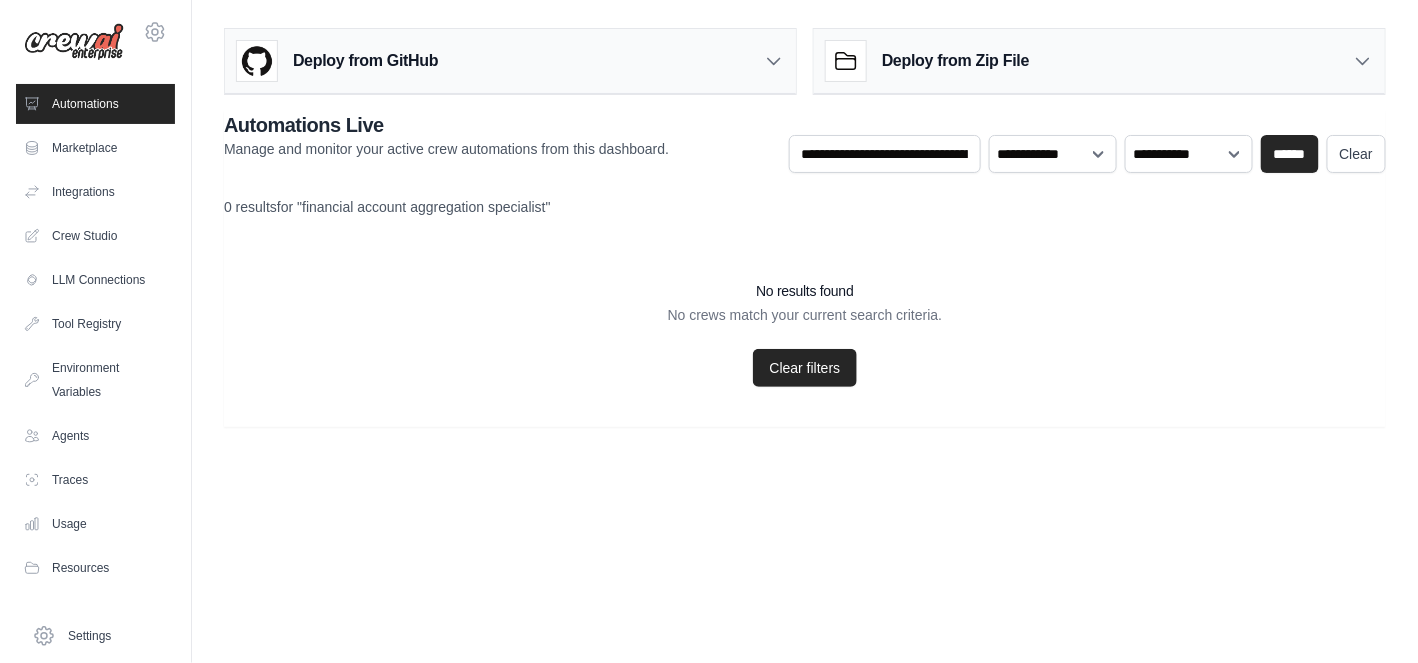 click on "Automations" at bounding box center [95, 104] 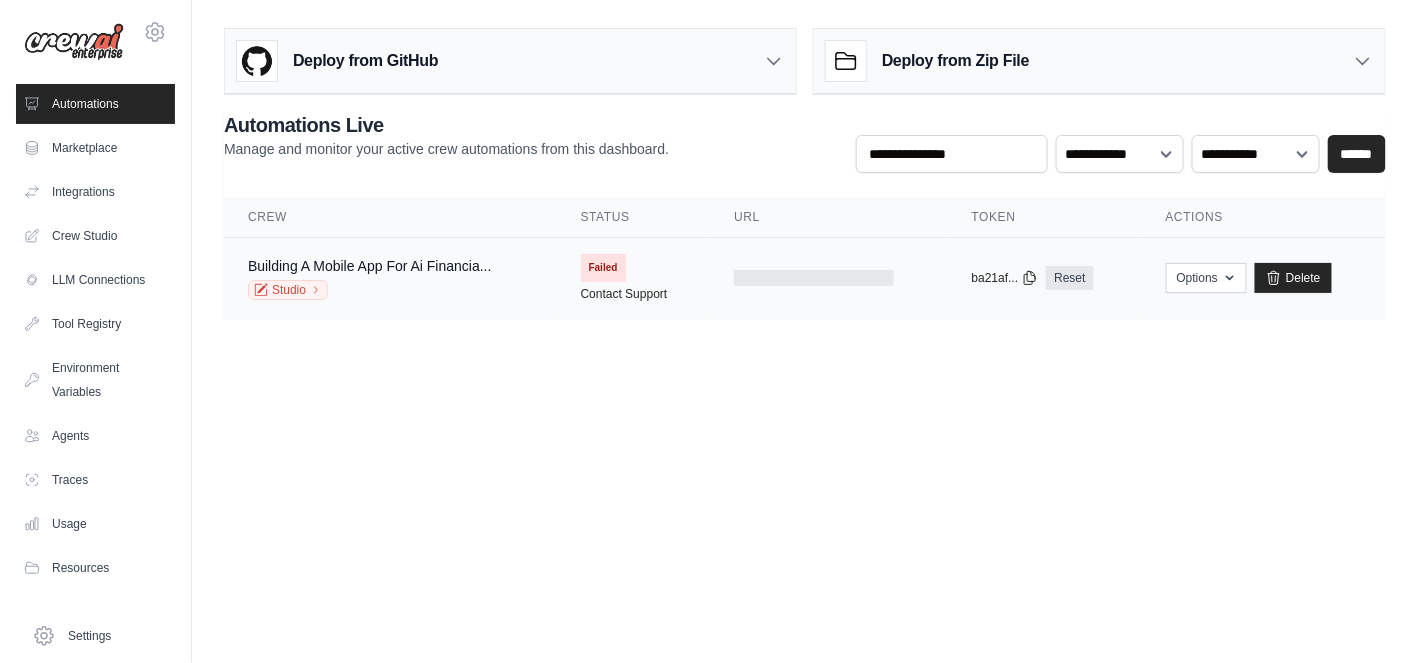 click on "Building A Mobile App For Ai Financia...
Studio" at bounding box center [370, 278] 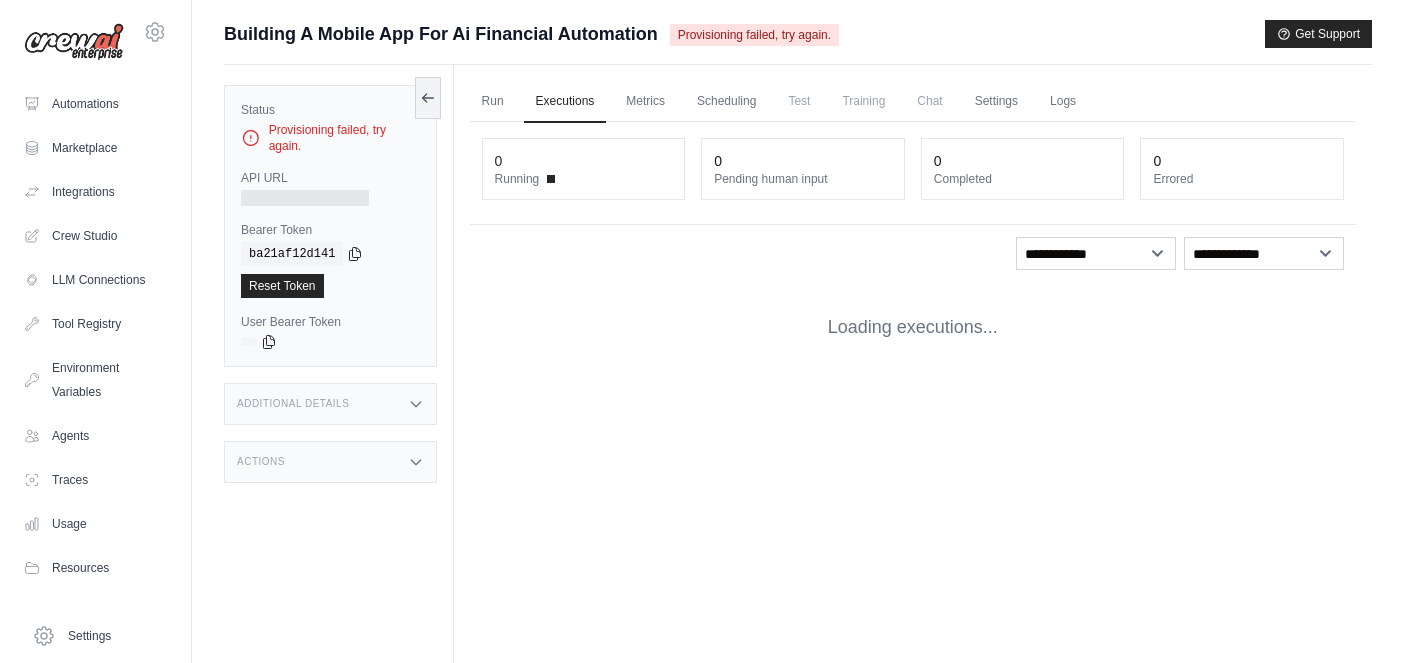 scroll, scrollTop: 0, scrollLeft: 0, axis: both 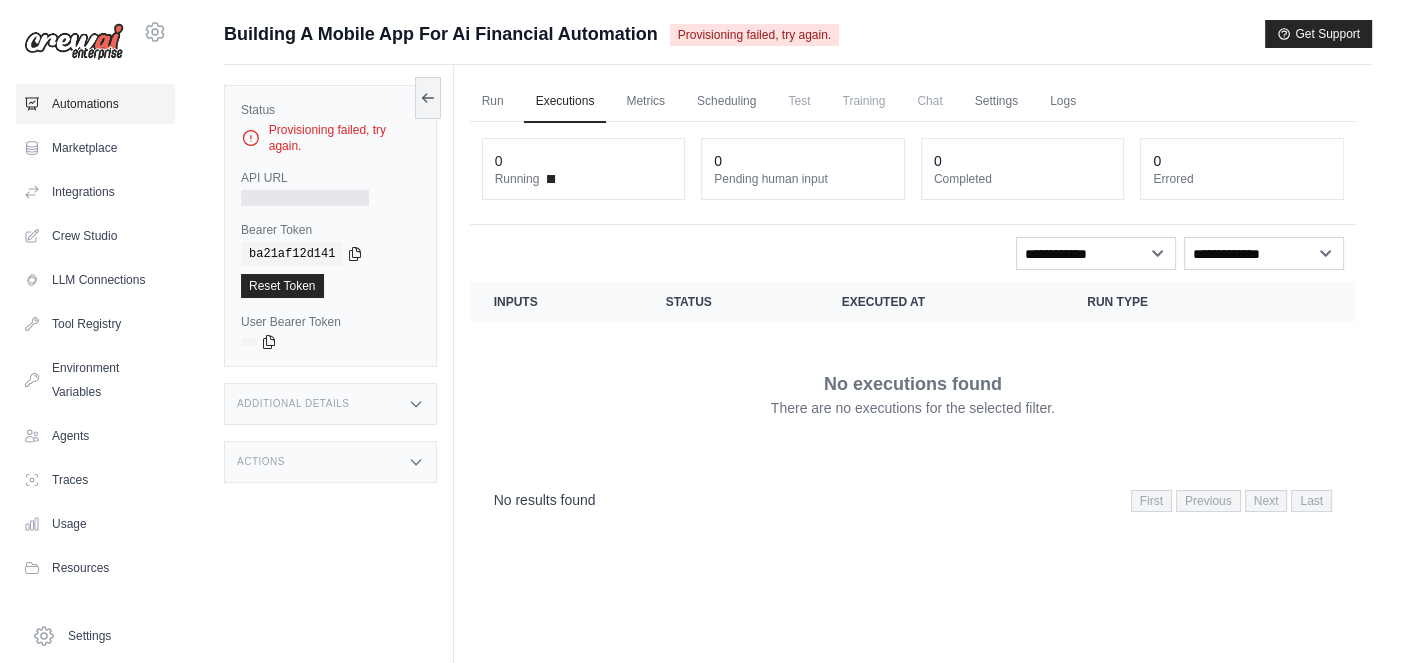 click on "Automations" at bounding box center (95, 104) 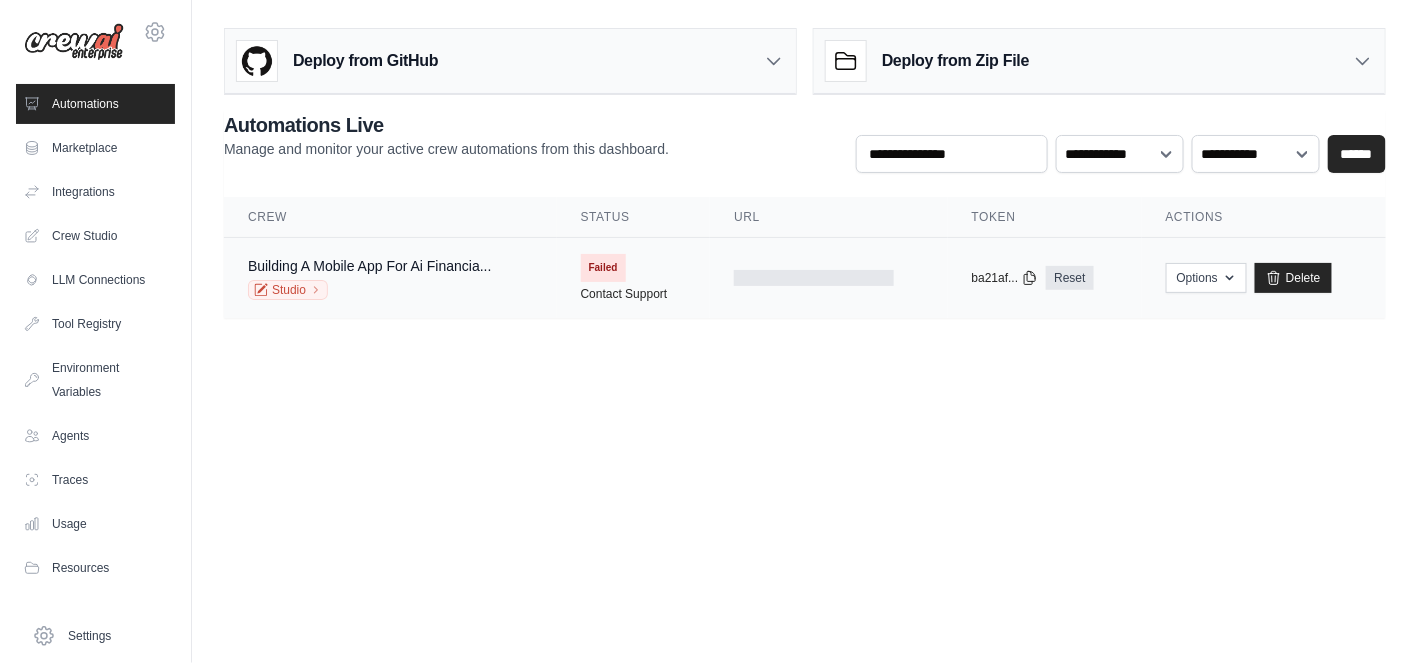 click on "Failed" at bounding box center [603, 268] 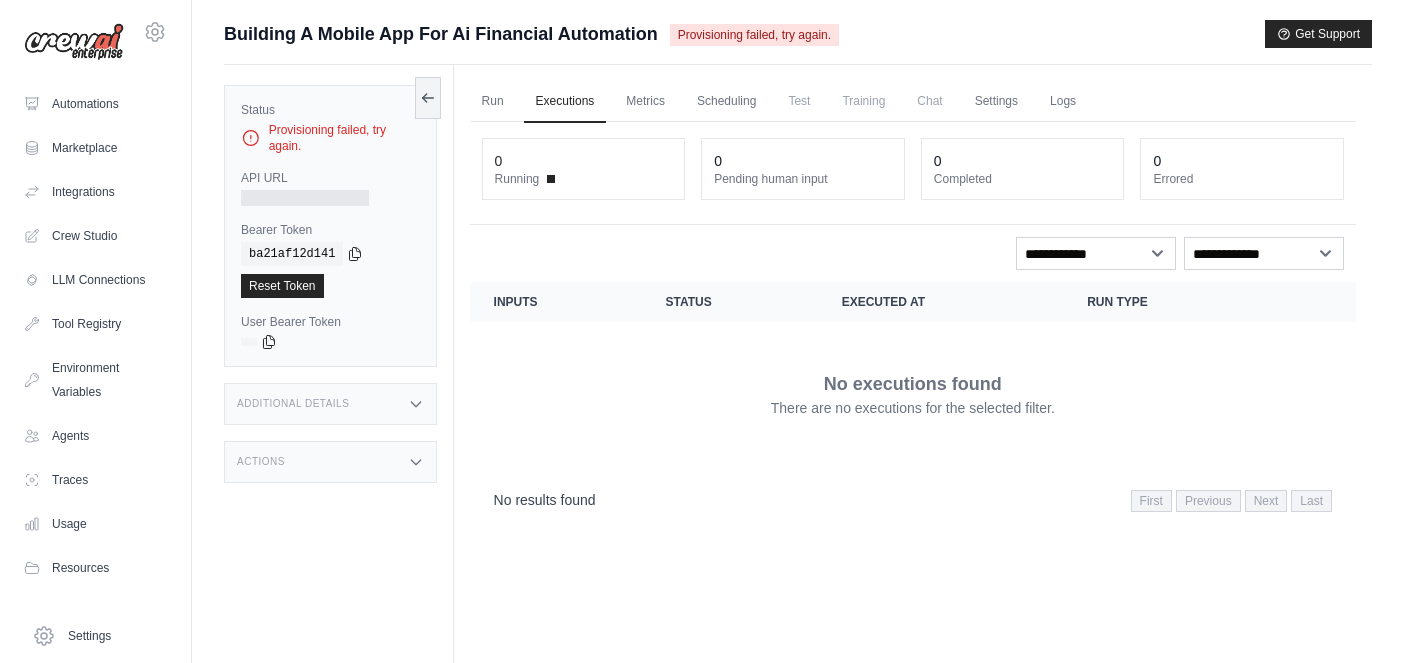 scroll, scrollTop: 0, scrollLeft: 0, axis: both 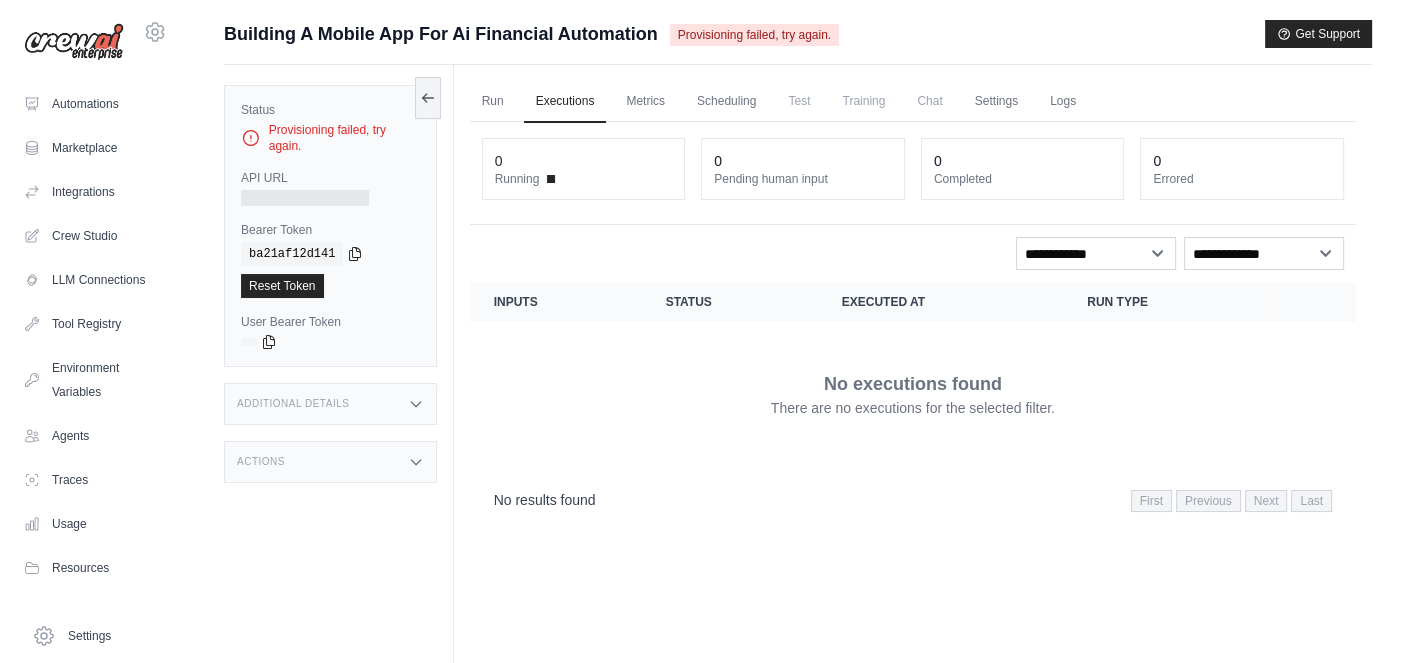 click on "Additional Details" at bounding box center [330, 404] 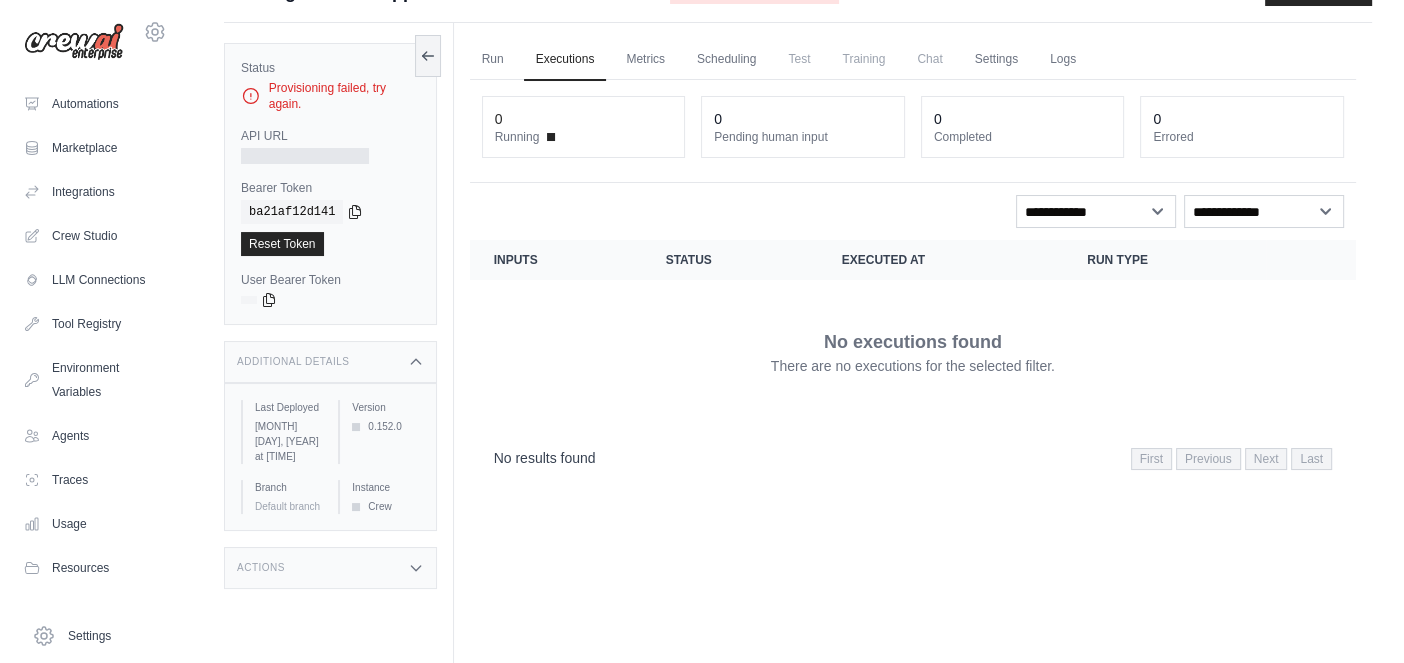 scroll, scrollTop: 42, scrollLeft: 0, axis: vertical 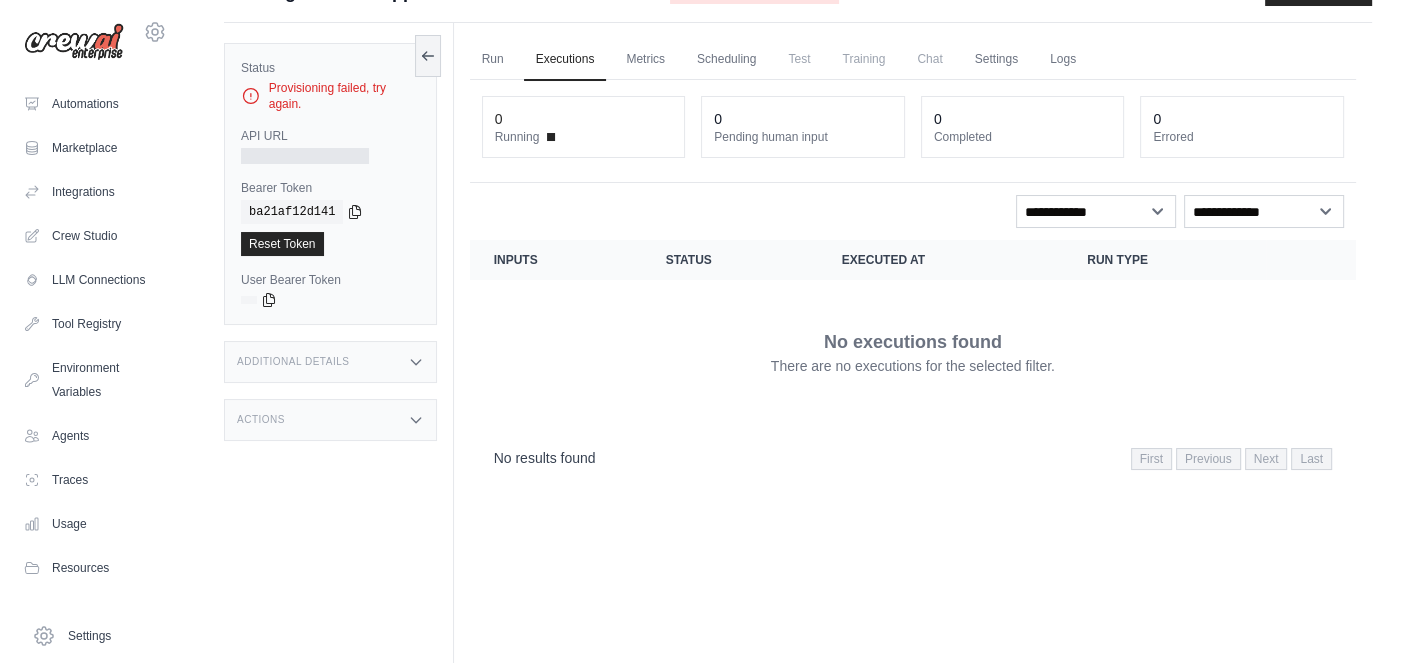 click on "Actions" at bounding box center (330, 420) 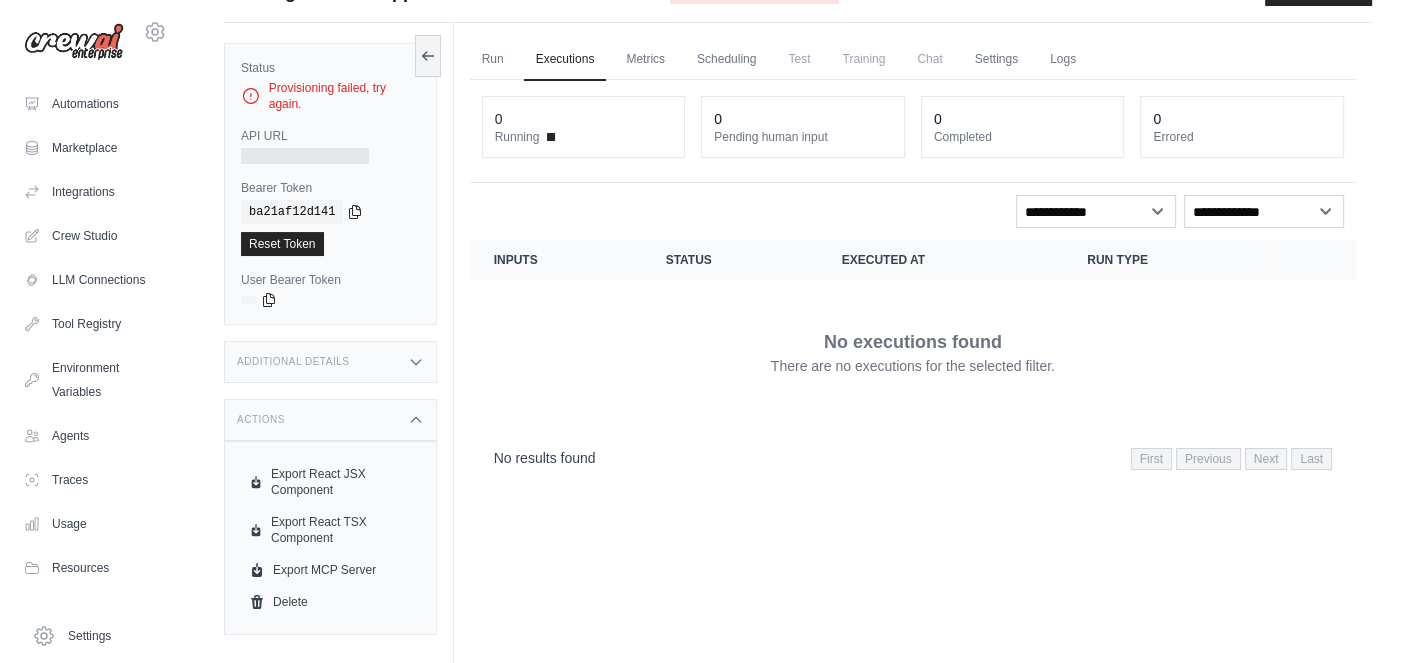 scroll, scrollTop: 84, scrollLeft: 0, axis: vertical 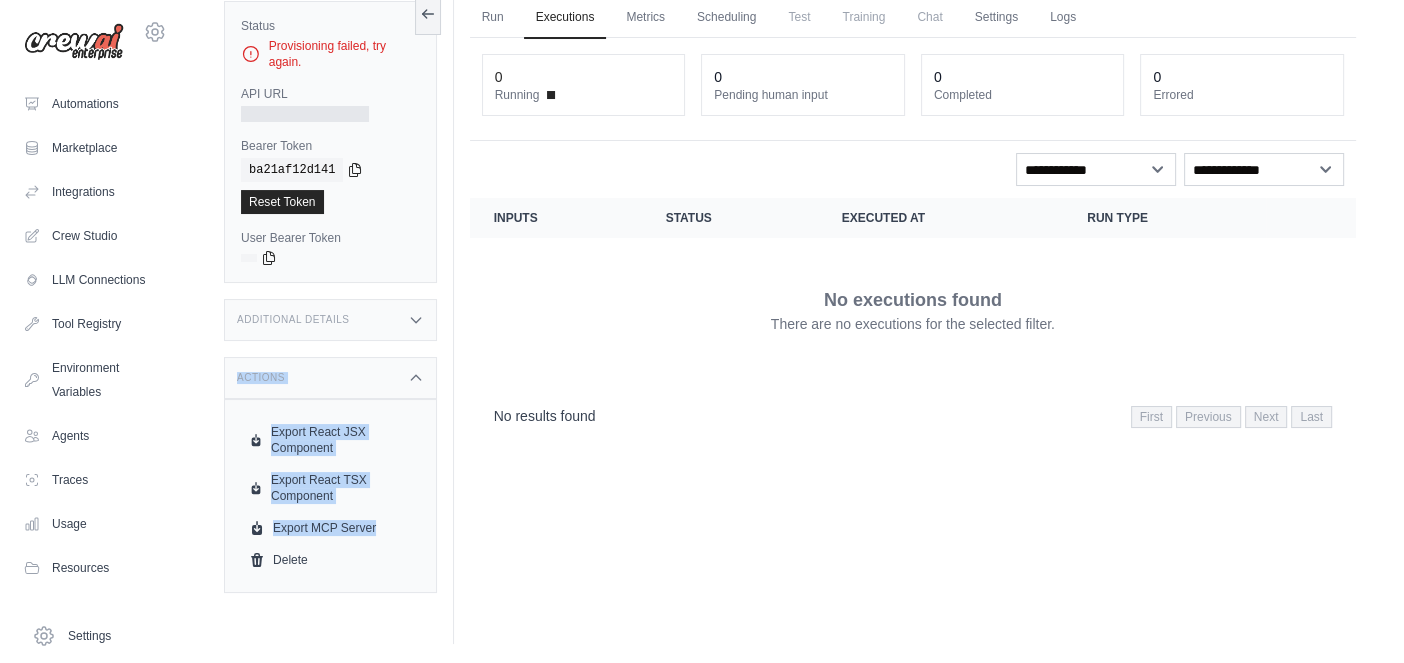 drag, startPoint x: 223, startPoint y: 363, endPoint x: 423, endPoint y: 542, distance: 268.40454 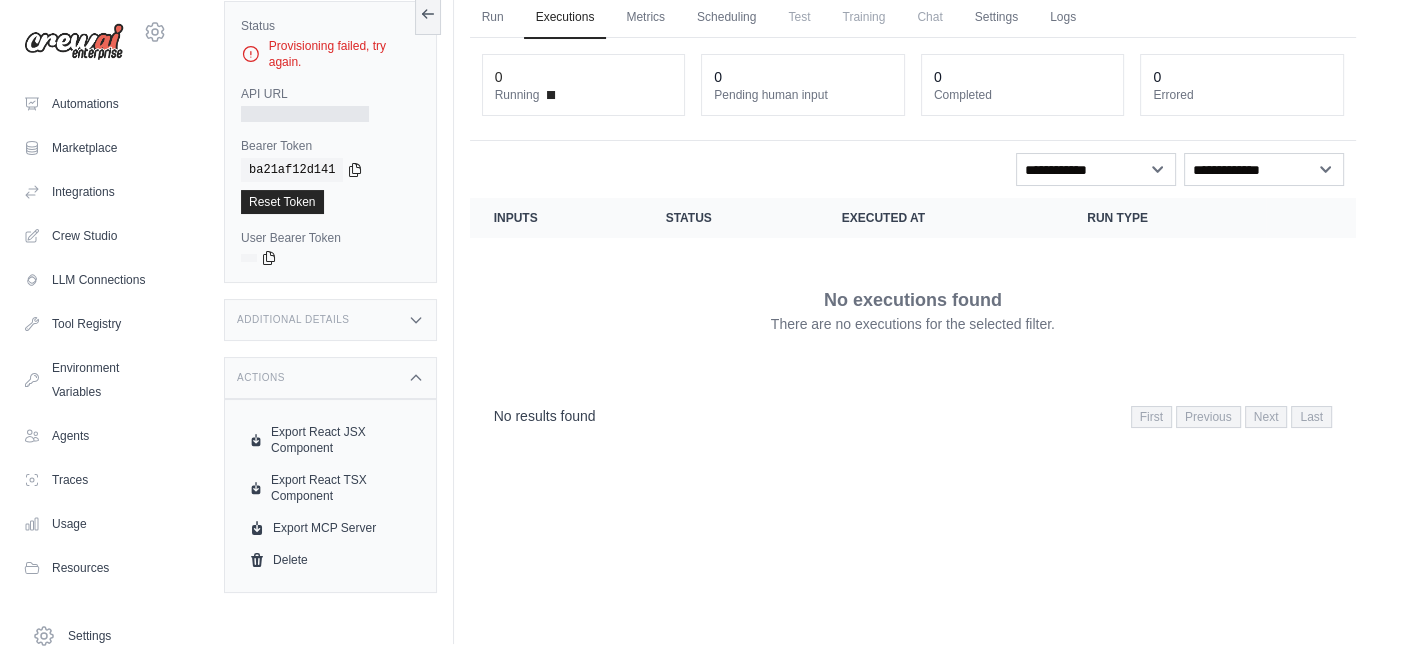 click on "Run
Executions
Metrics
Scheduling
Test
Training
Chat
Settings
Logs
0
Running
0
Pending human input
0" at bounding box center (913, 312) 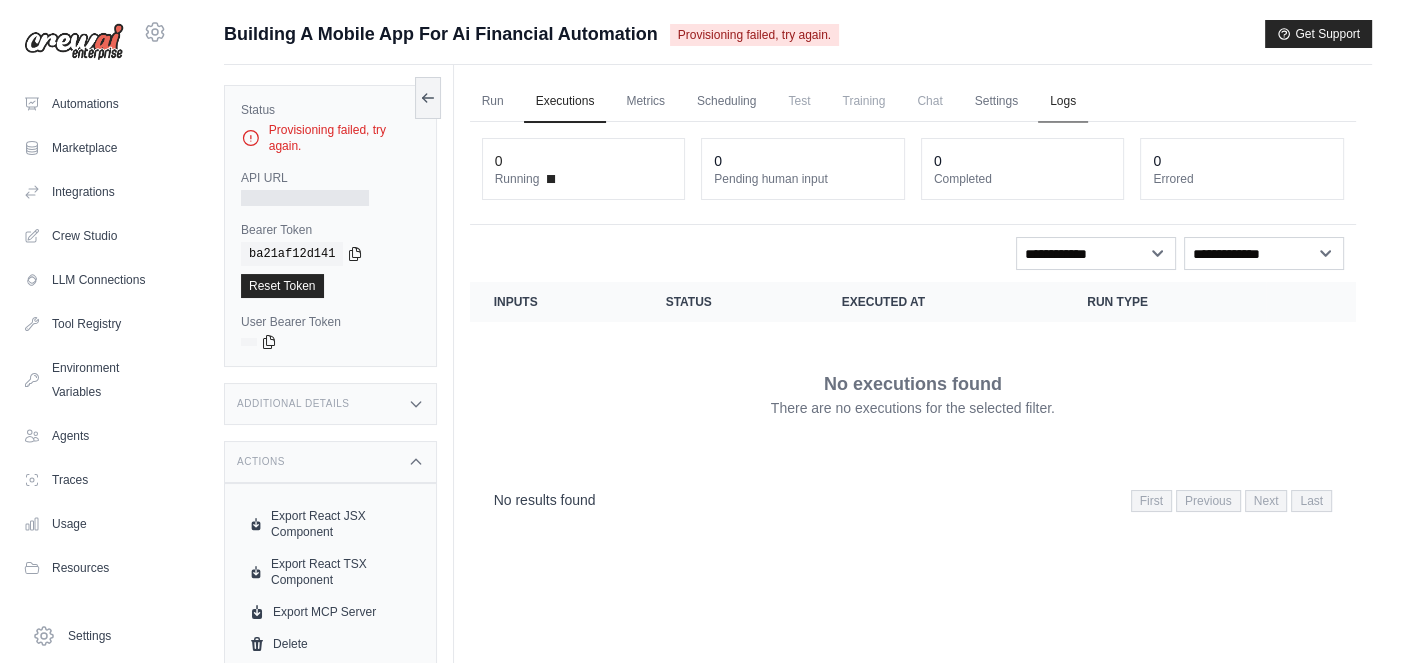 click on "Logs" at bounding box center [1063, 102] 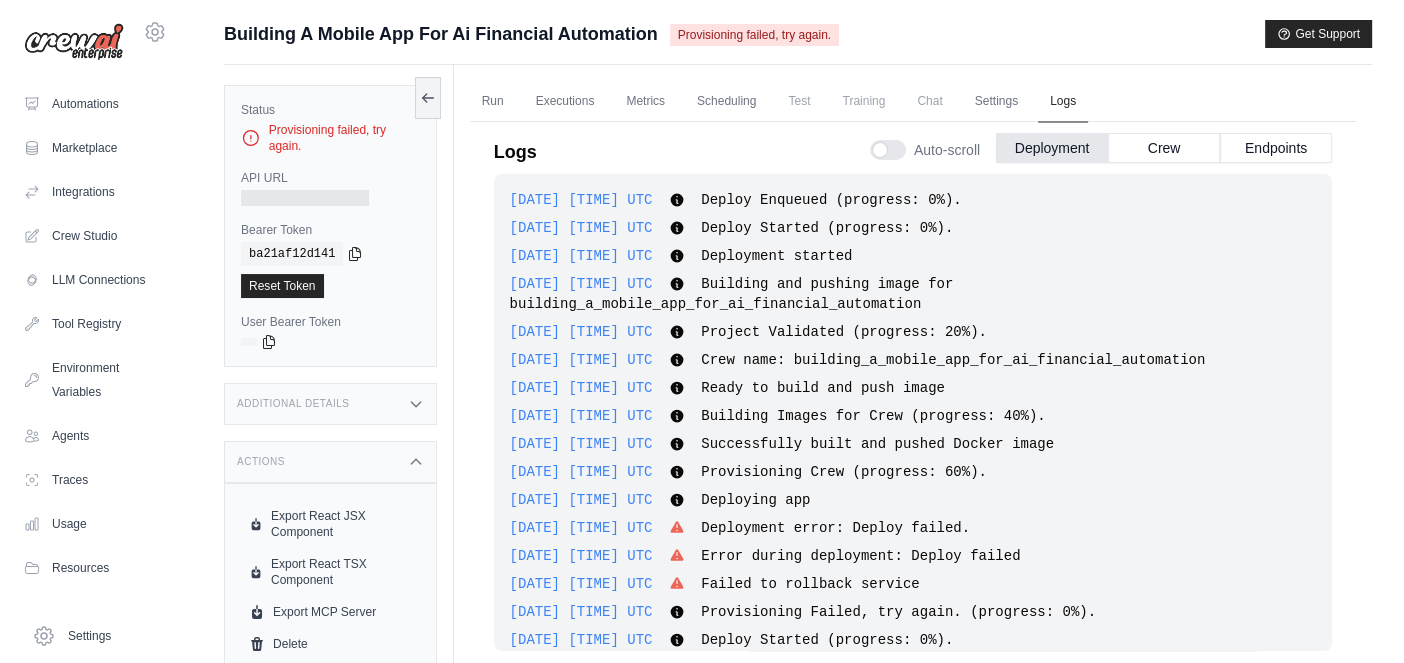 scroll, scrollTop: 406, scrollLeft: 0, axis: vertical 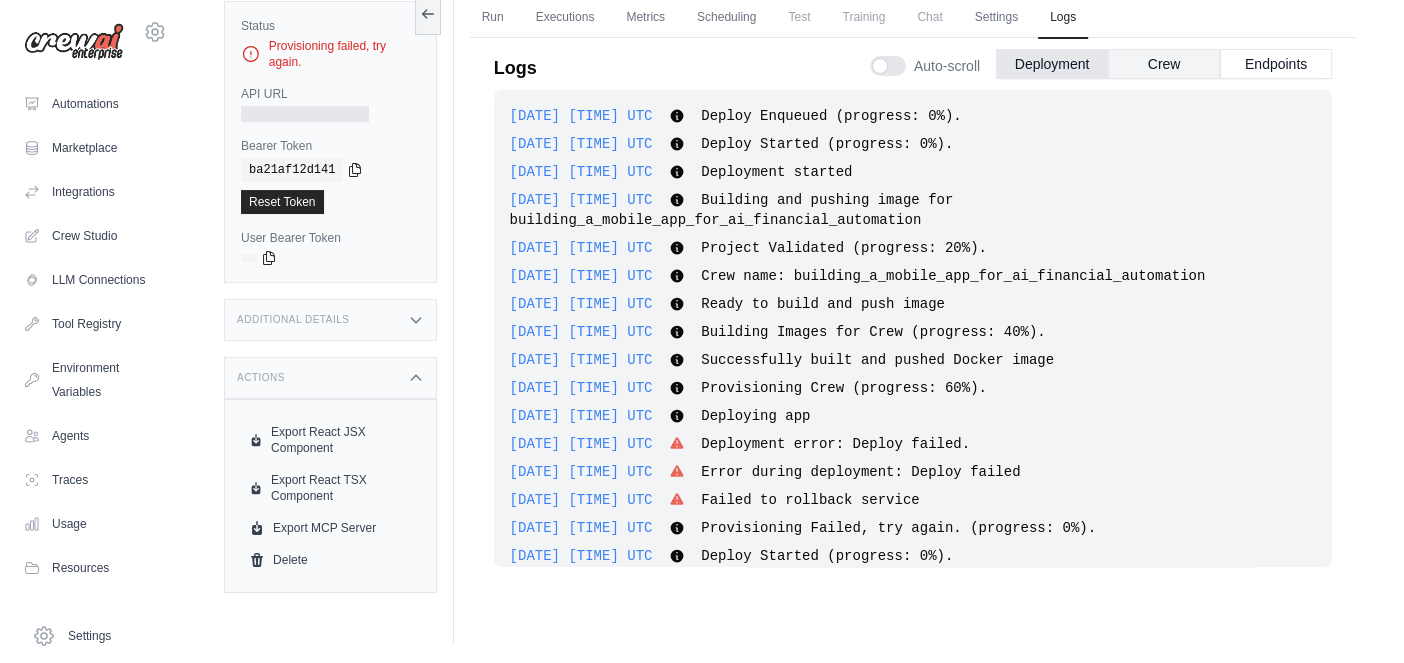 click on "Crew" at bounding box center [1164, 64] 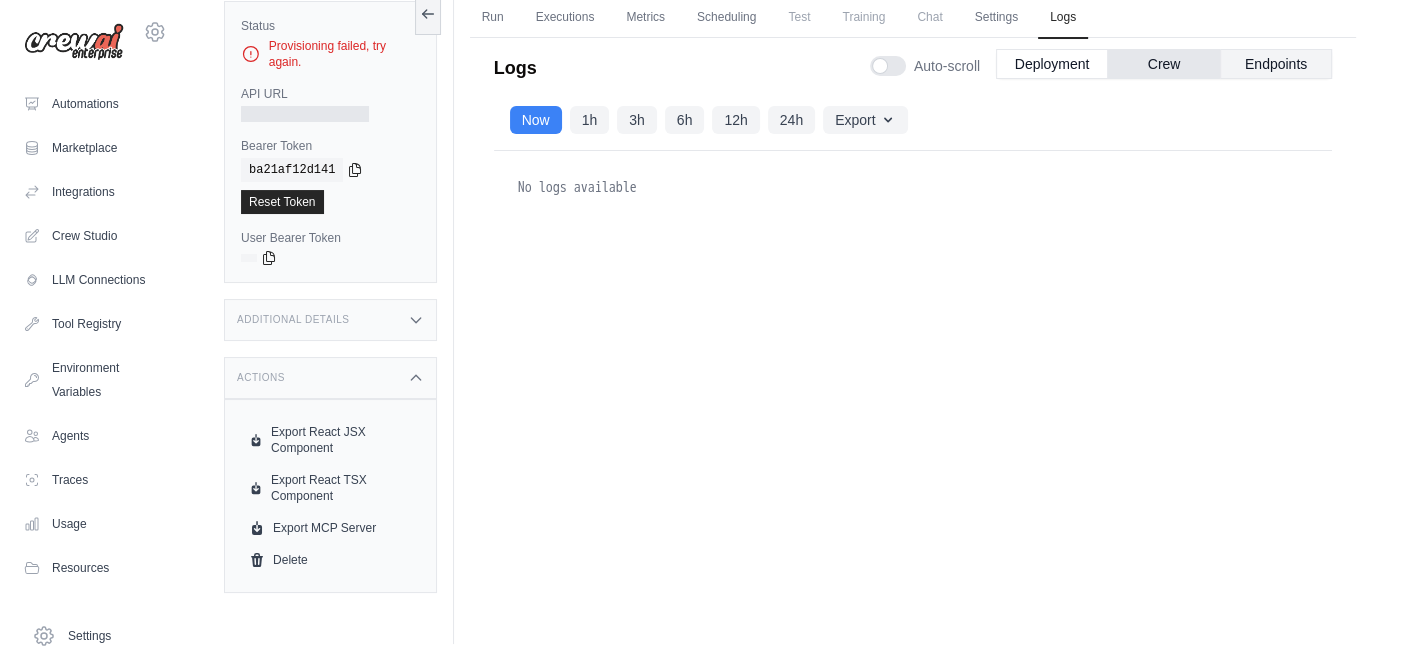click on "Endpoints" at bounding box center [1276, 64] 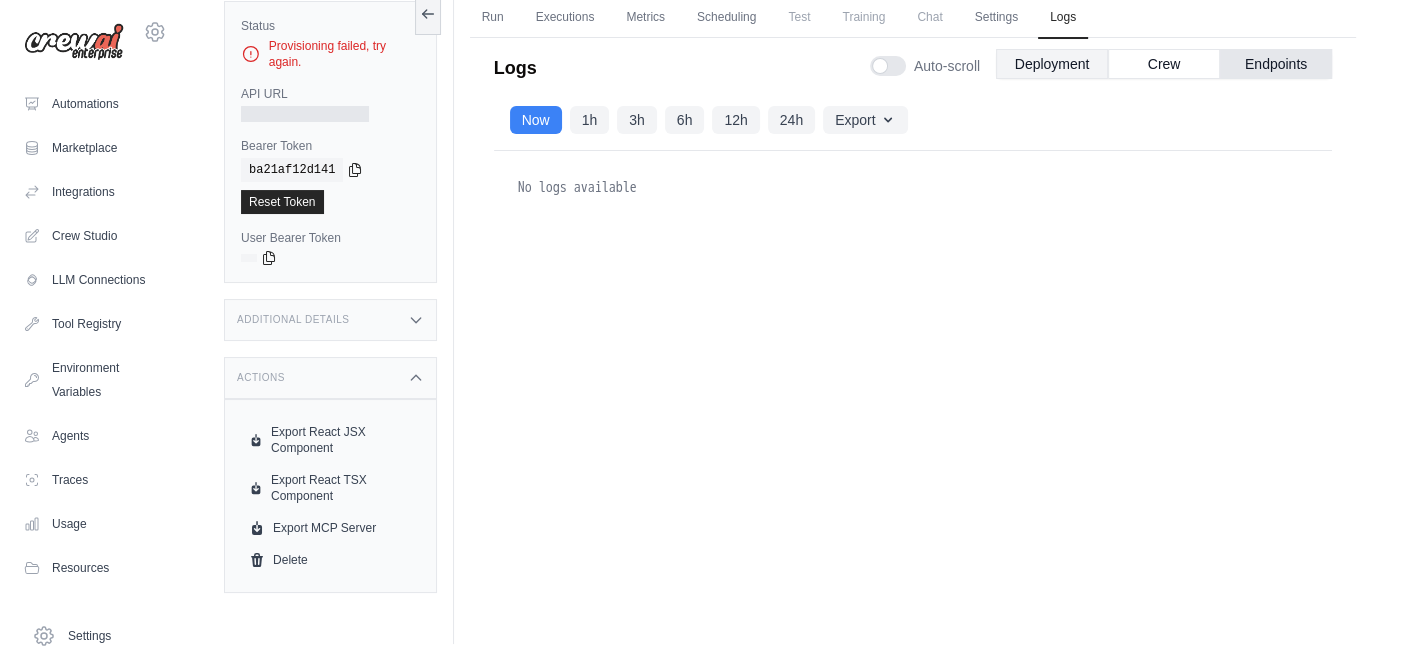 click on "Deployment" at bounding box center (1052, 64) 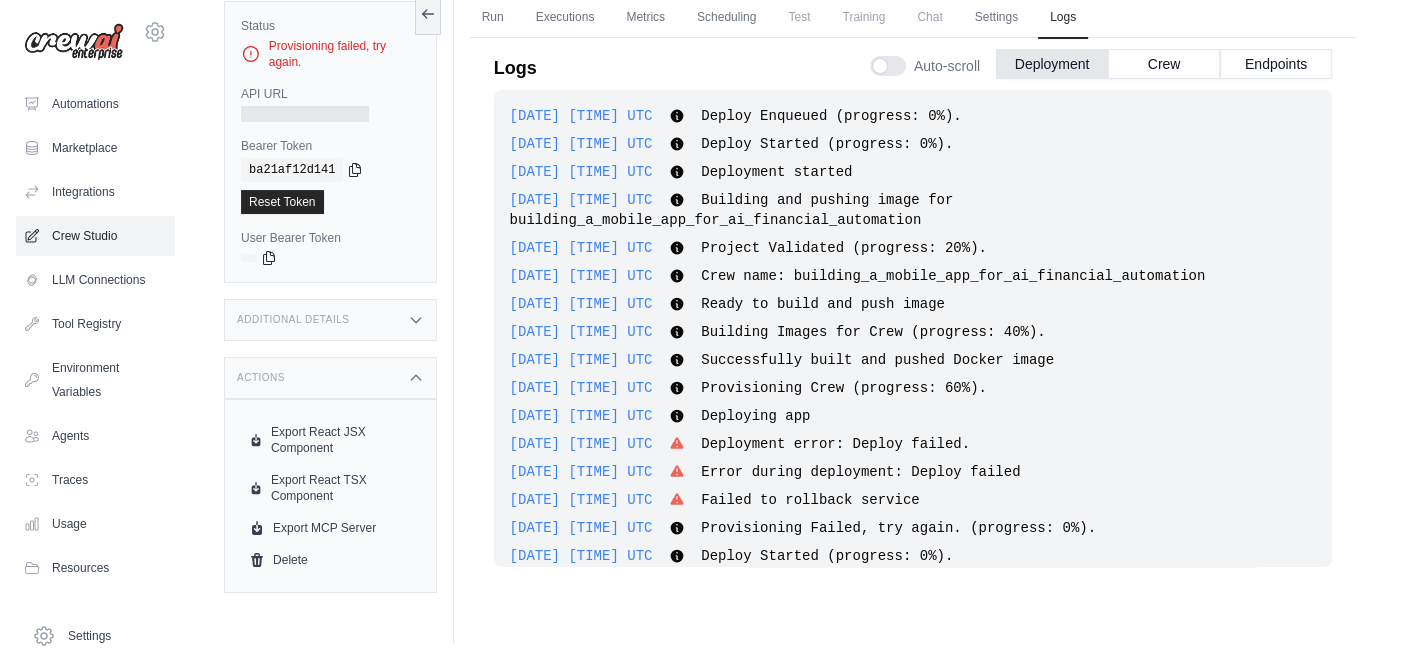 click on "Crew Studio" at bounding box center [95, 236] 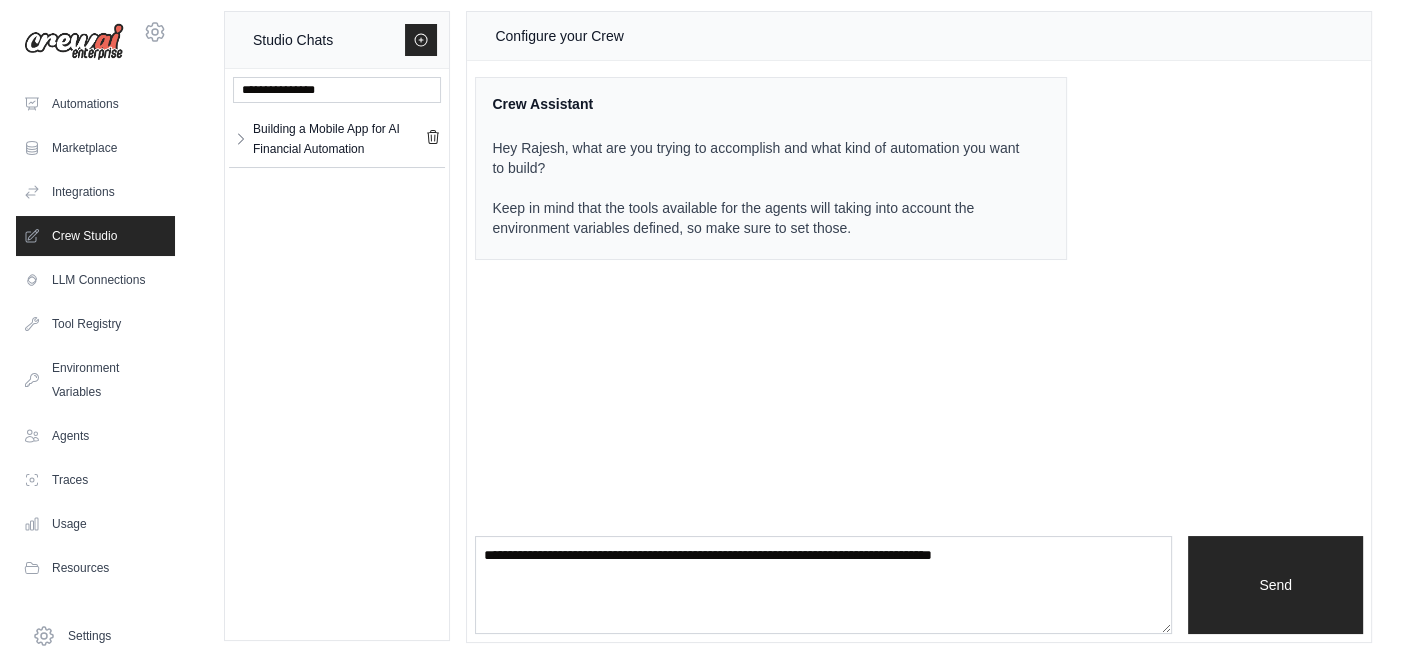 scroll, scrollTop: 0, scrollLeft: 0, axis: both 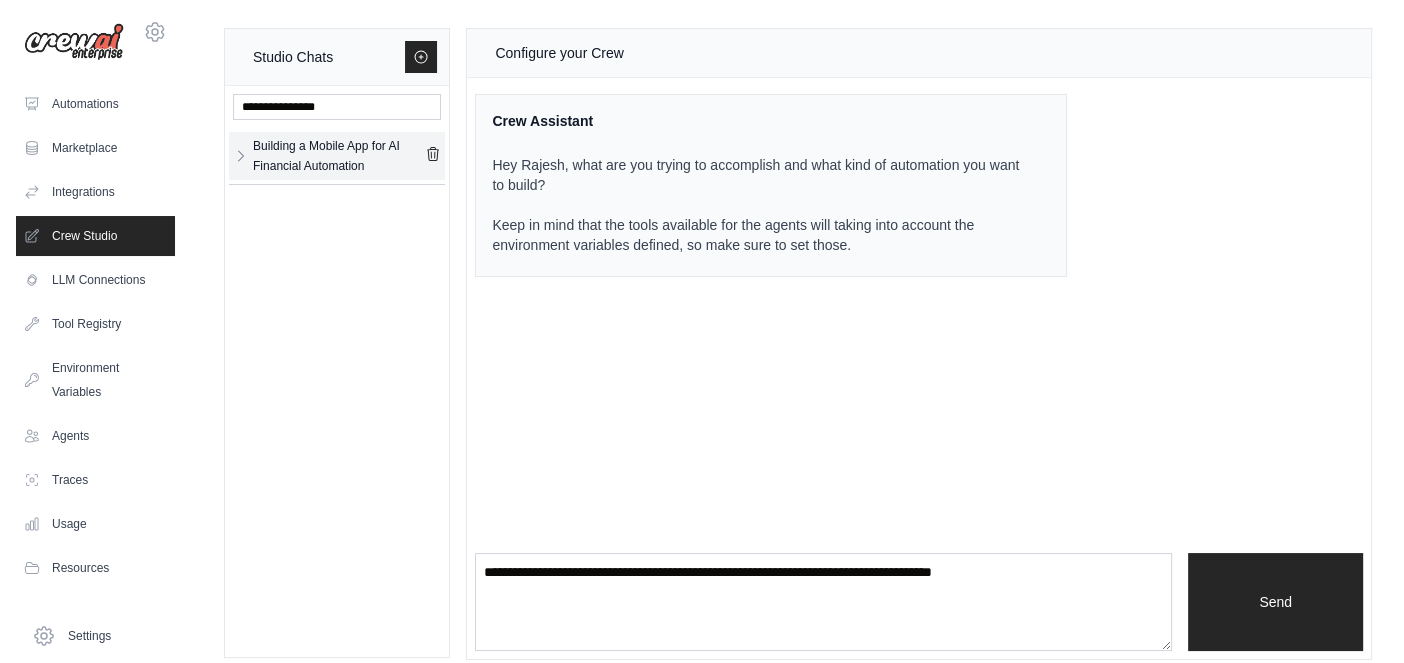 click on "Building a Mobile App for AI Financial Automation" at bounding box center [339, 156] 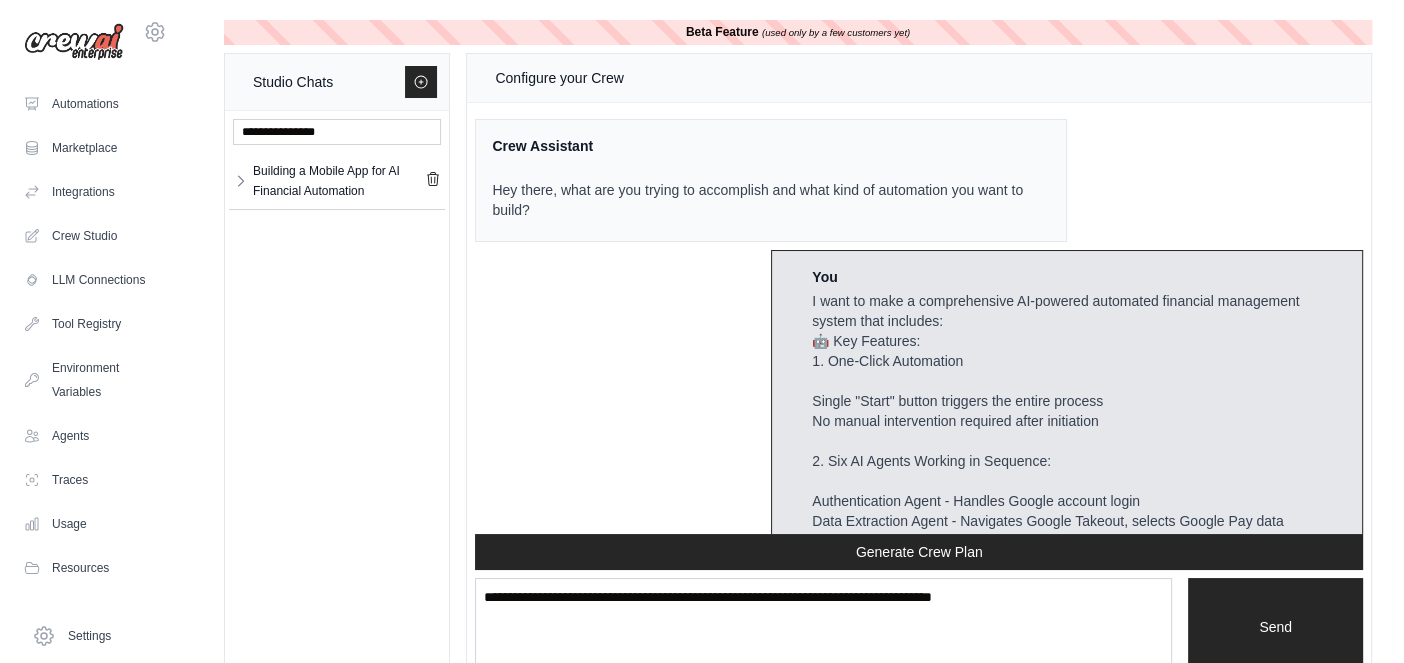 scroll, scrollTop: 26285, scrollLeft: 0, axis: vertical 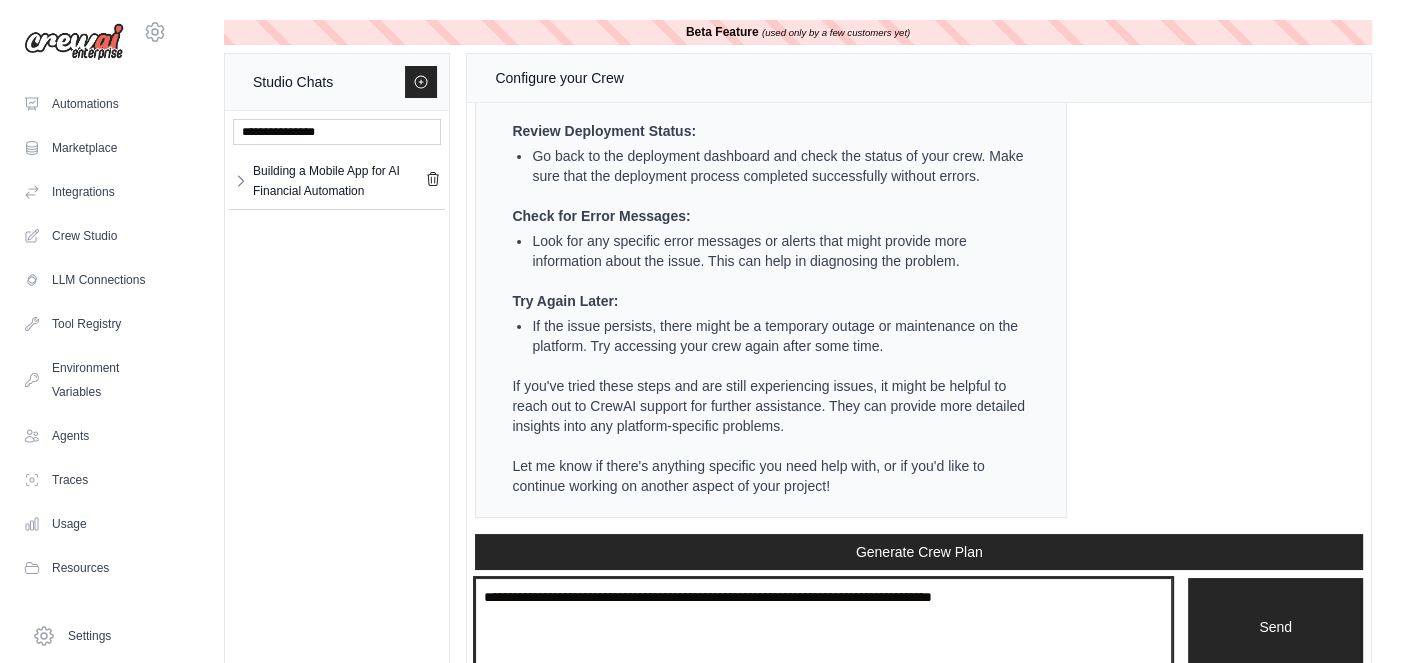 click at bounding box center [823, 627] 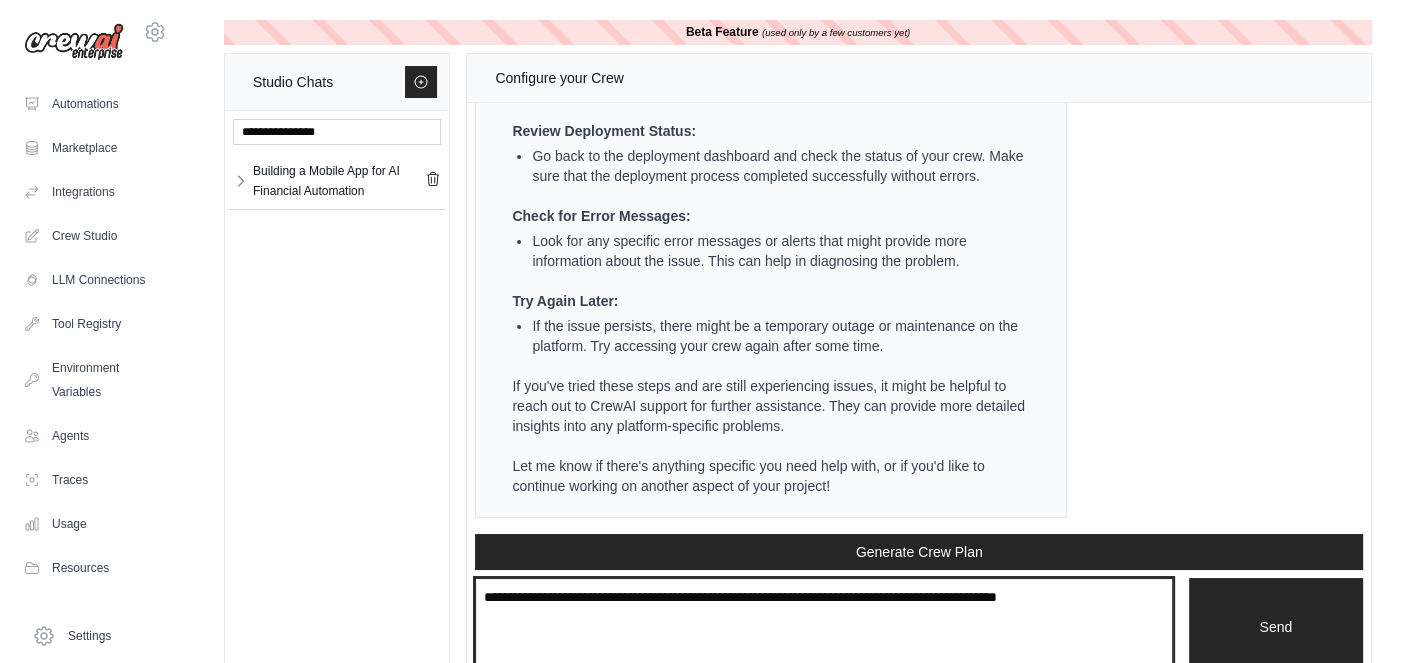 paste on "**********" 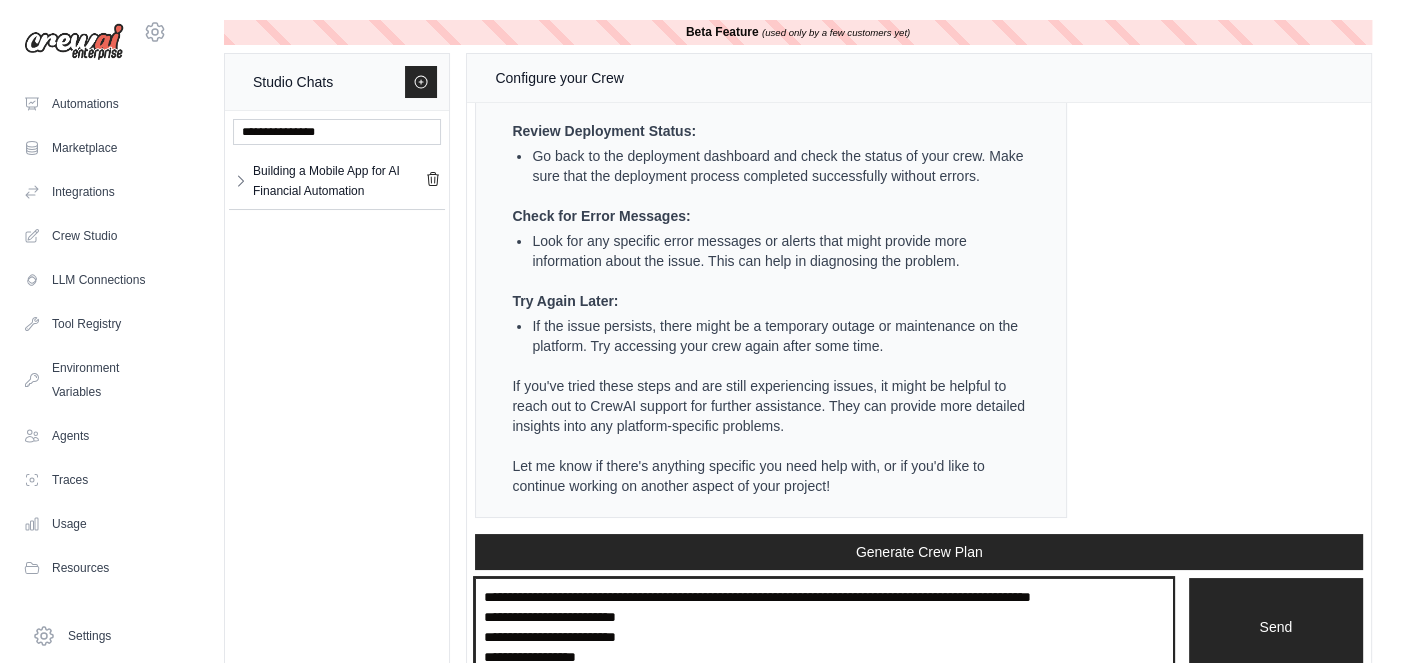 scroll, scrollTop: 11, scrollLeft: 0, axis: vertical 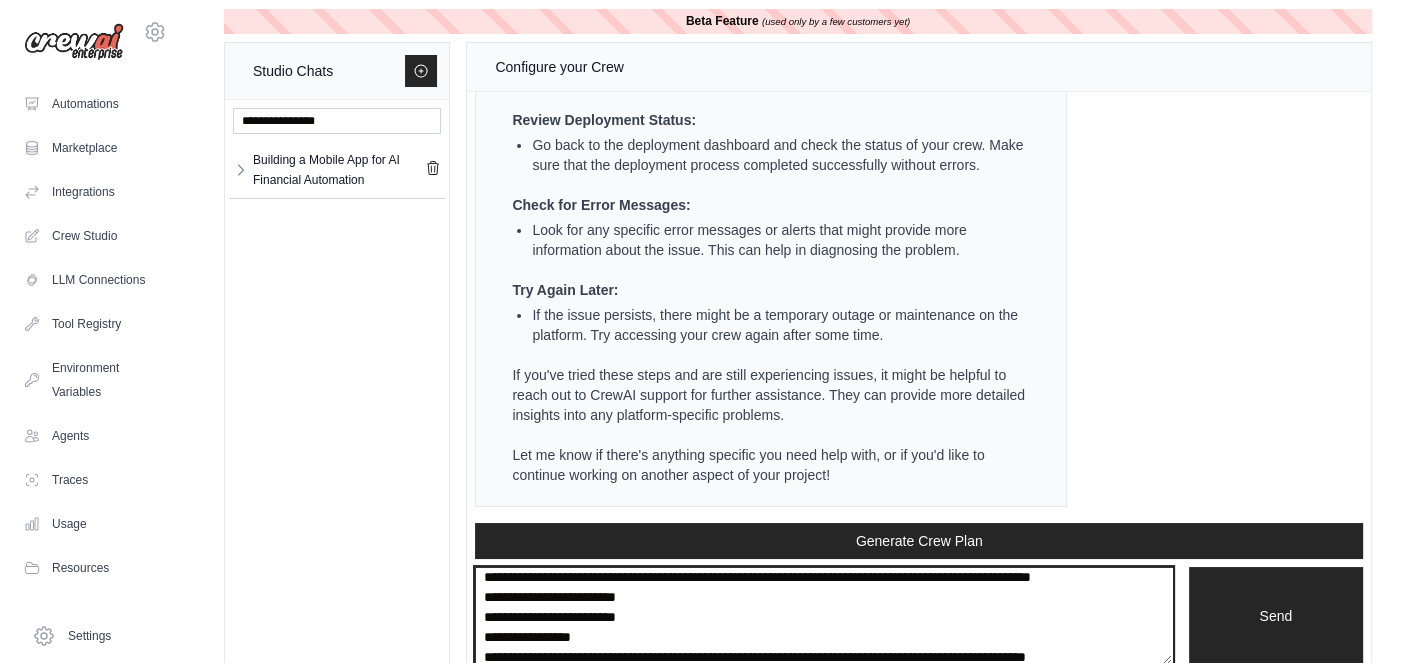 type on "**********" 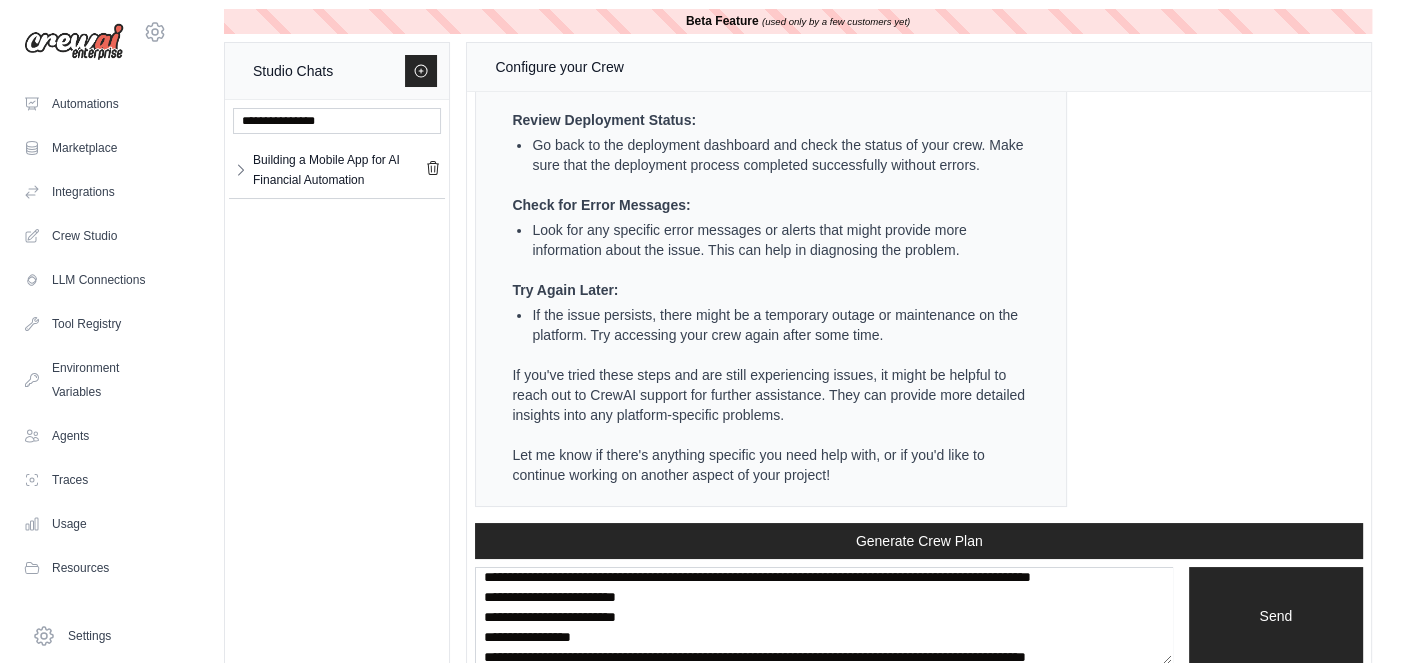 type 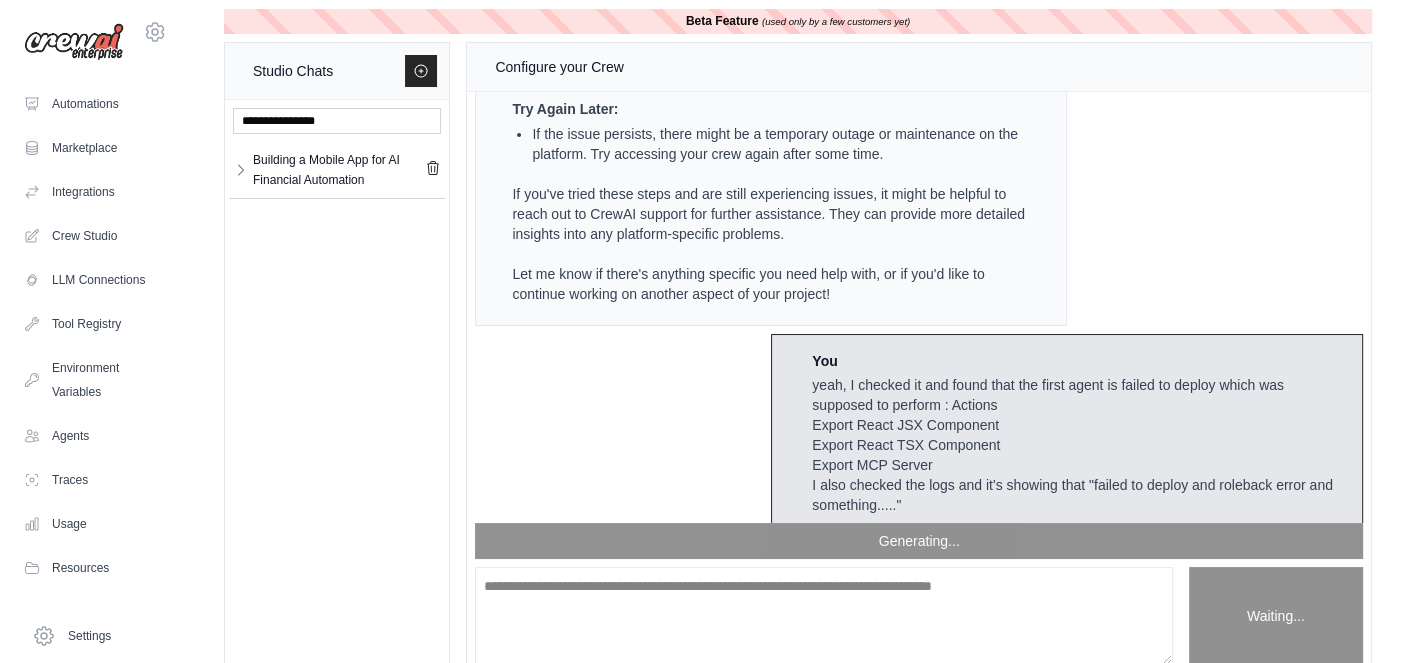 scroll, scrollTop: 0, scrollLeft: 0, axis: both 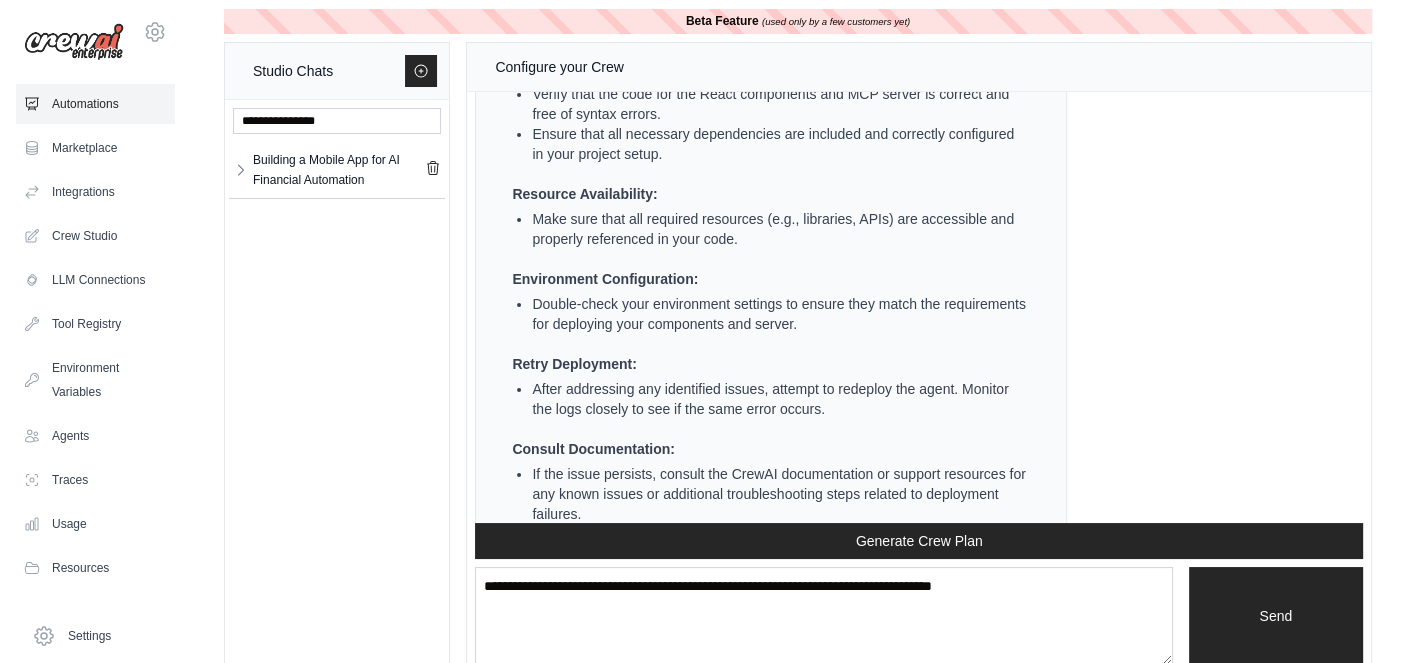 click on "Automations" at bounding box center (95, 104) 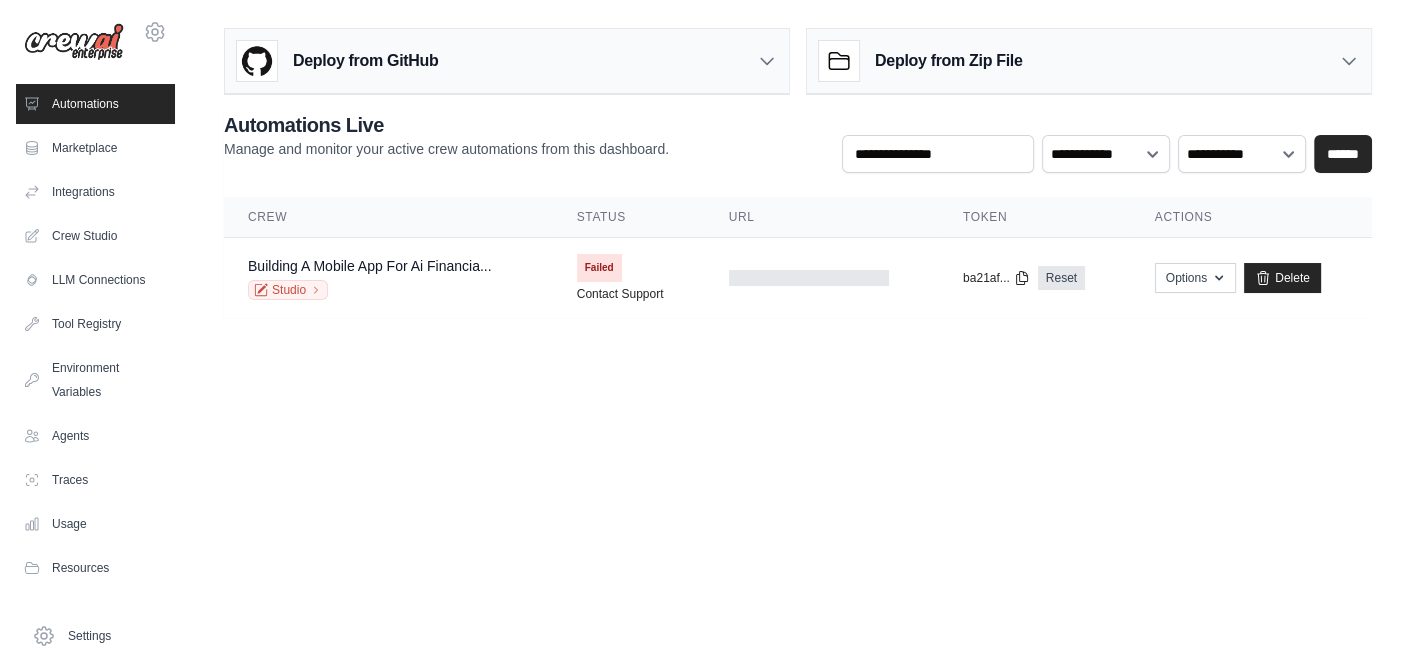 scroll, scrollTop: 0, scrollLeft: 0, axis: both 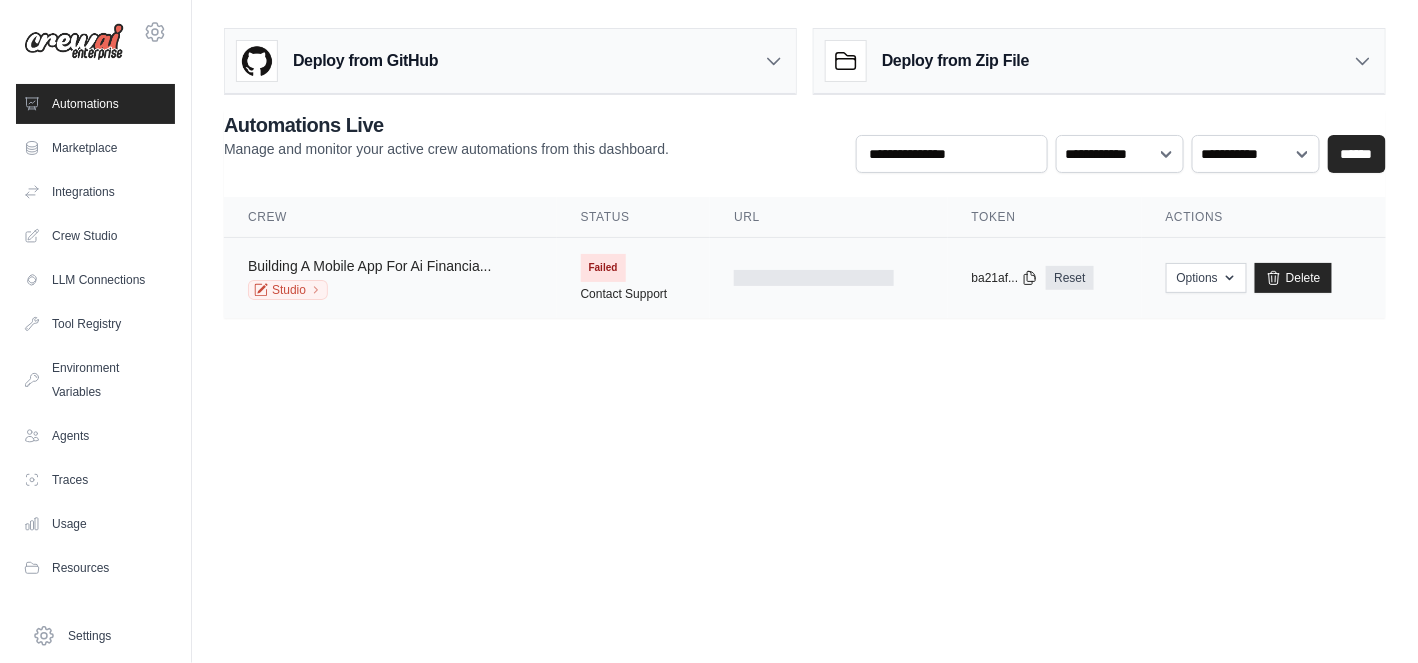 click on "Building A Mobile App For Ai Financia..." at bounding box center (370, 266) 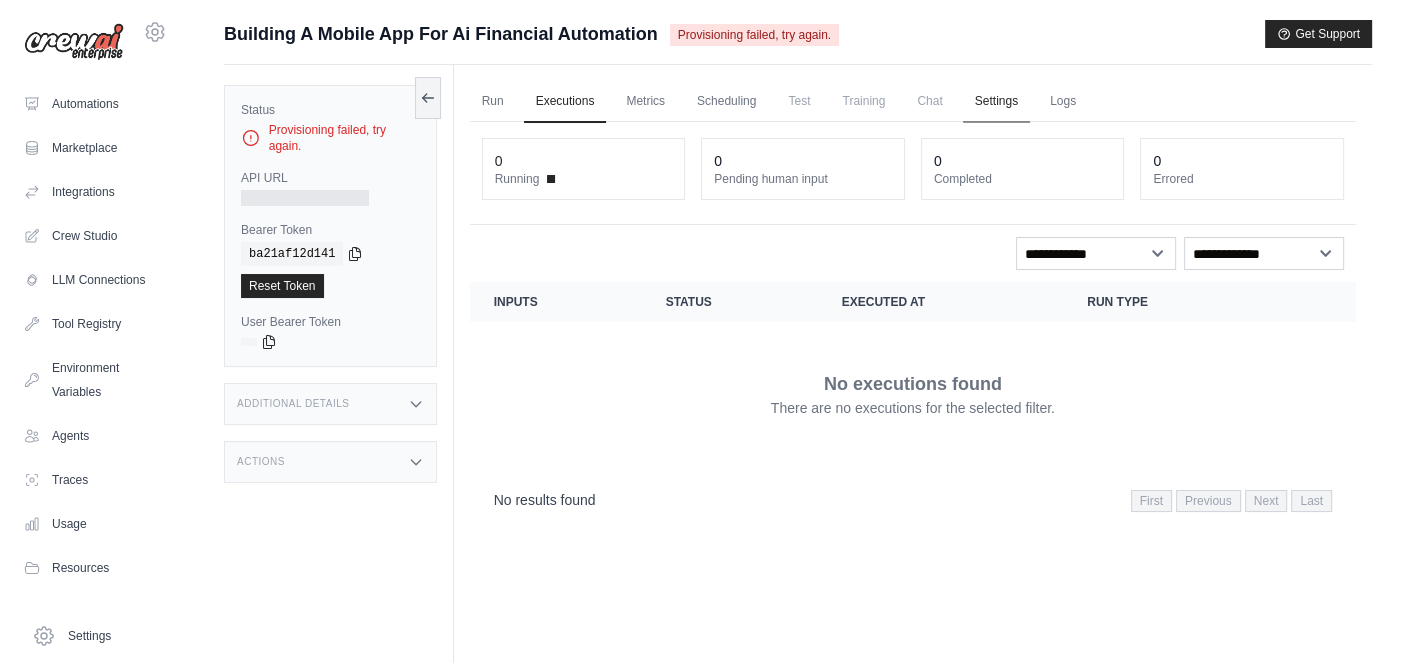 click on "Settings" at bounding box center (996, 102) 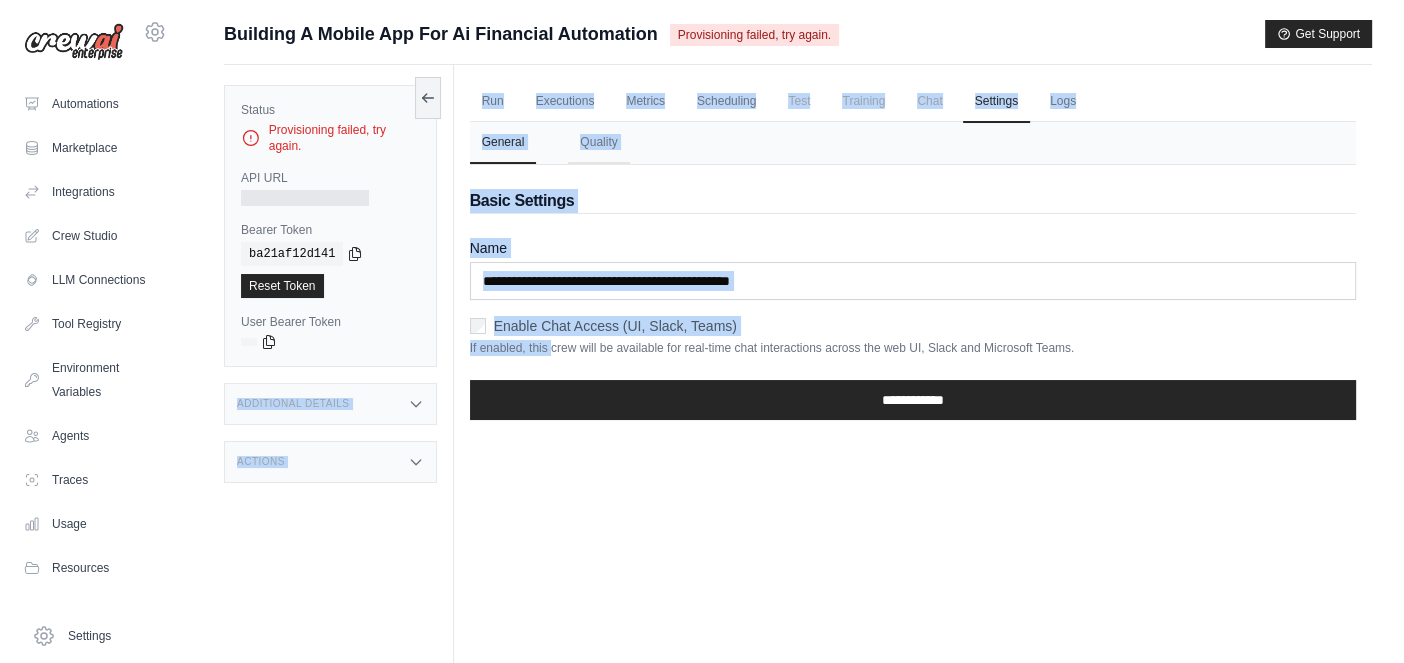drag, startPoint x: 451, startPoint y: 299, endPoint x: 550, endPoint y: 347, distance: 110.02273 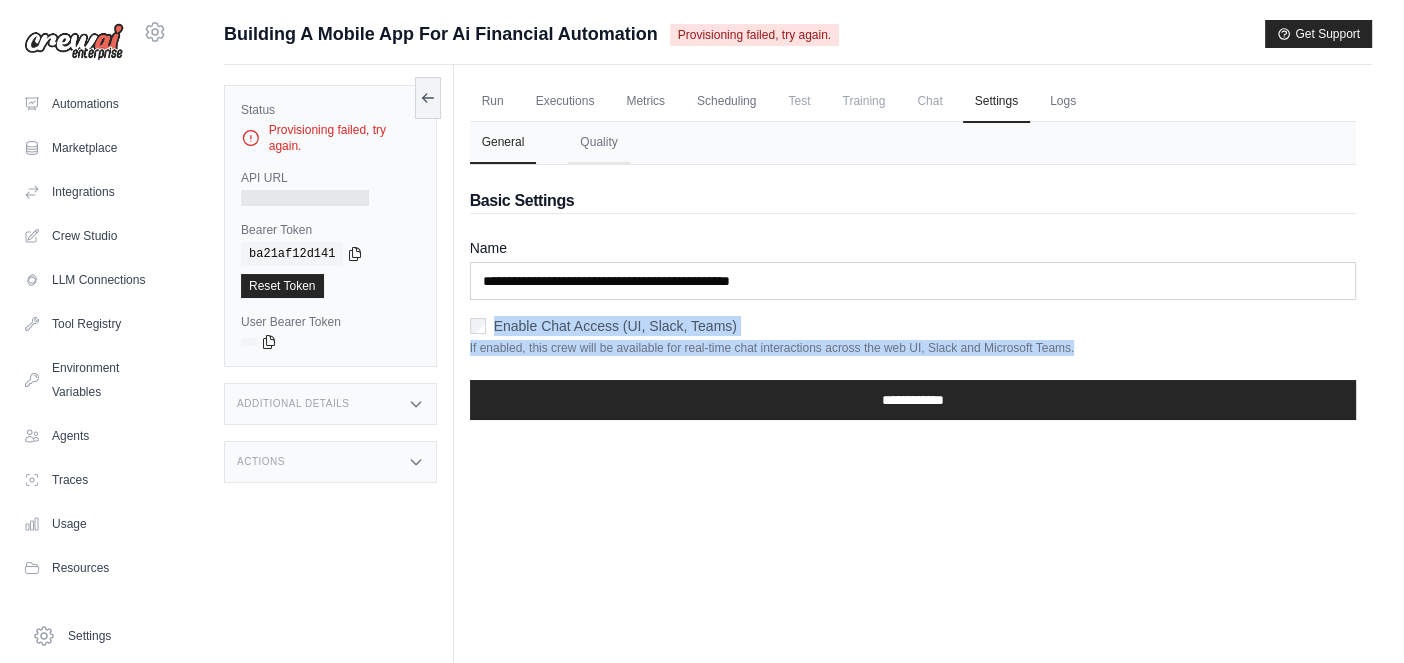 drag, startPoint x: 467, startPoint y: 305, endPoint x: 1025, endPoint y: 360, distance: 560.70404 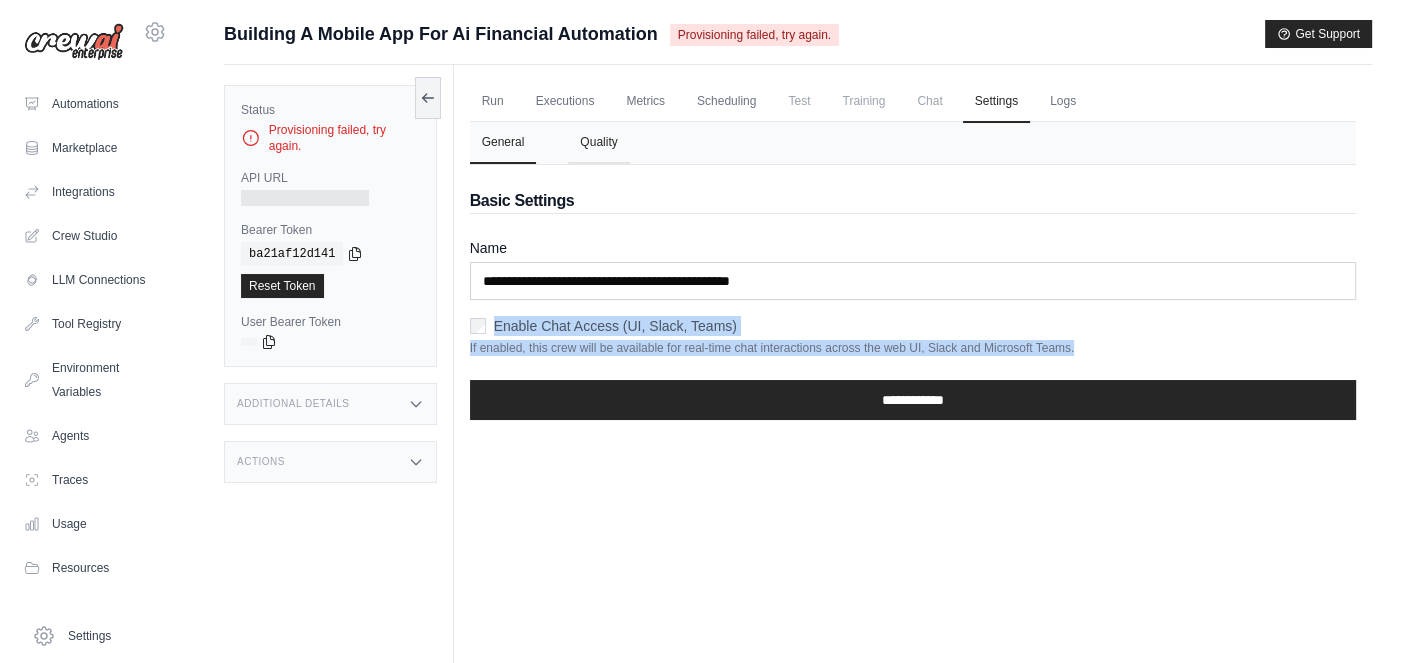 click on "Quality" at bounding box center (598, 143) 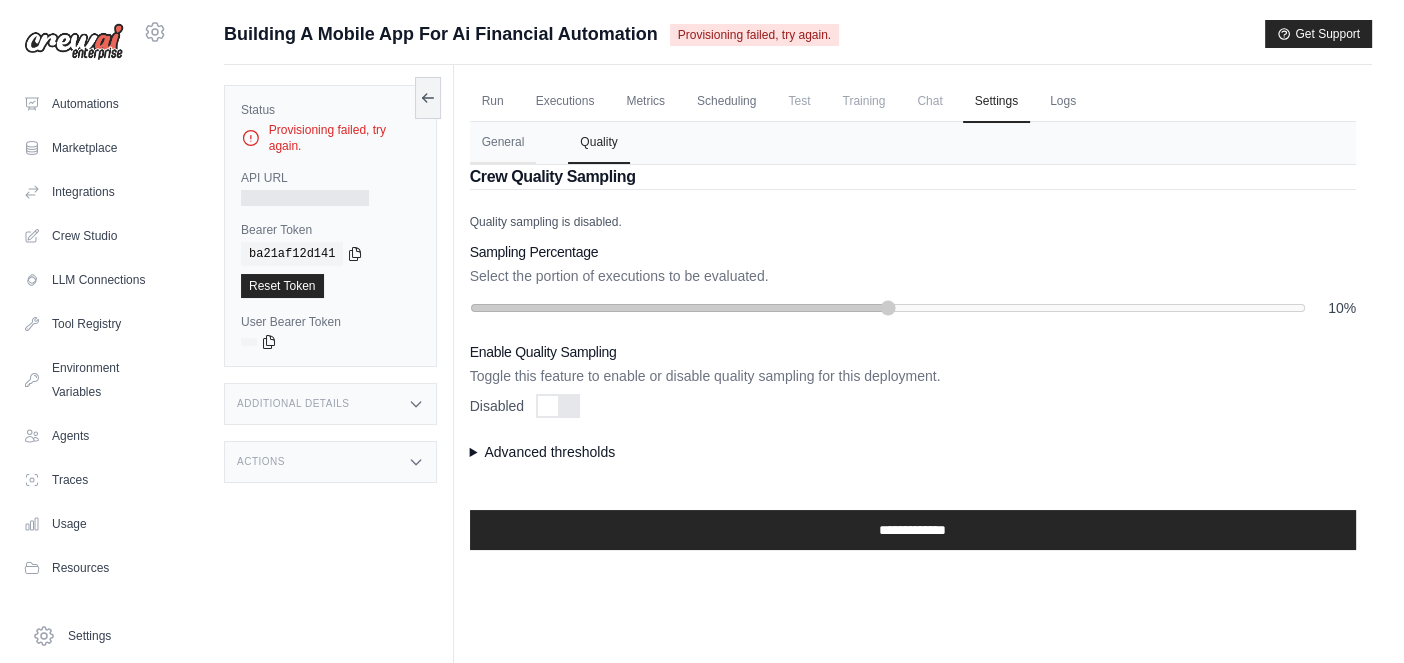 click at bounding box center (548, 406) 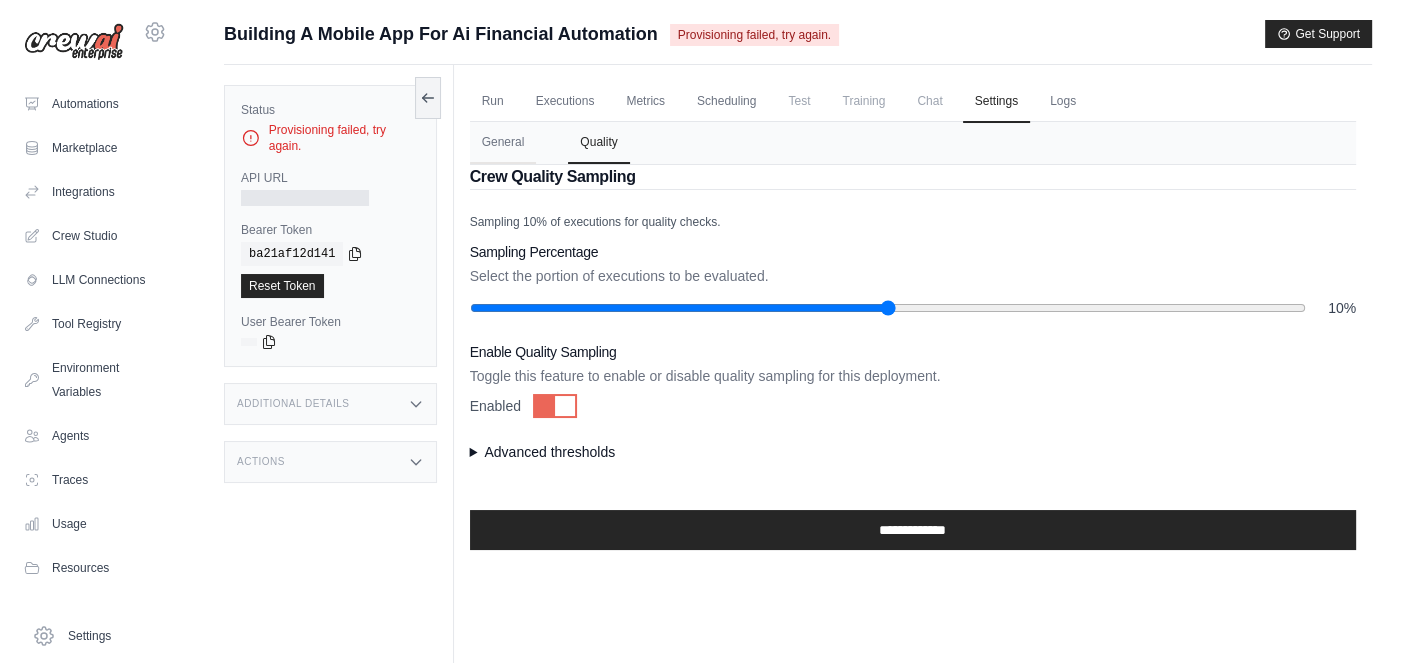 click at bounding box center [555, 406] 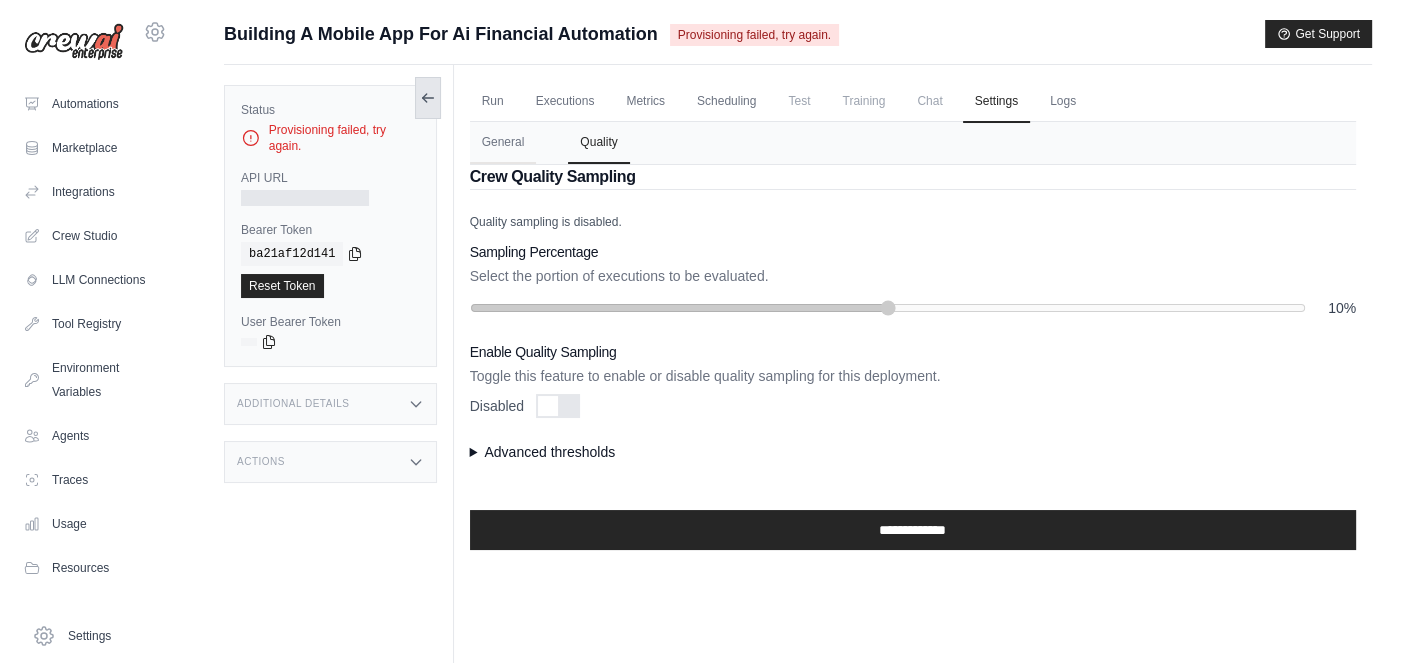 click 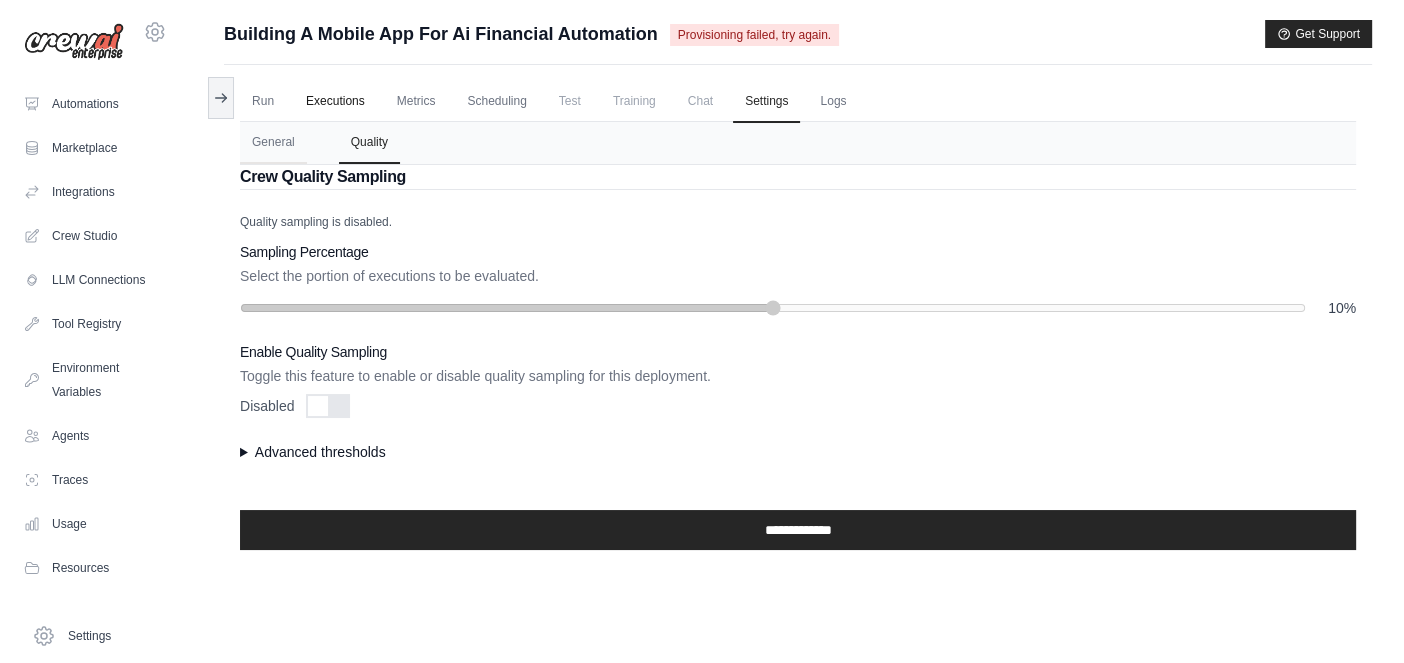 click on "Executions" at bounding box center (335, 102) 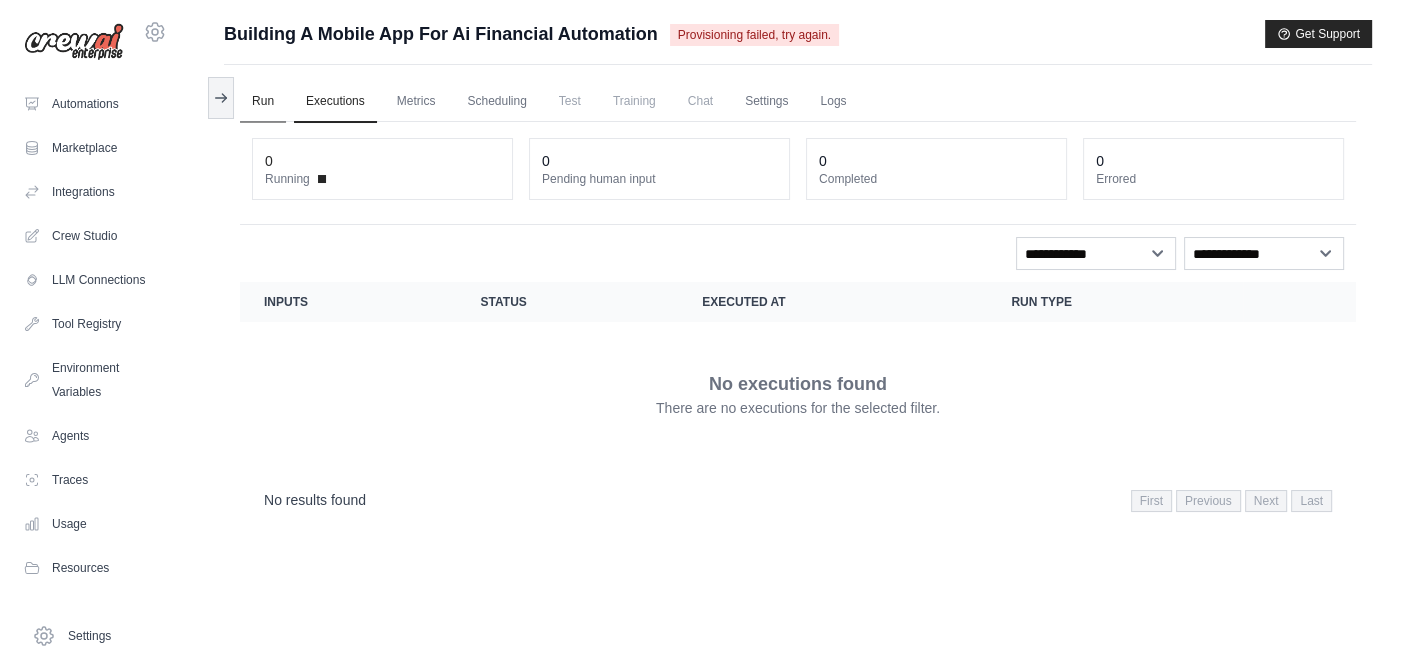 click on "Run" at bounding box center [263, 102] 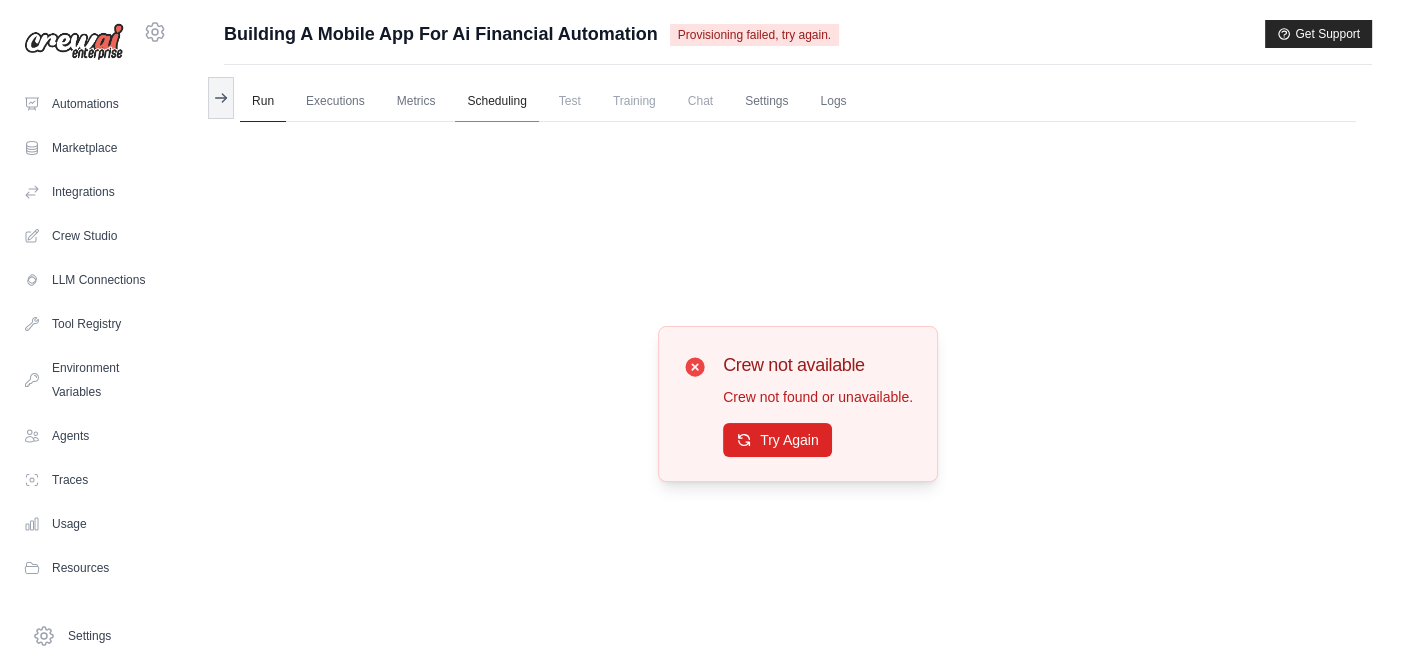 click on "Scheduling" at bounding box center [496, 102] 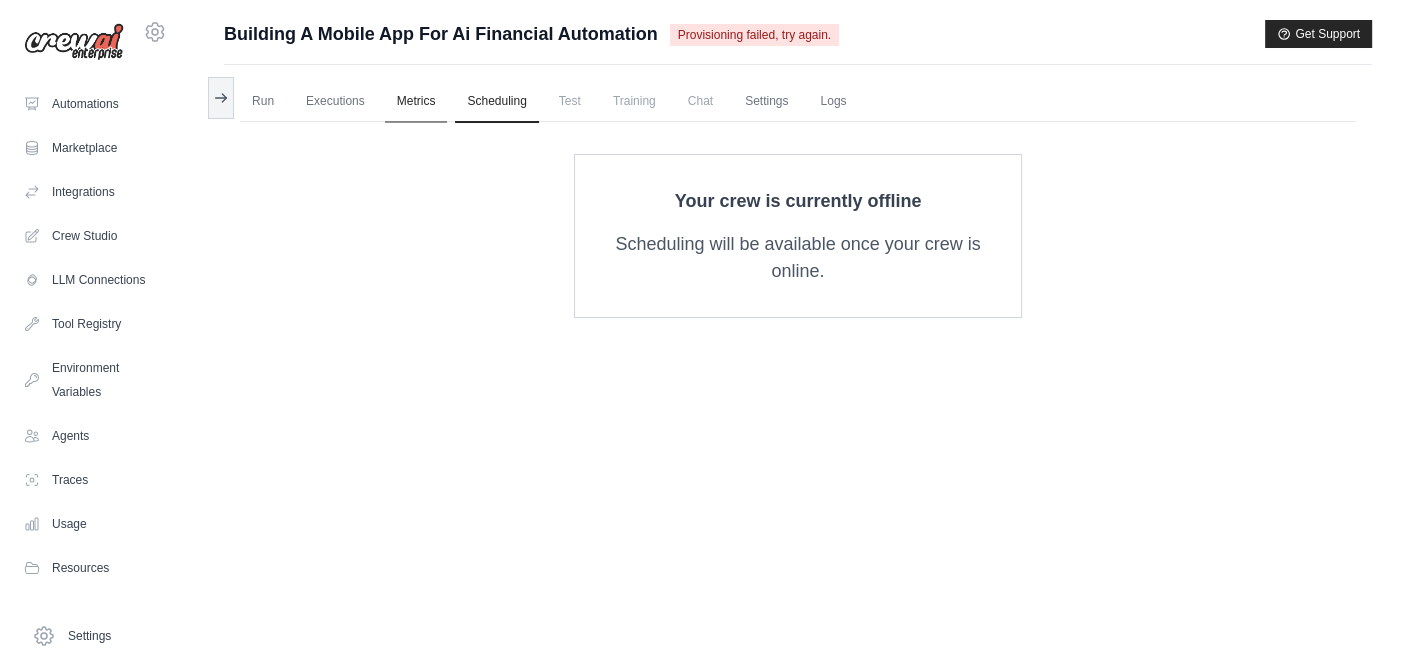 click on "Metrics" at bounding box center [416, 102] 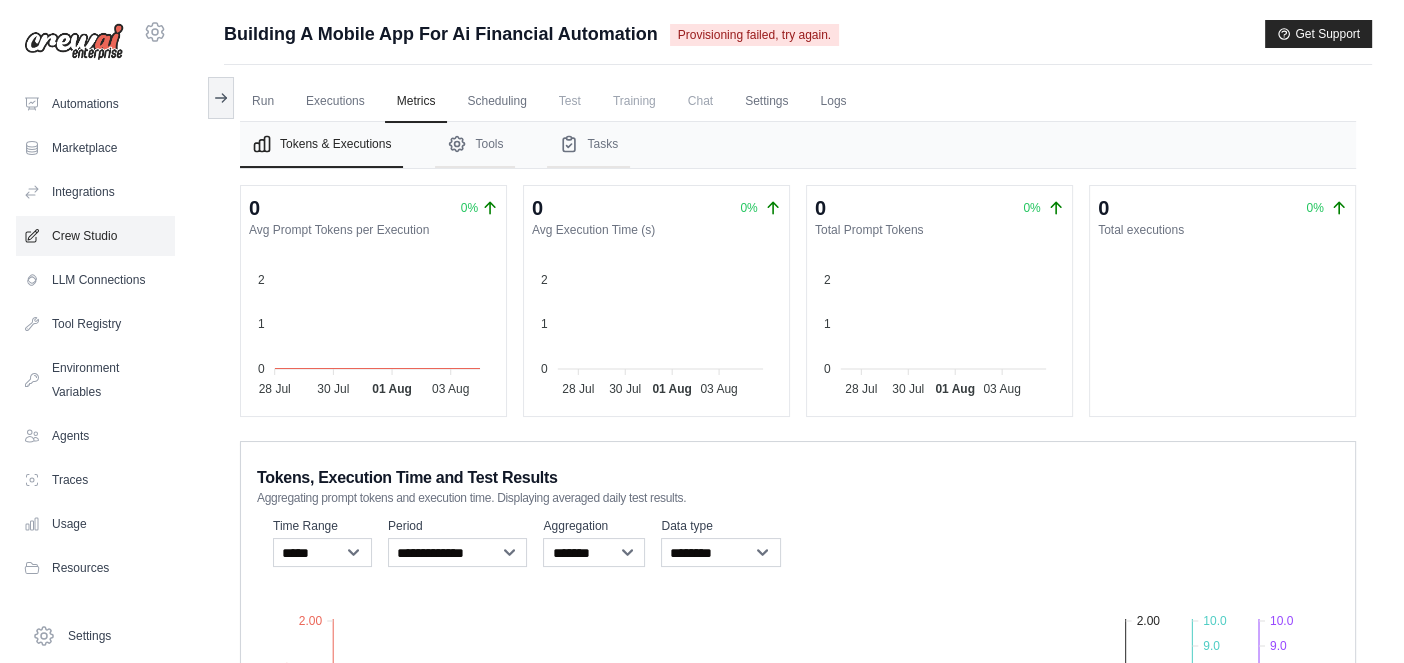 click on "Crew Studio" at bounding box center (95, 236) 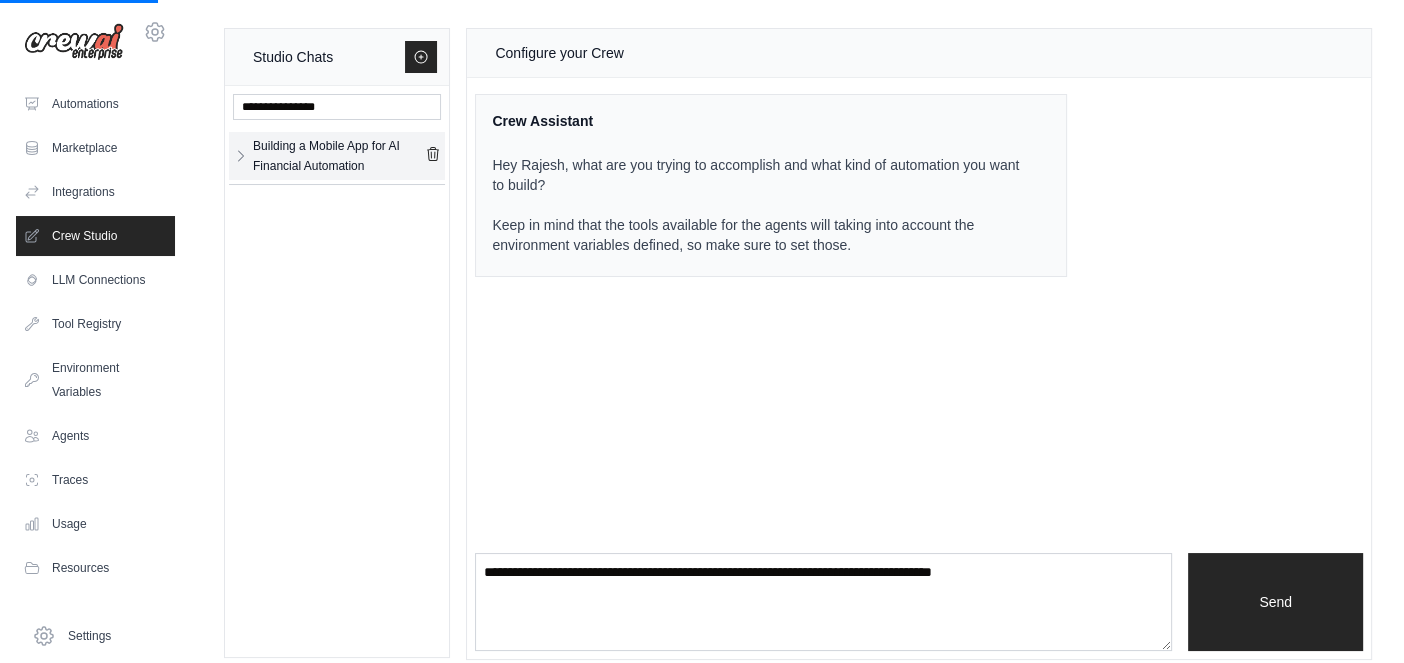 click on "Building a Mobile App for AI Financial Automation" at bounding box center [339, 156] 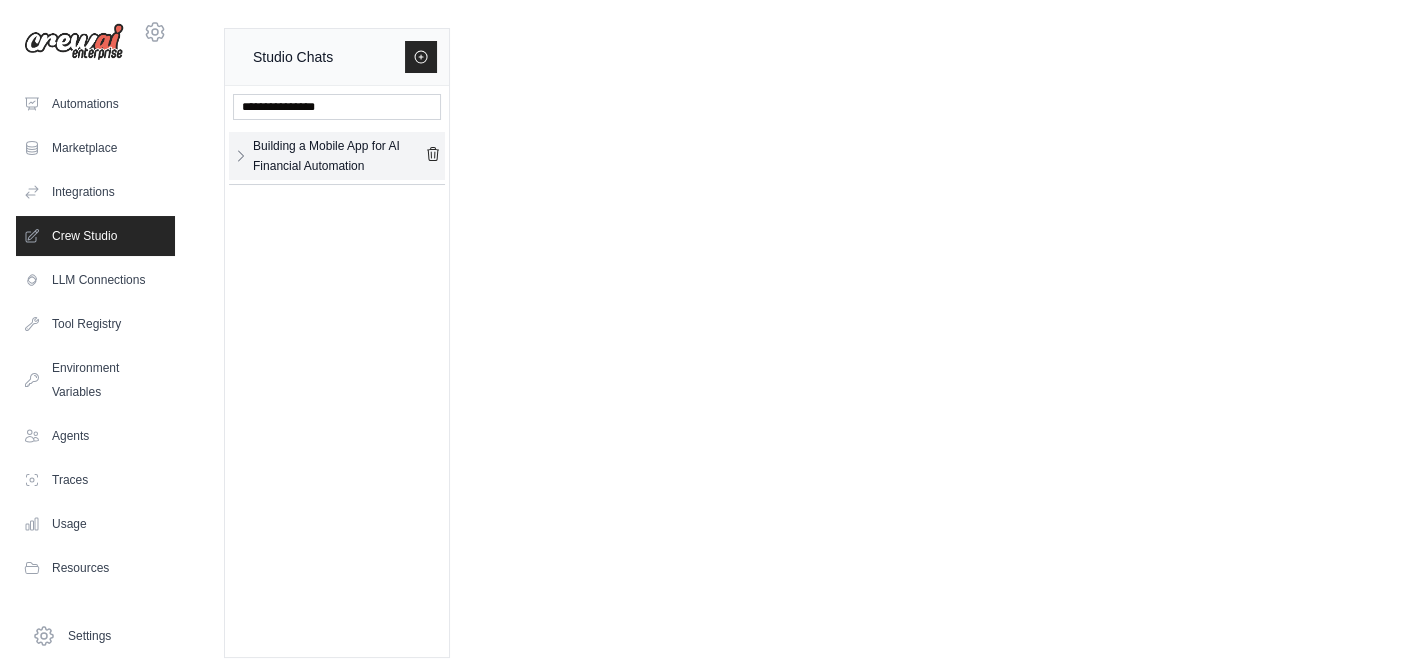 click on "Building a Mobile App for AI Financial Automation" at bounding box center (339, 156) 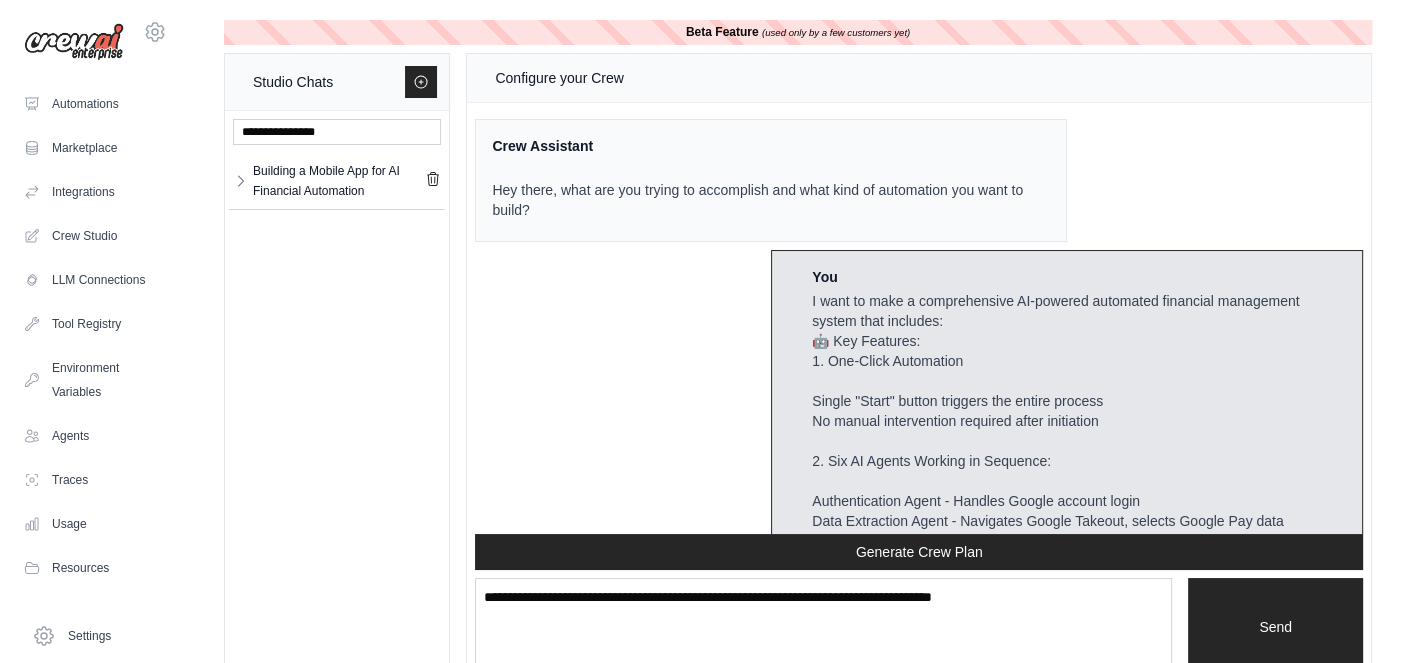 scroll, scrollTop: 27311, scrollLeft: 0, axis: vertical 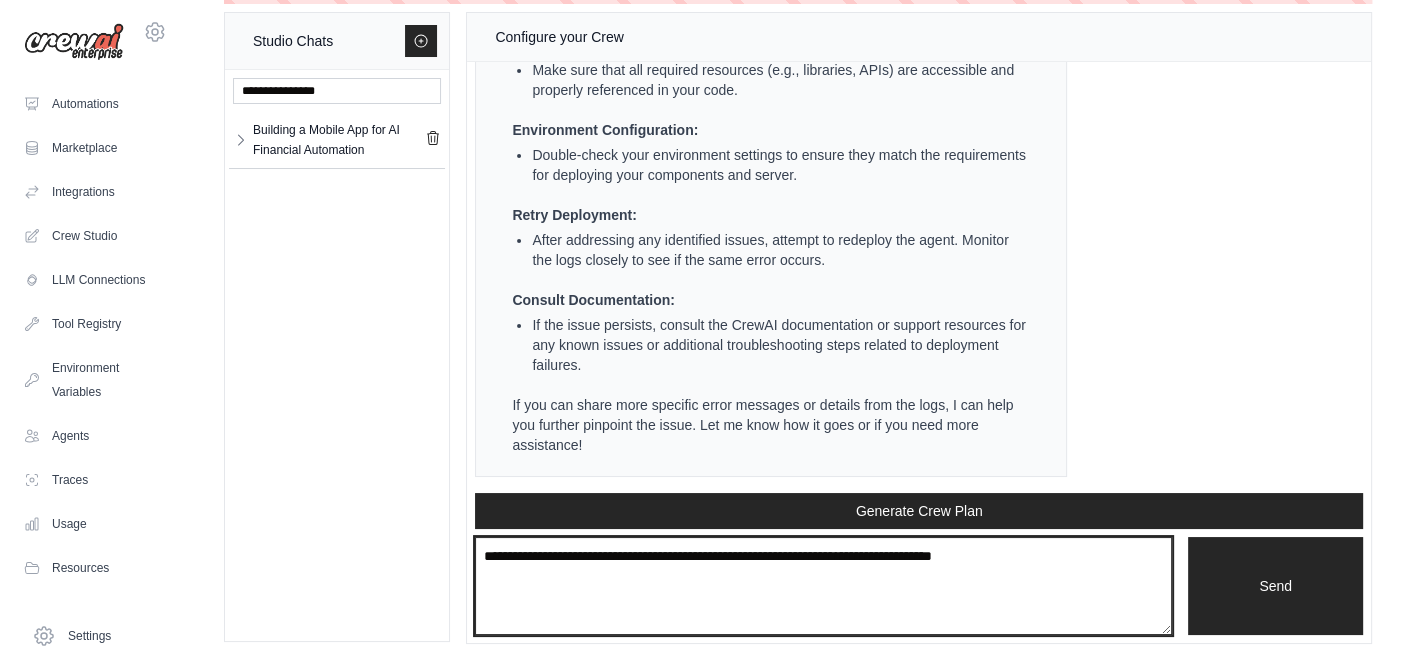 click at bounding box center [823, 586] 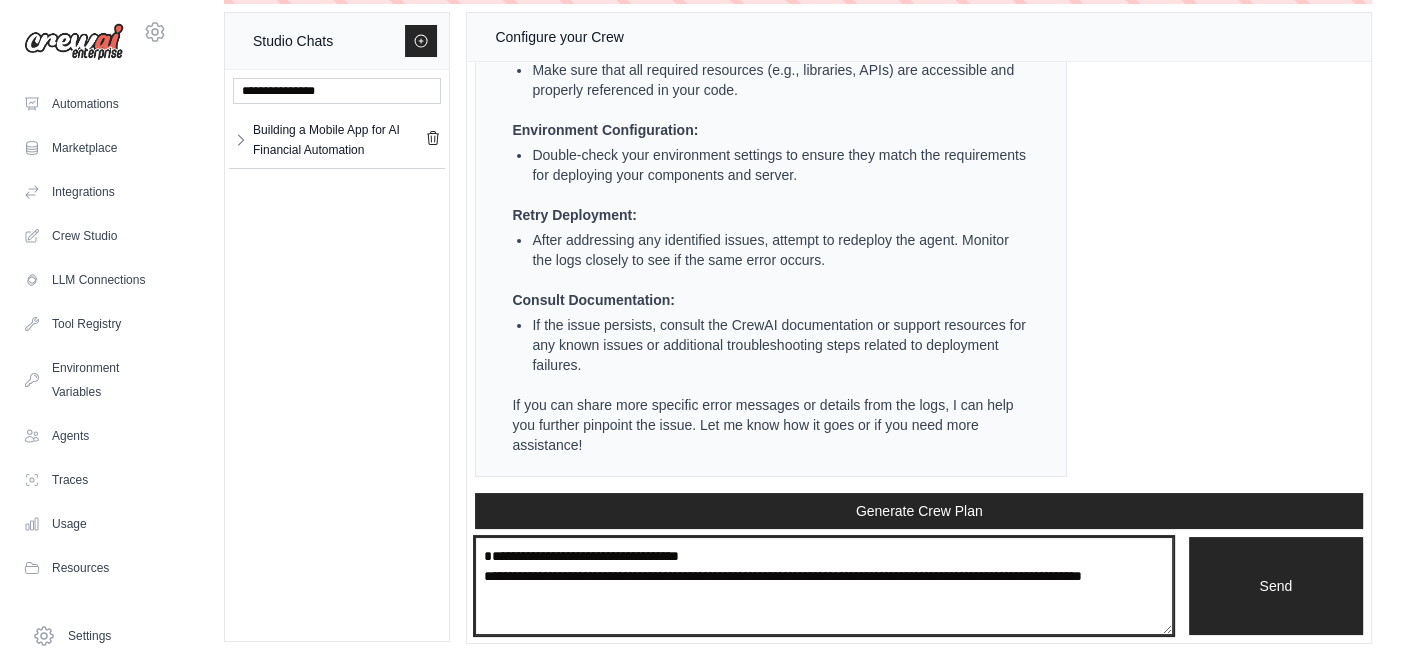 scroll, scrollTop: 0, scrollLeft: 0, axis: both 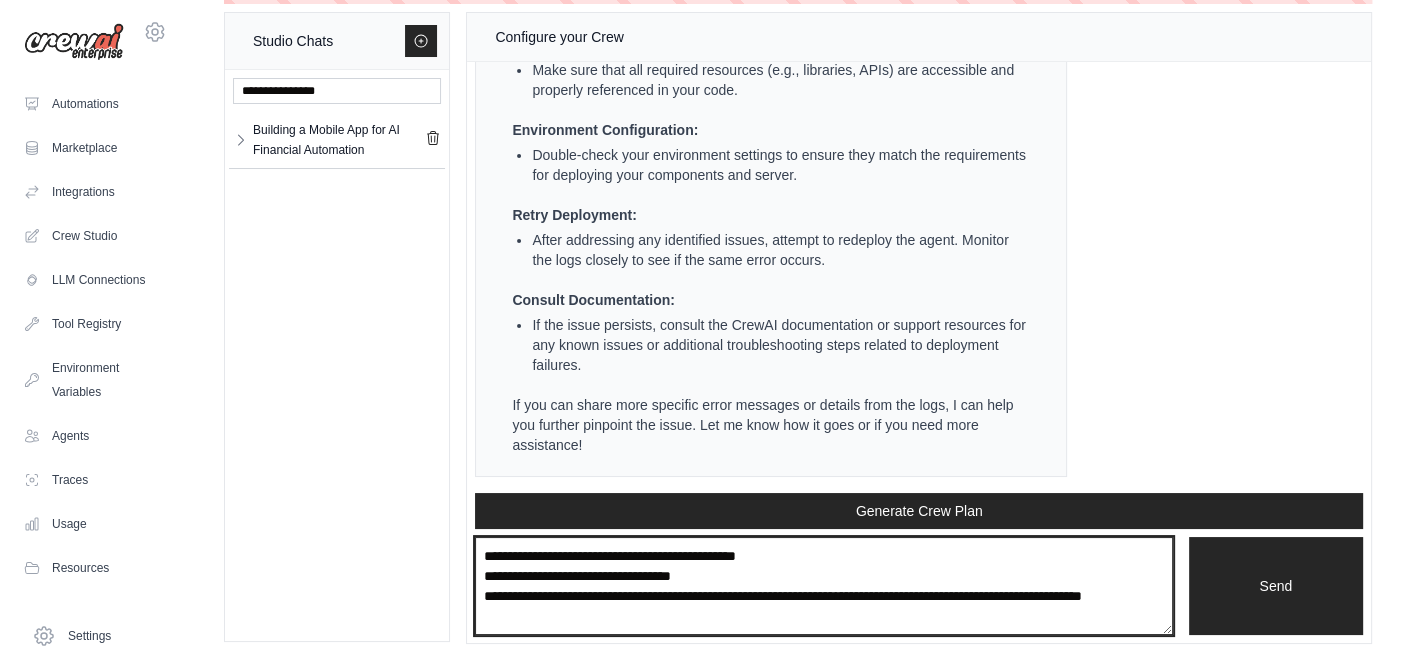 click on "**********" at bounding box center [823, 585] 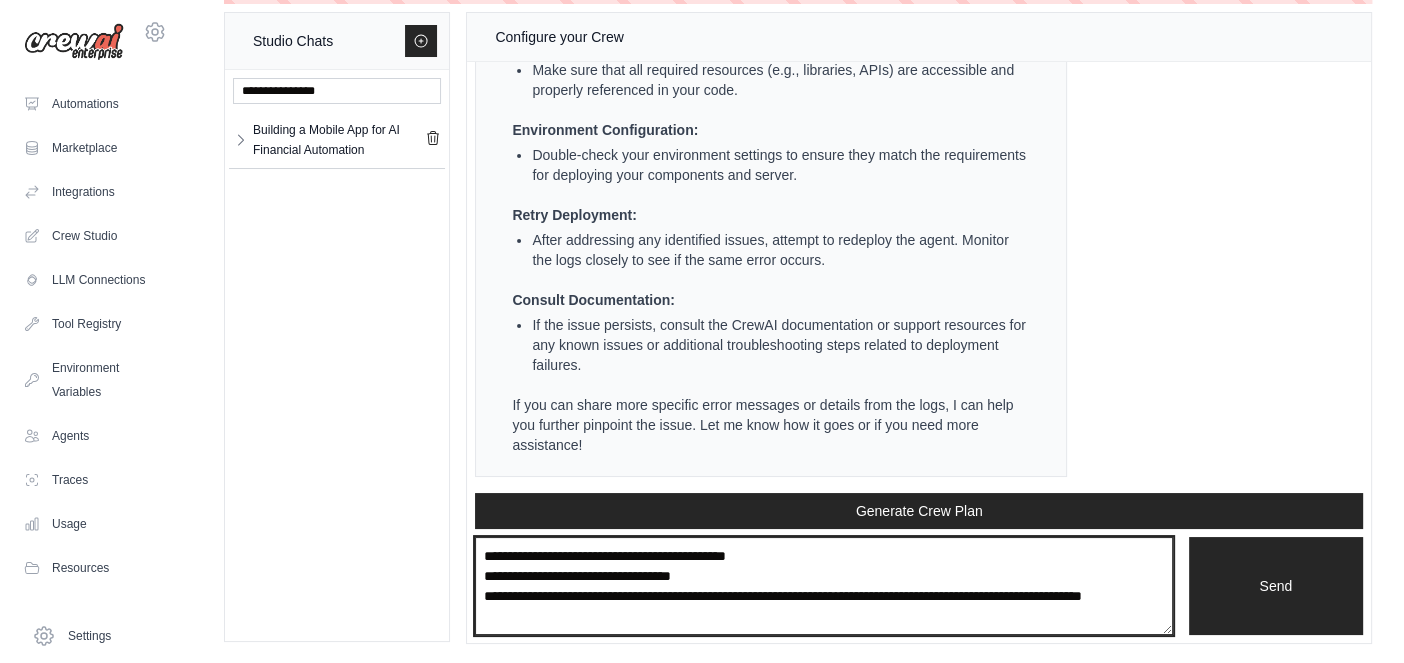 type on "**********" 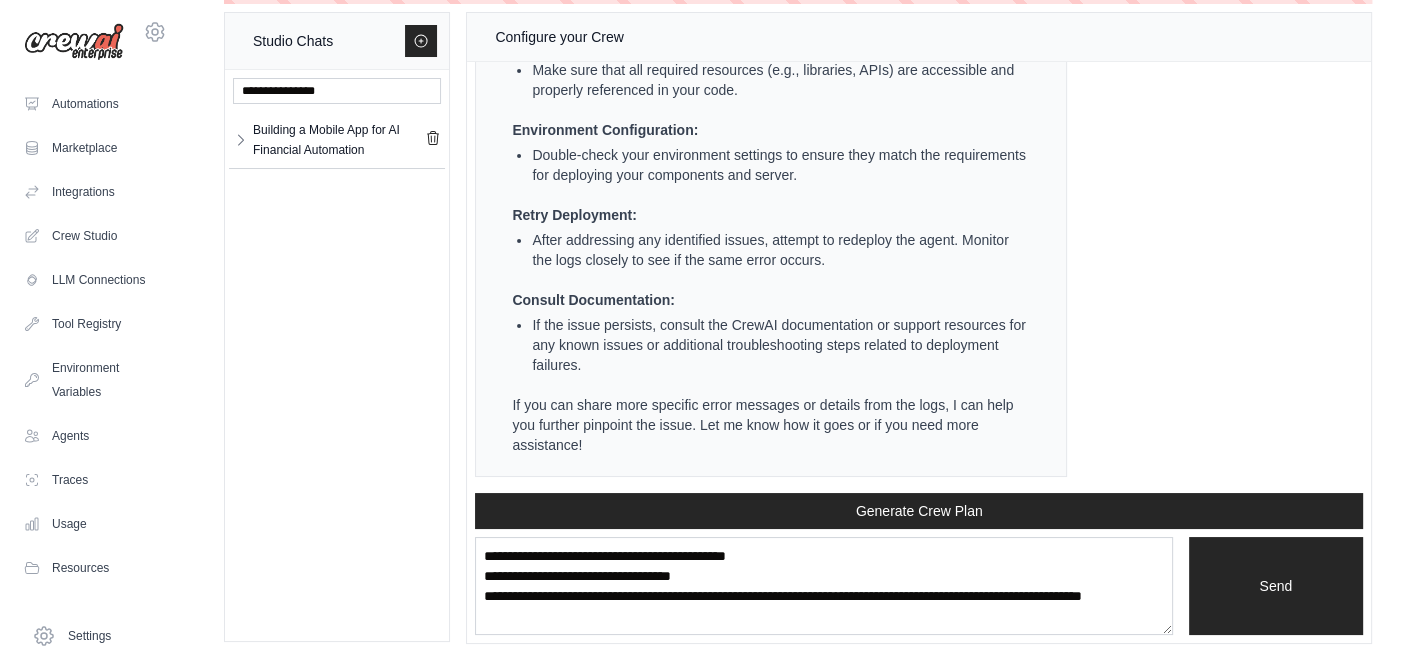 type 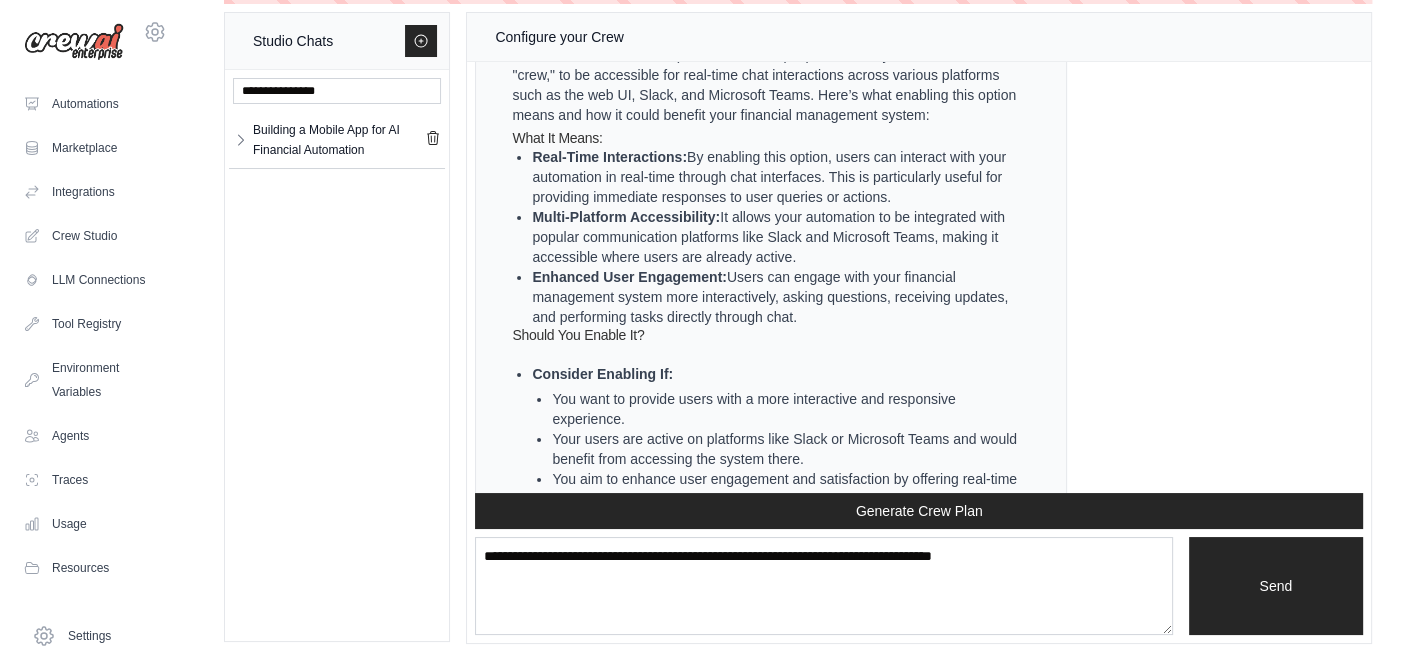 scroll, scrollTop: 27758, scrollLeft: 0, axis: vertical 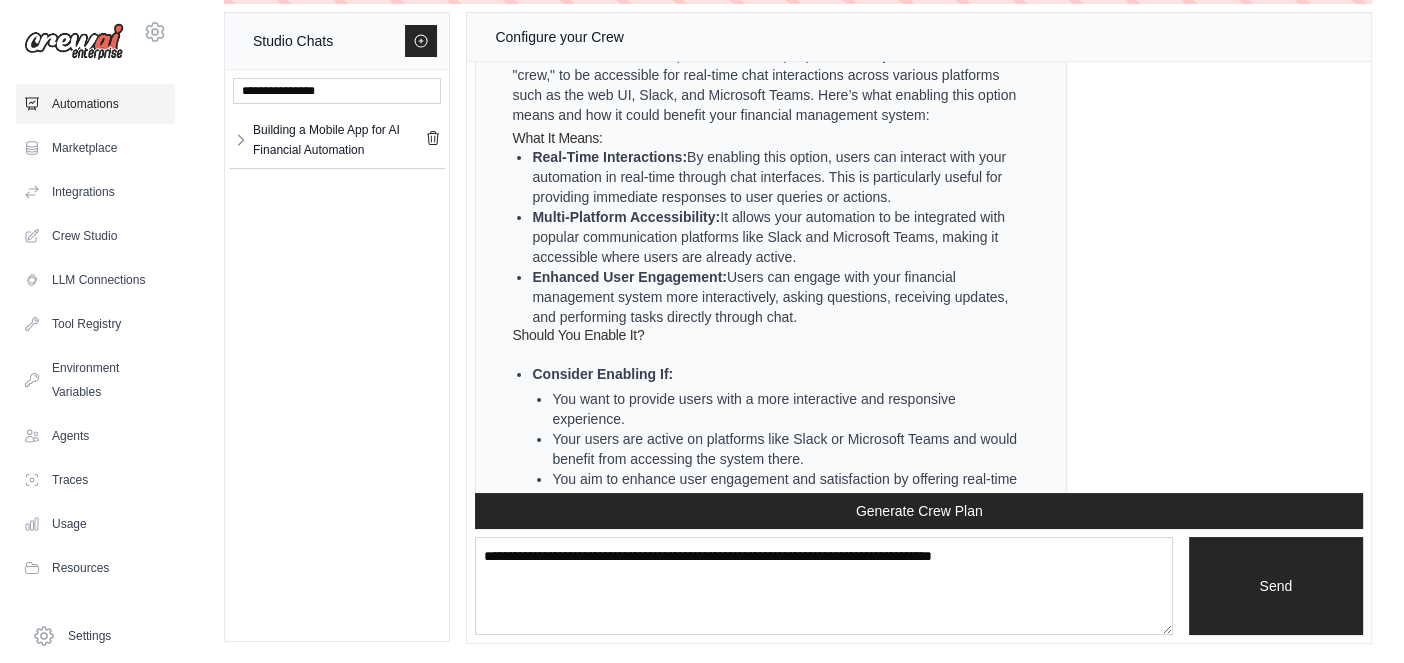 click on "Automations" at bounding box center [95, 104] 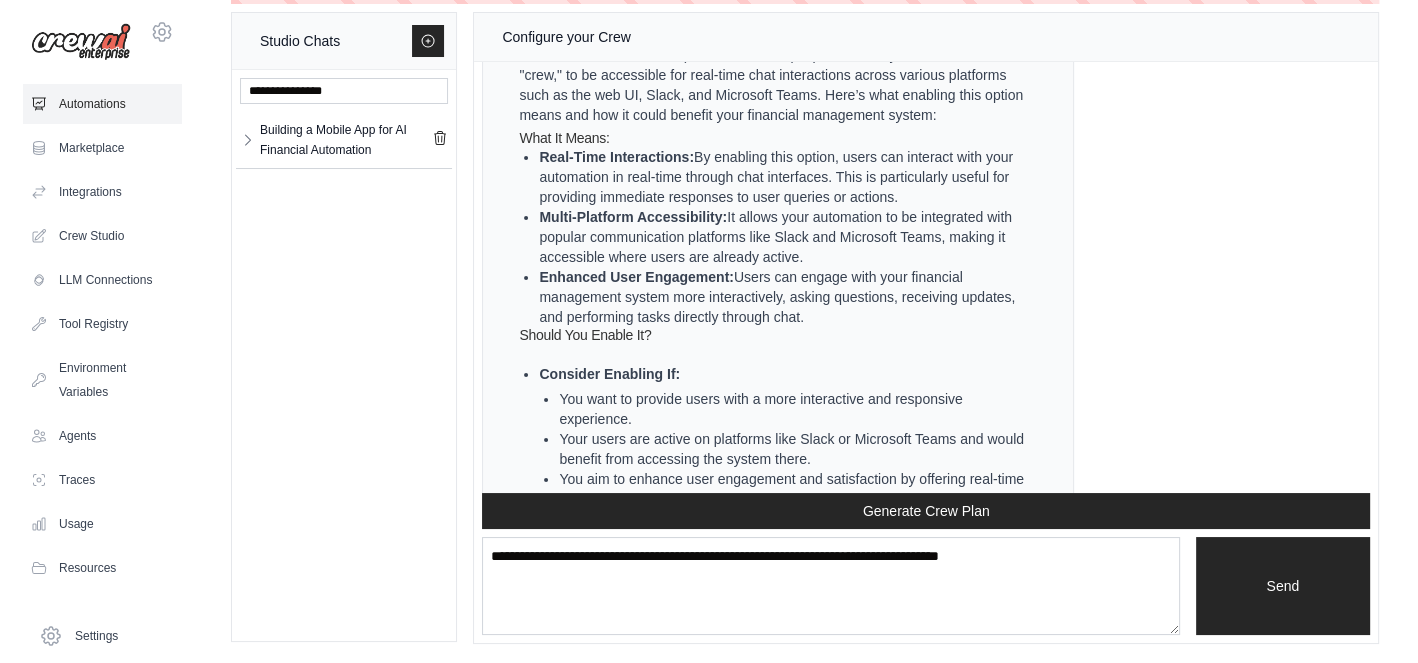scroll, scrollTop: 0, scrollLeft: 0, axis: both 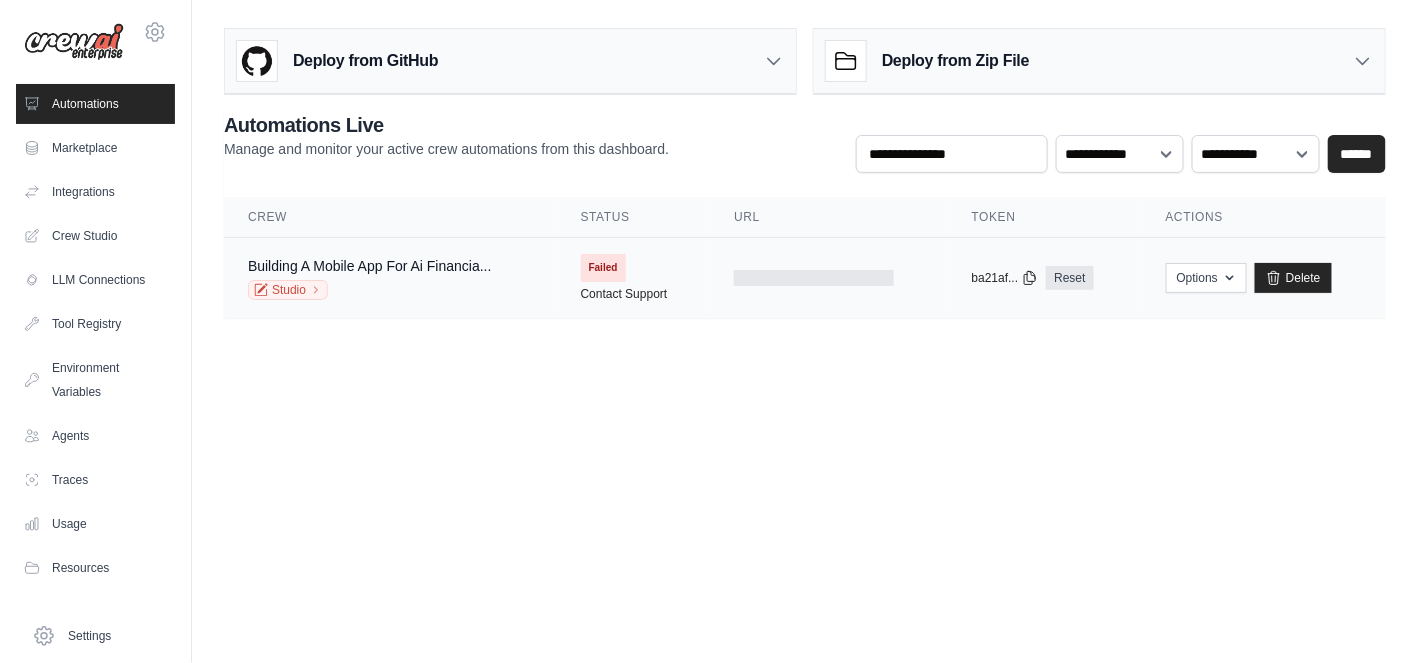 click on "Building A Mobile App For Ai Financia...
Studio" at bounding box center [390, 278] 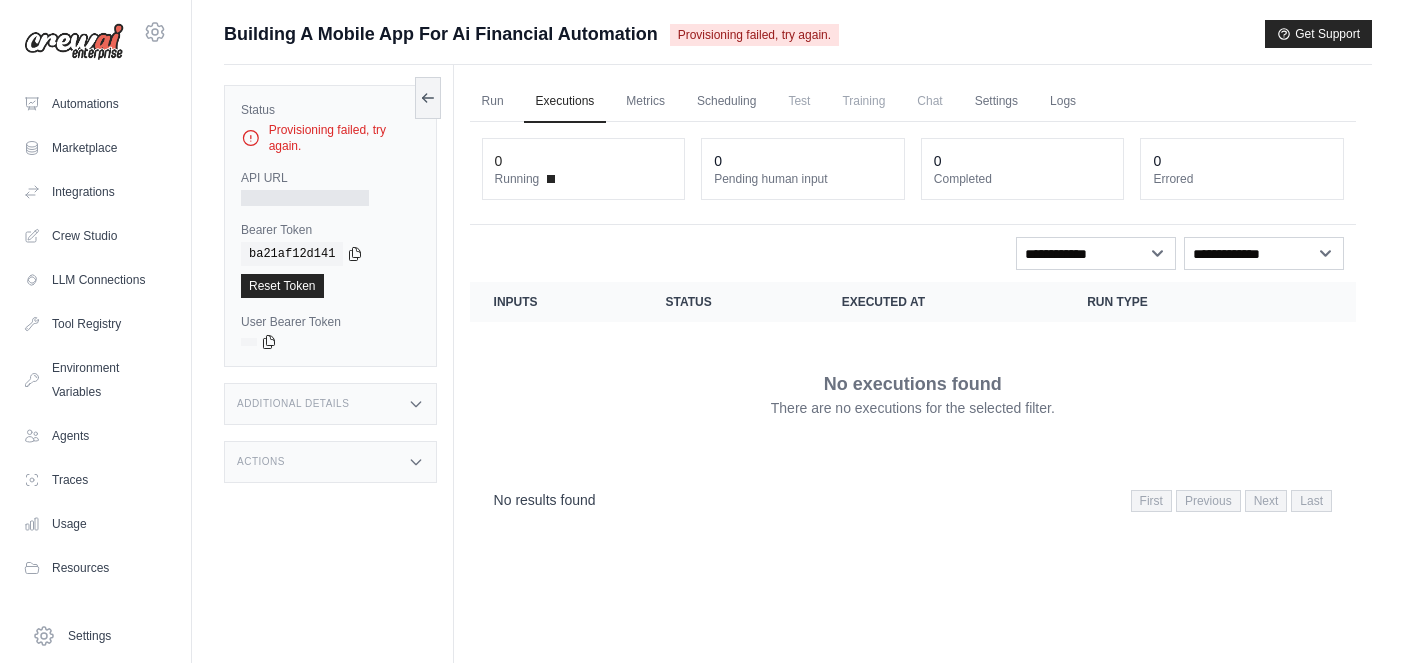 scroll, scrollTop: 0, scrollLeft: 0, axis: both 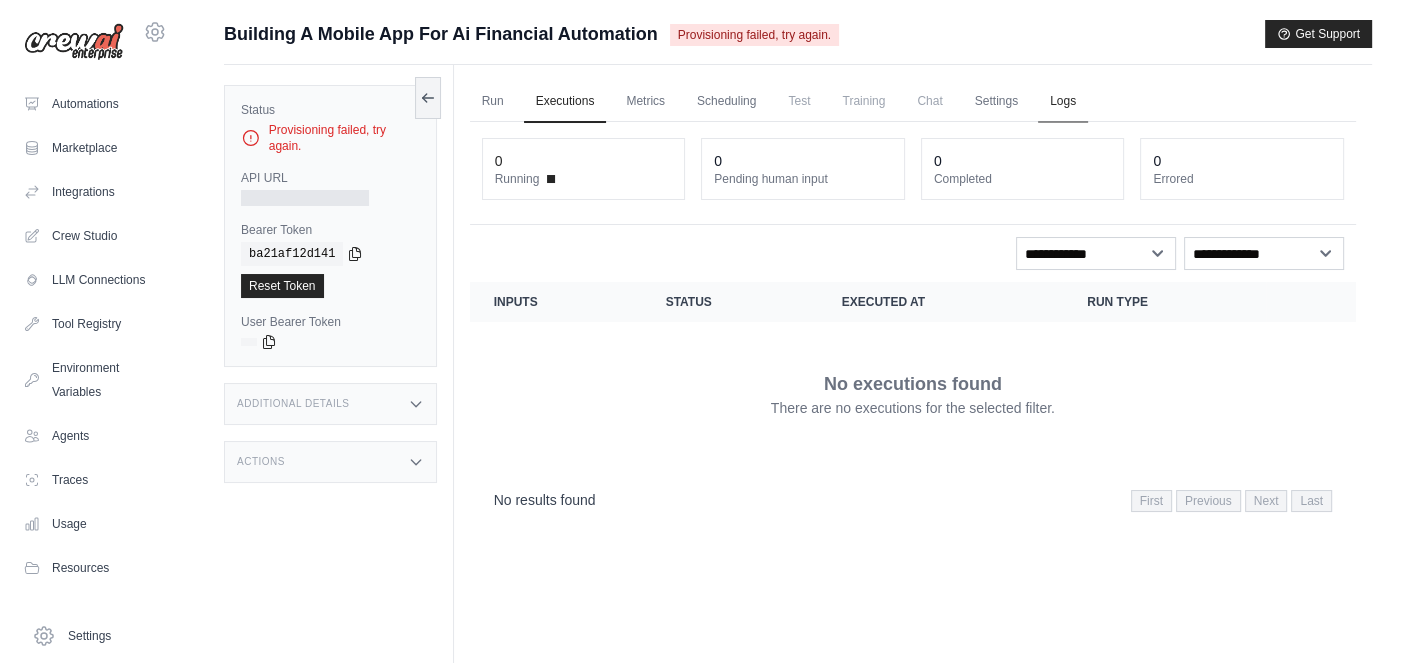 click on "Logs" at bounding box center [1063, 102] 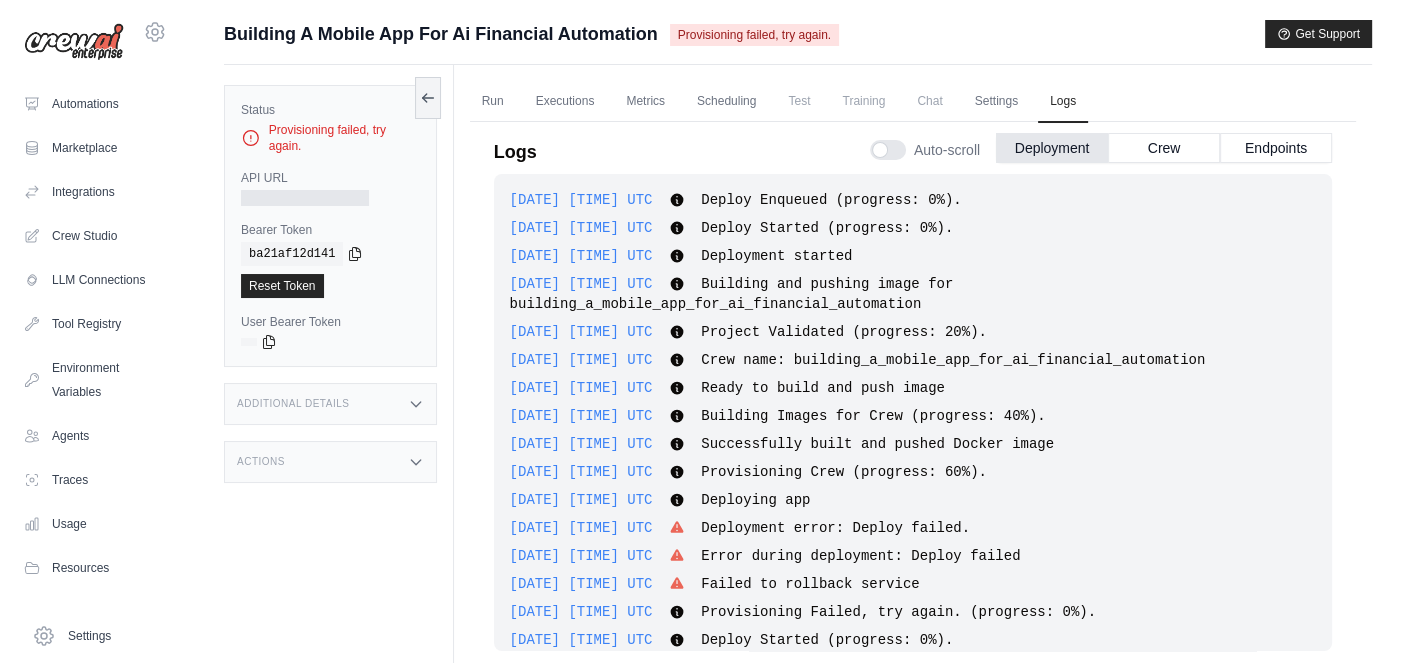 scroll, scrollTop: 406, scrollLeft: 0, axis: vertical 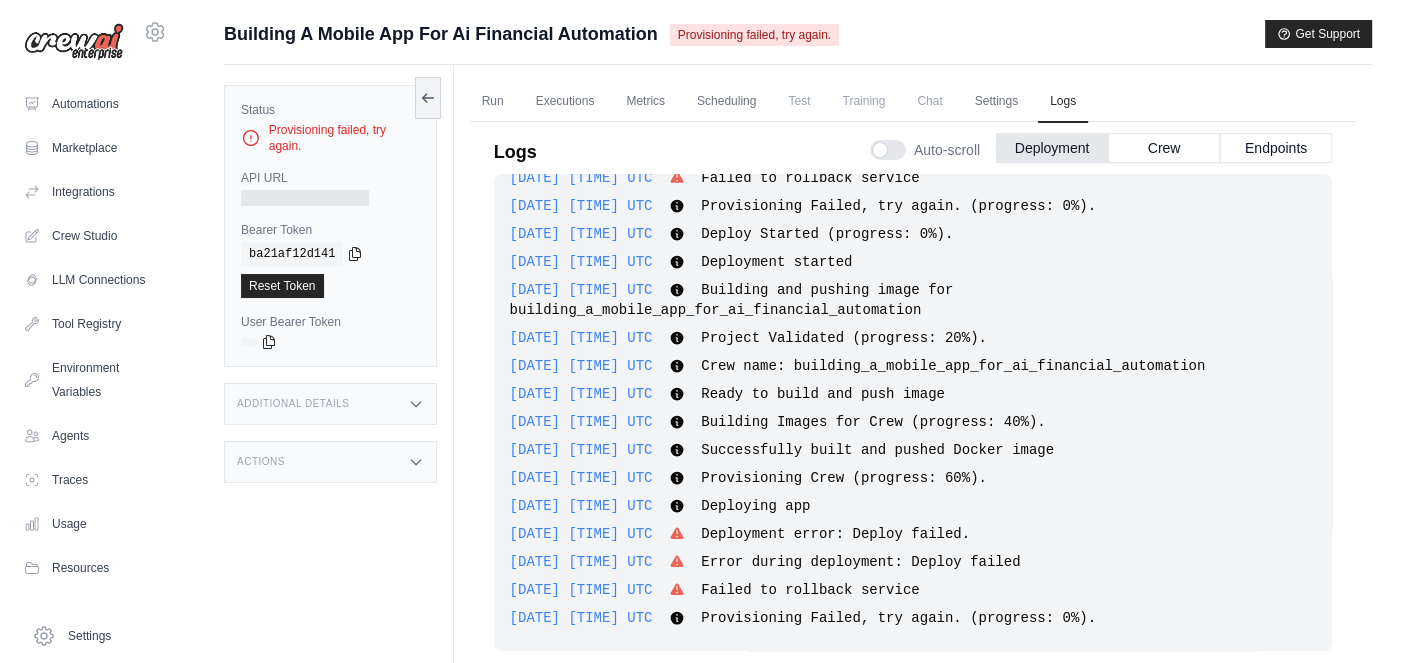 click on "Deployment" at bounding box center [1052, 148] 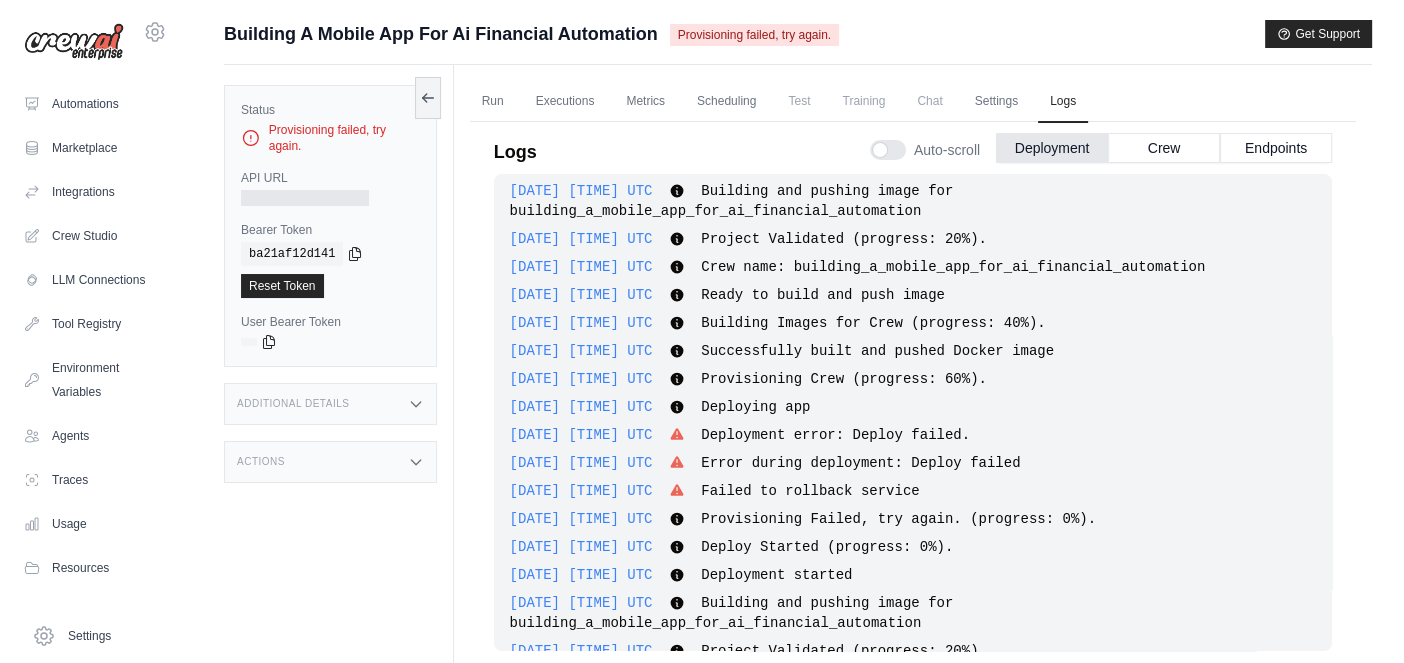 scroll, scrollTop: 129, scrollLeft: 0, axis: vertical 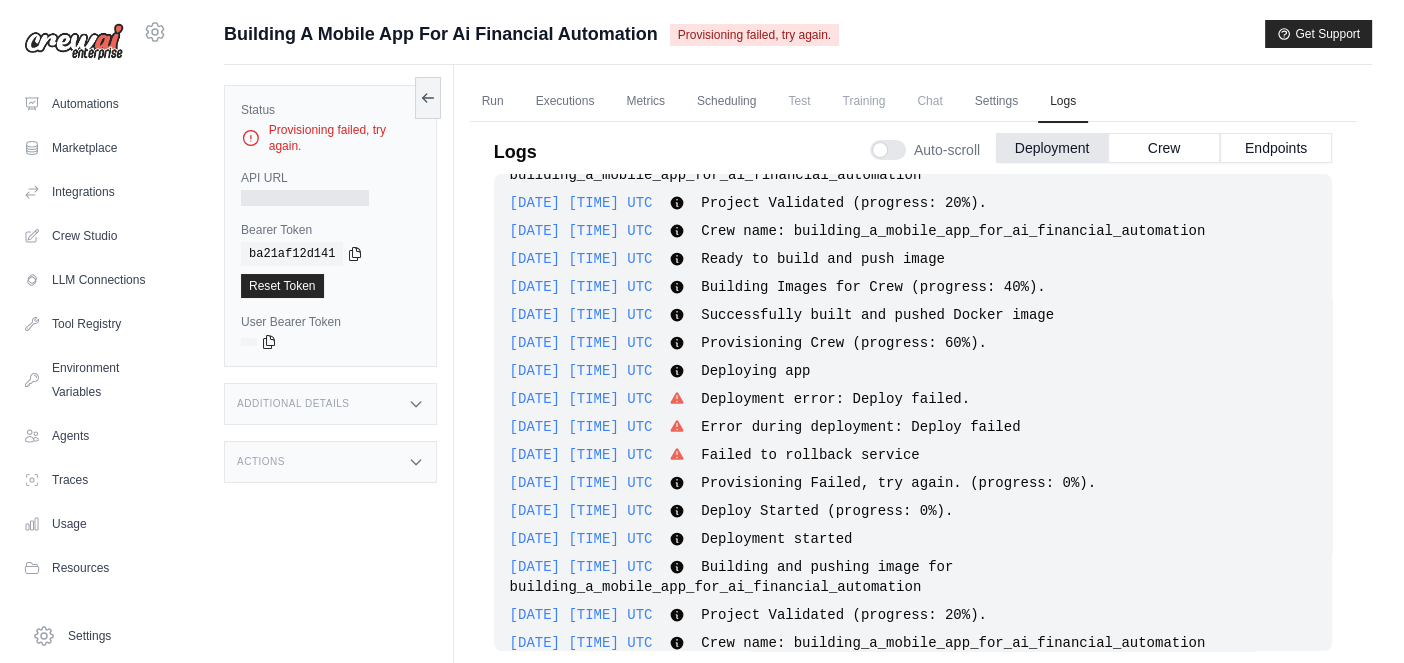 click 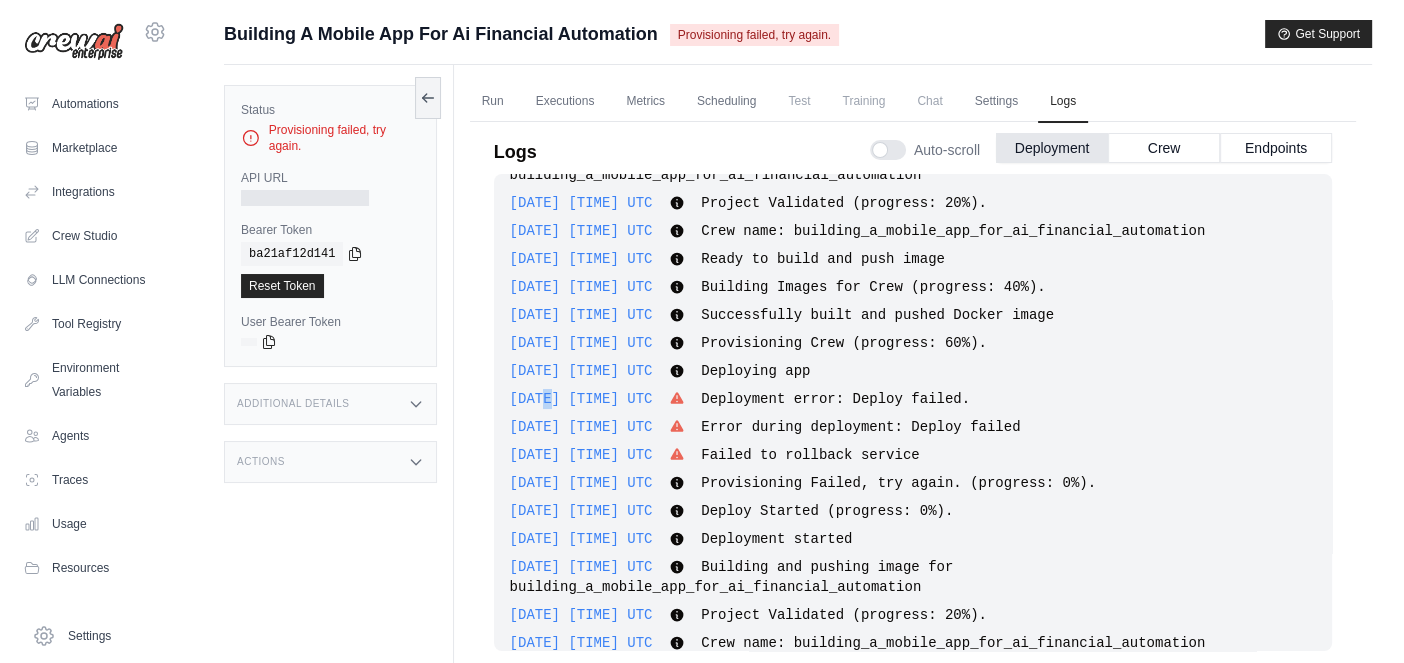 click on "[DATE] [TIME] UTC
Deployment error: Deploy failed.
Show more
Show less" at bounding box center (913, 399) 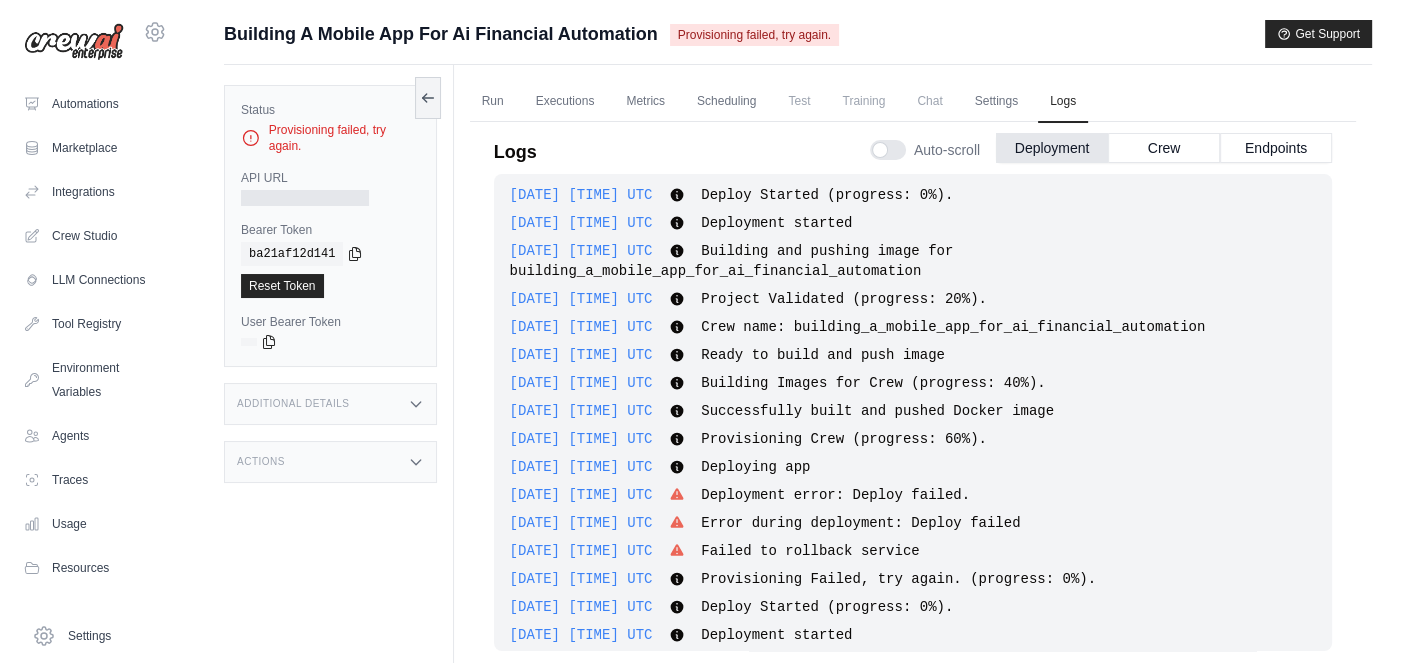 scroll, scrollTop: 0, scrollLeft: 0, axis: both 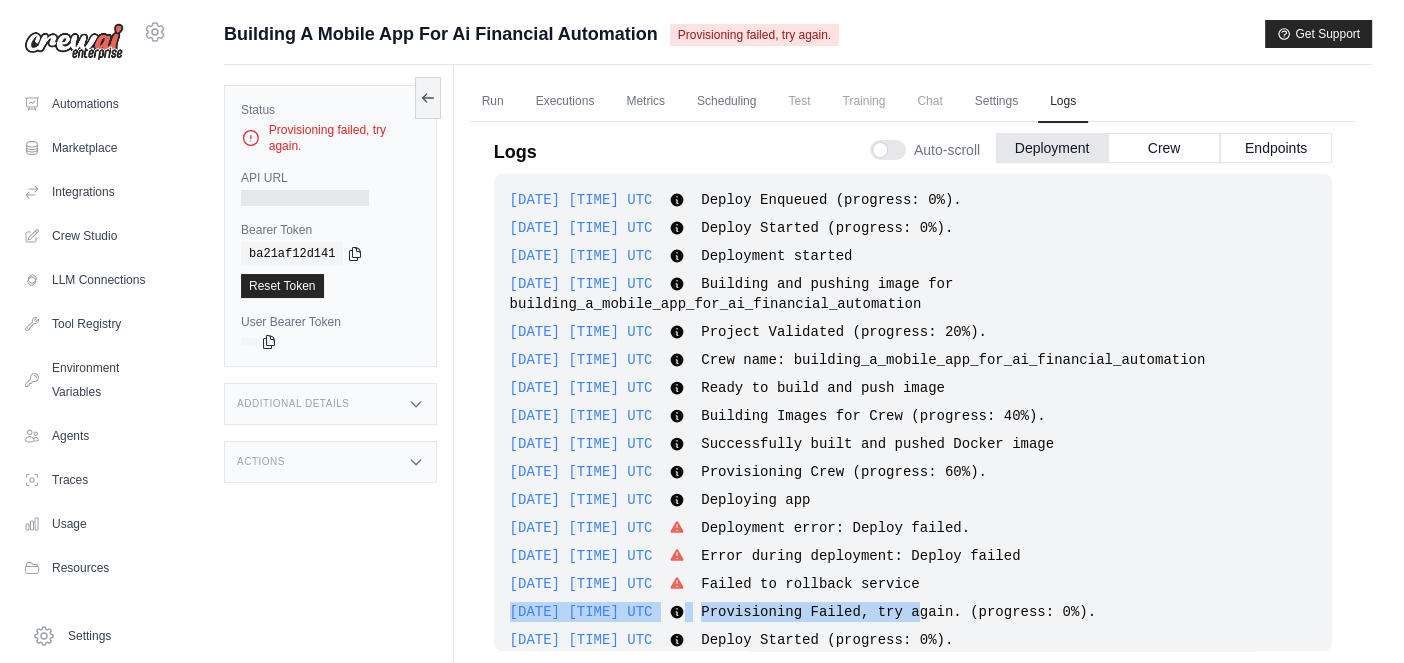 drag, startPoint x: 936, startPoint y: 595, endPoint x: 961, endPoint y: 588, distance: 25.96151 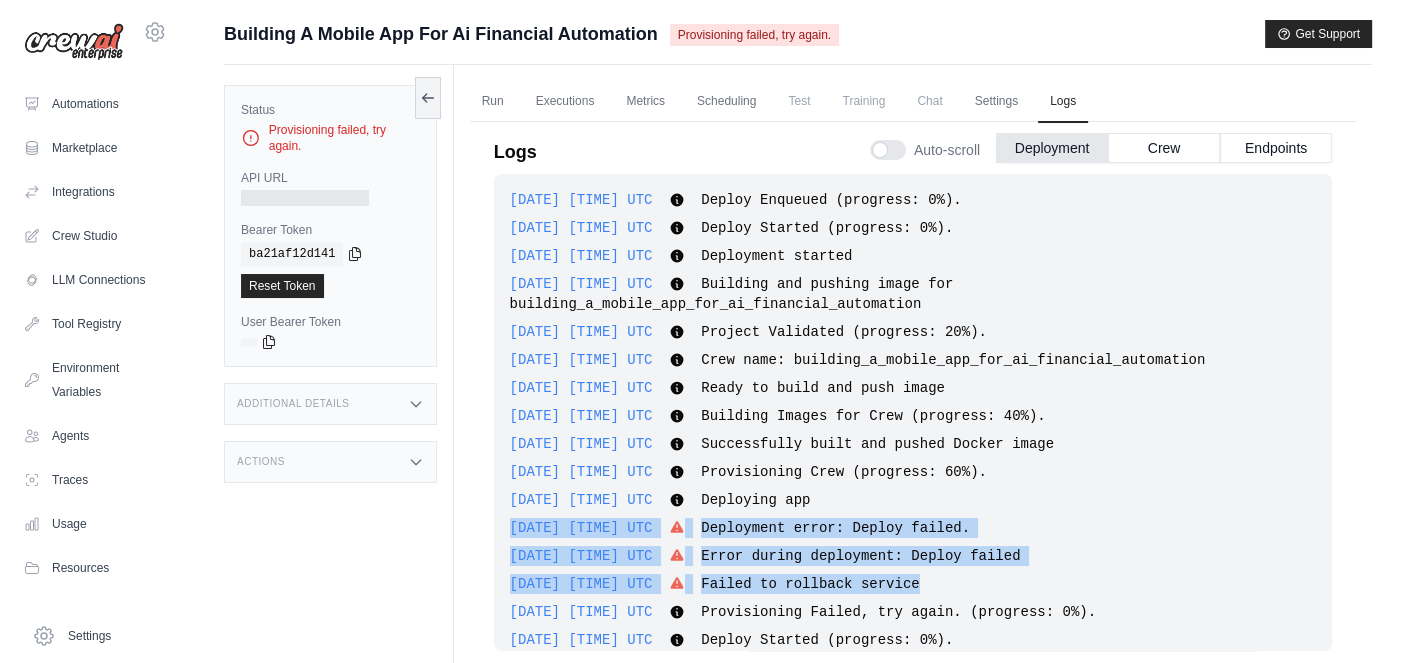 drag, startPoint x: 947, startPoint y: 576, endPoint x: 508, endPoint y: 534, distance: 441.00455 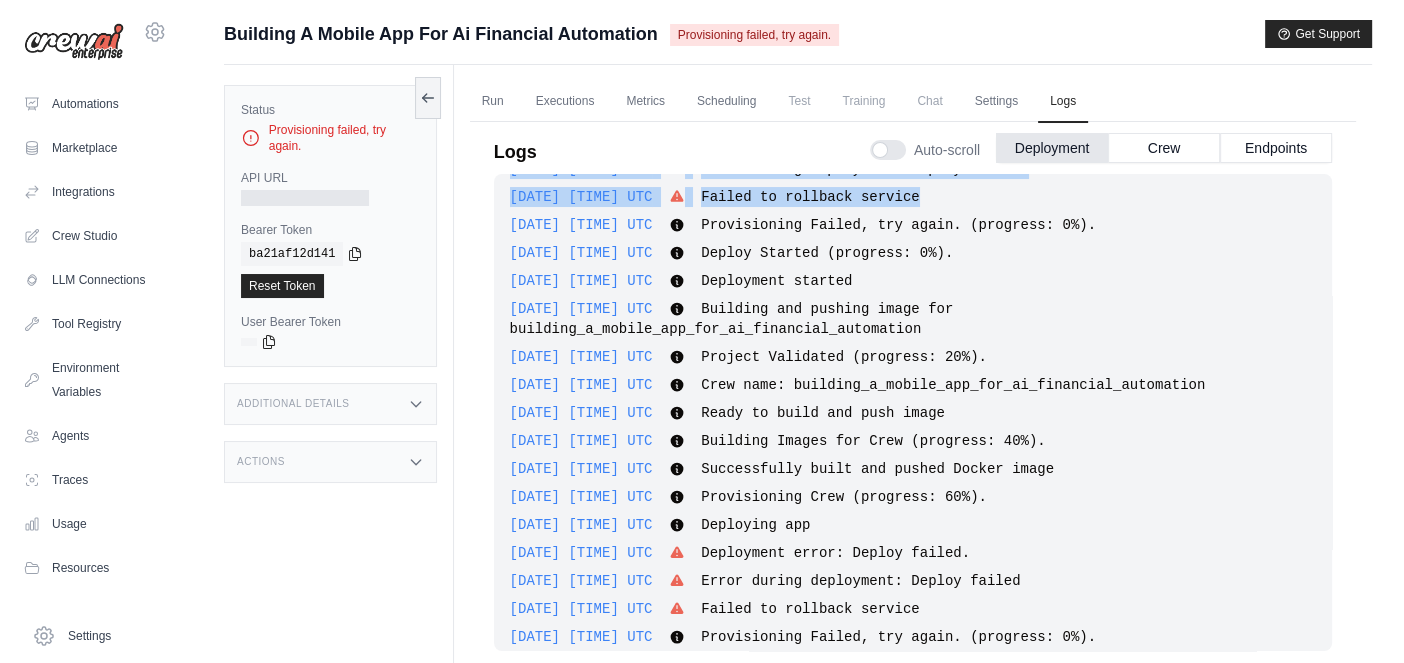 scroll, scrollTop: 406, scrollLeft: 0, axis: vertical 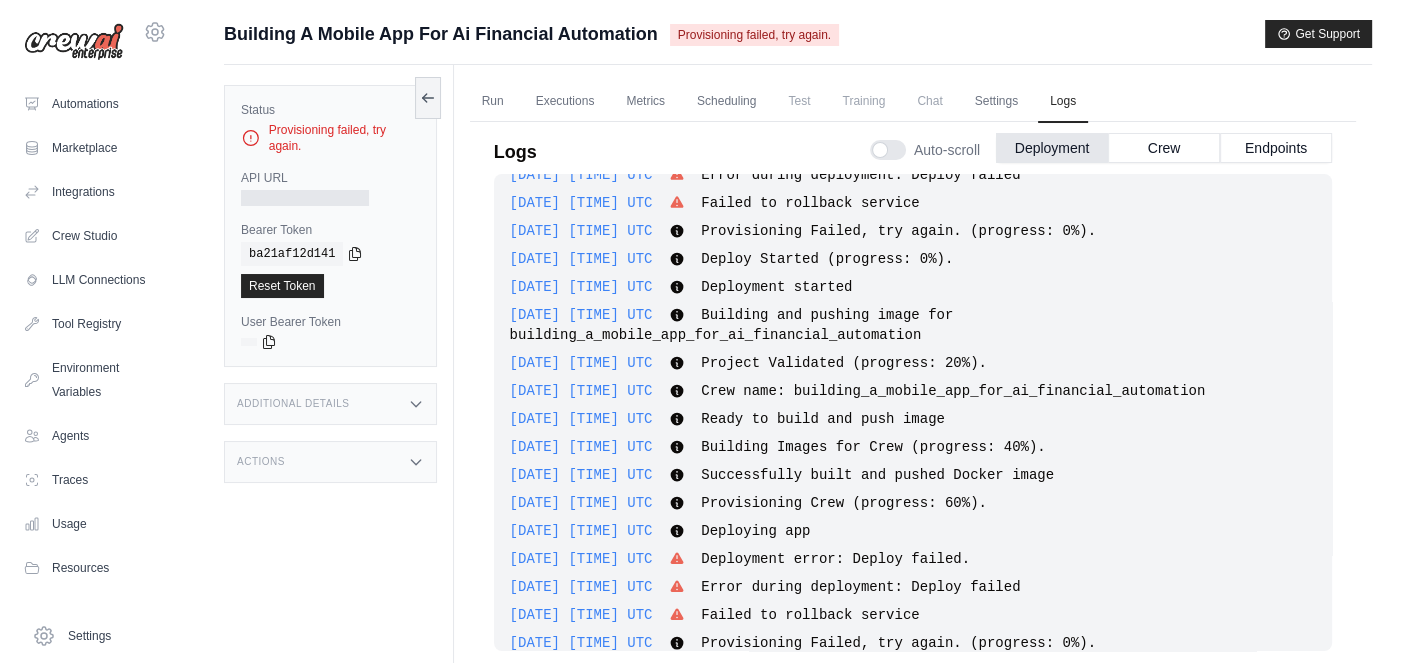 click at bounding box center [305, 198] 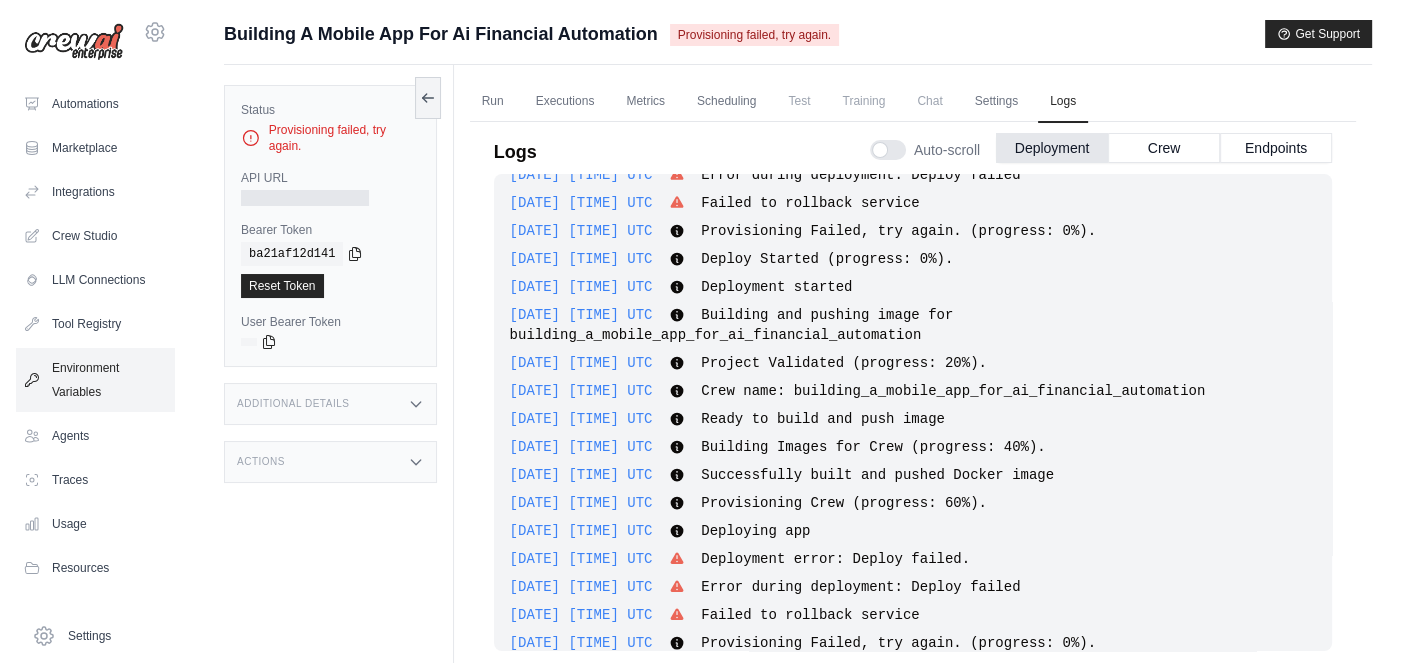click on "Environment Variables" at bounding box center (95, 380) 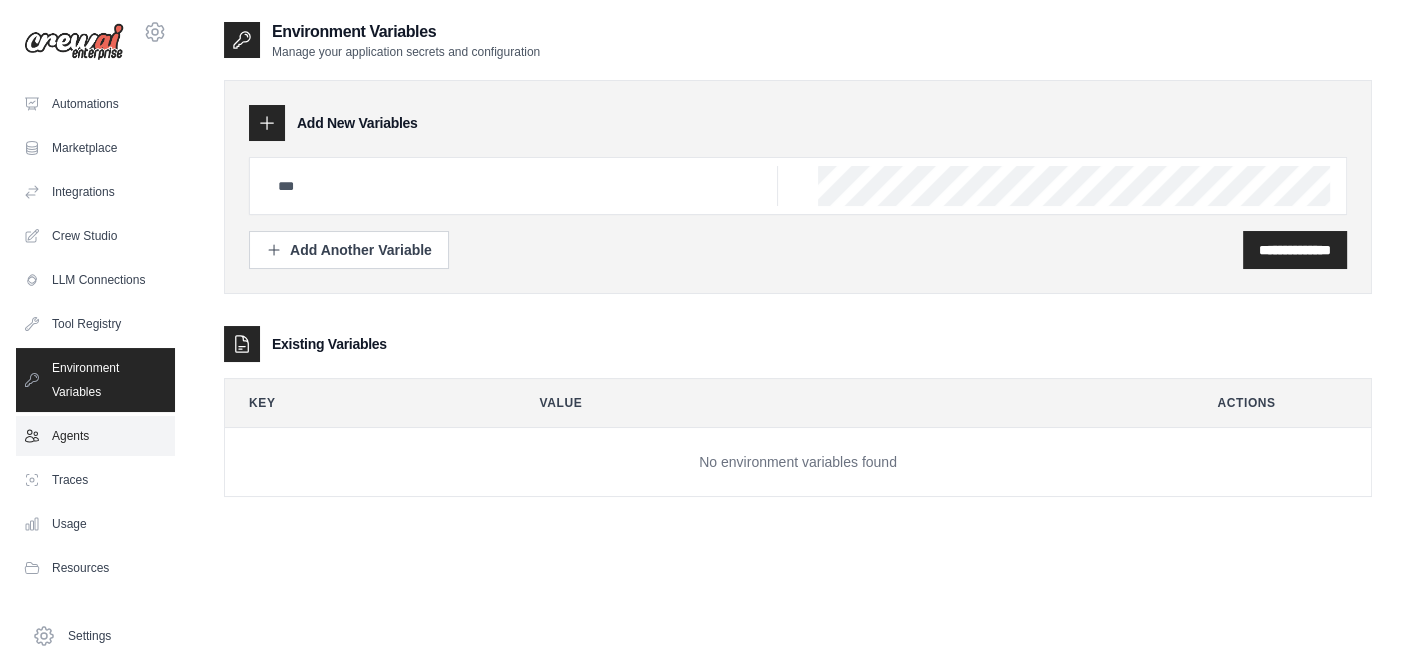 click on "Agents" at bounding box center (95, 436) 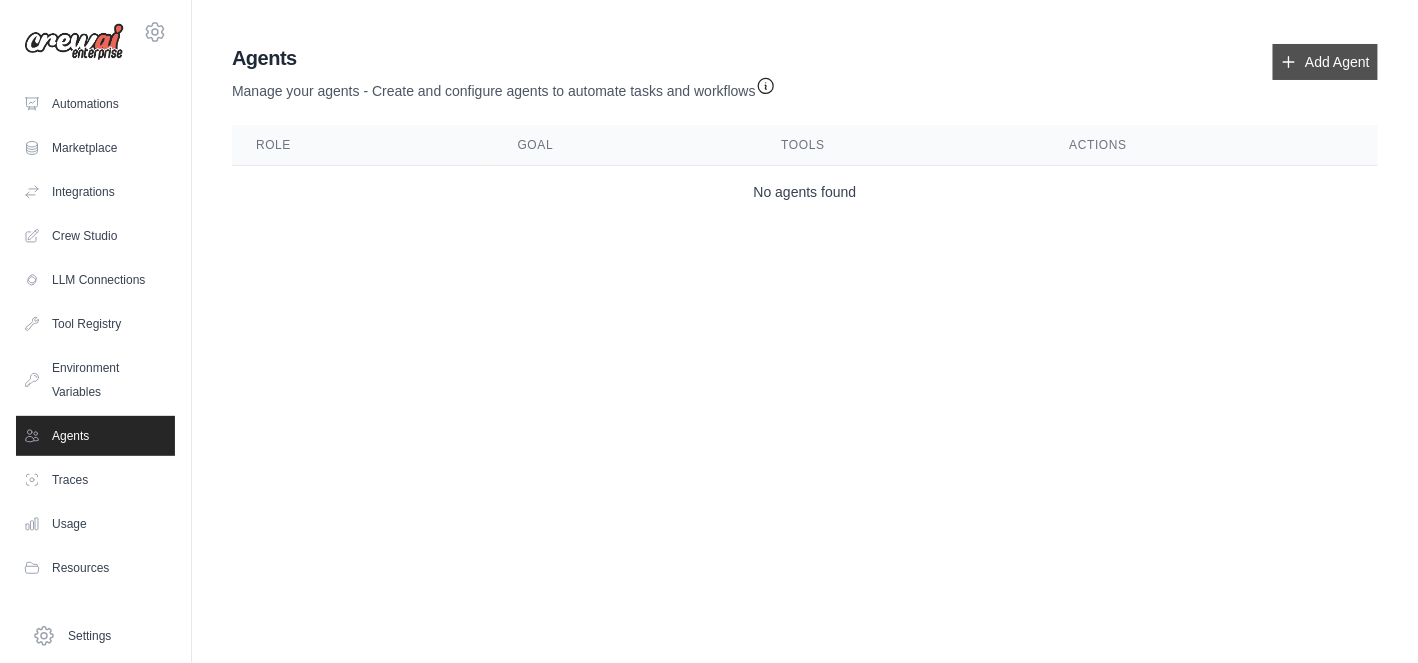 click on "Add Agent" at bounding box center [1325, 62] 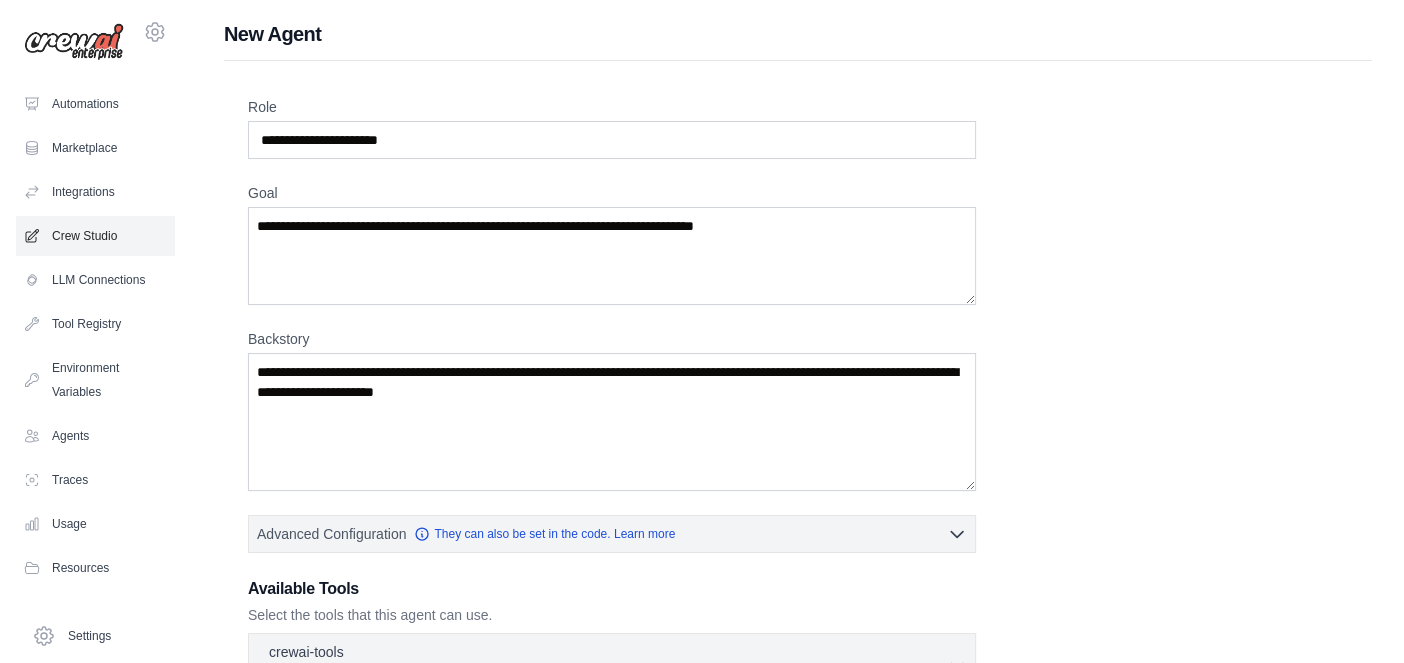 click on "Crew Studio" at bounding box center [95, 236] 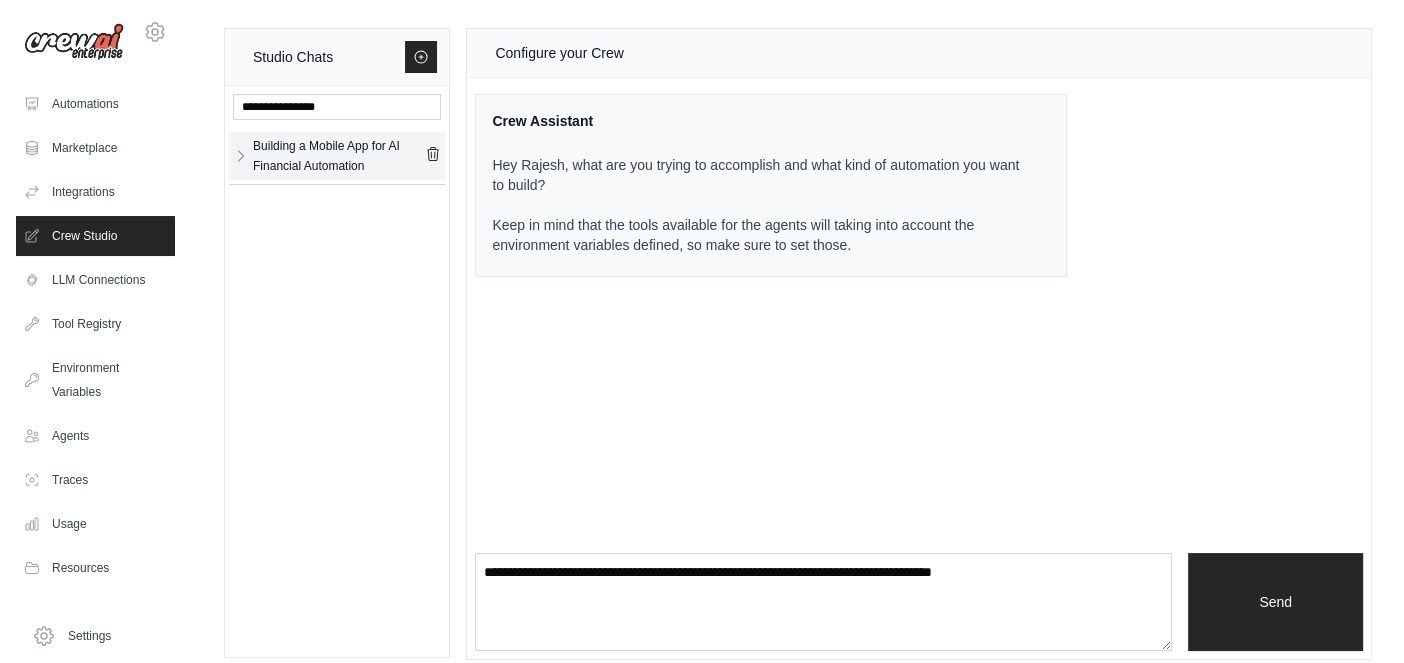 click on "Building a Mobile App for AI Financial Automation" at bounding box center (337, 156) 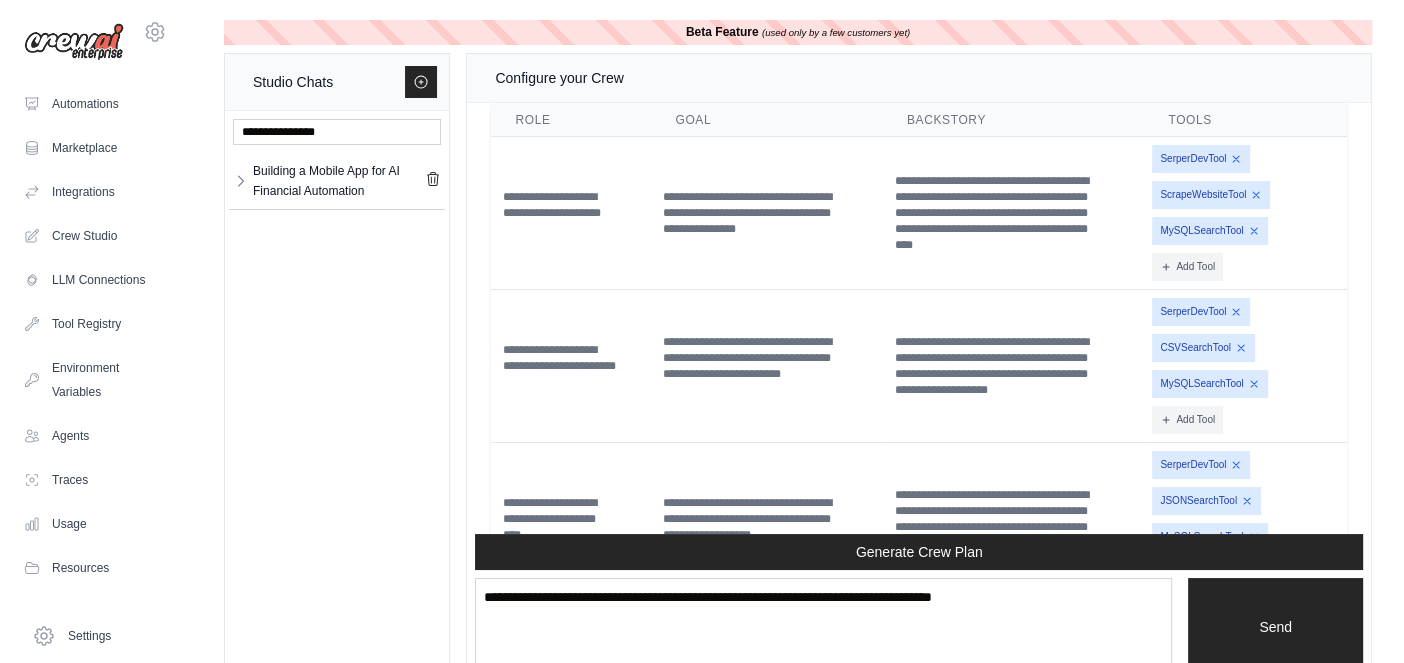 scroll, scrollTop: 19761, scrollLeft: 0, axis: vertical 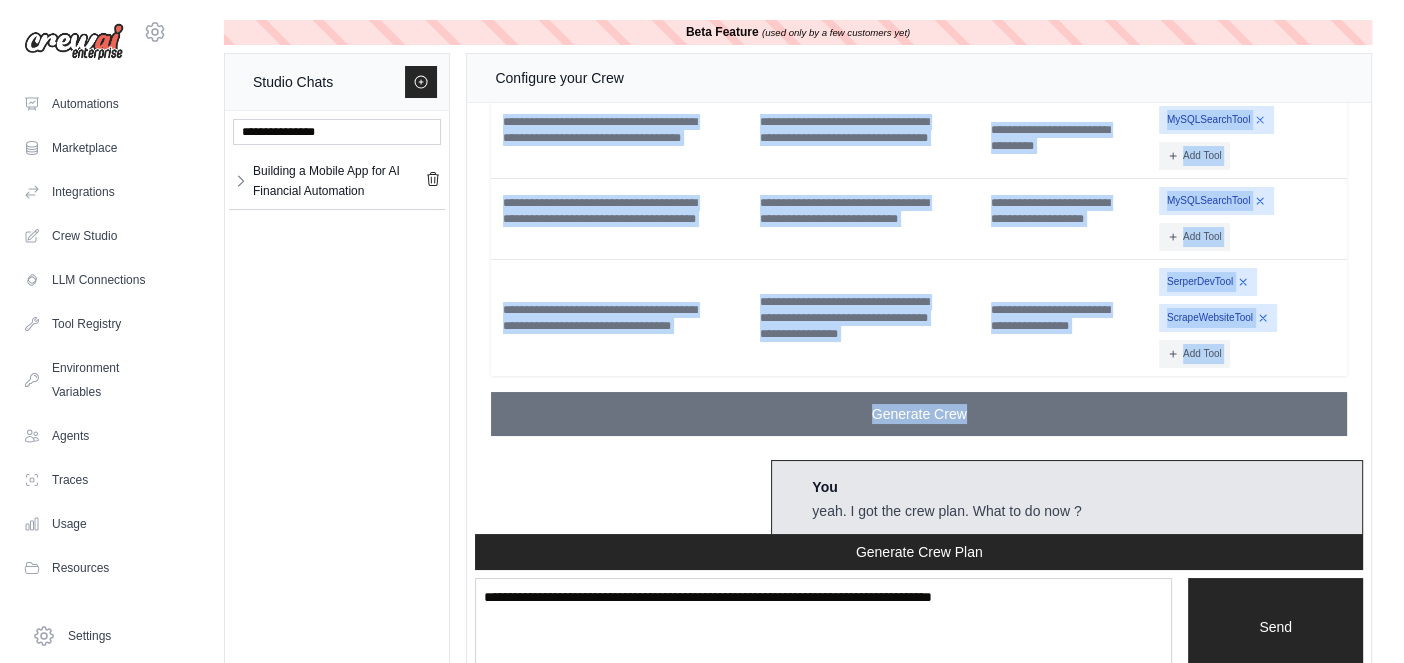 drag, startPoint x: 490, startPoint y: 231, endPoint x: 1149, endPoint y: 517, distance: 718.385 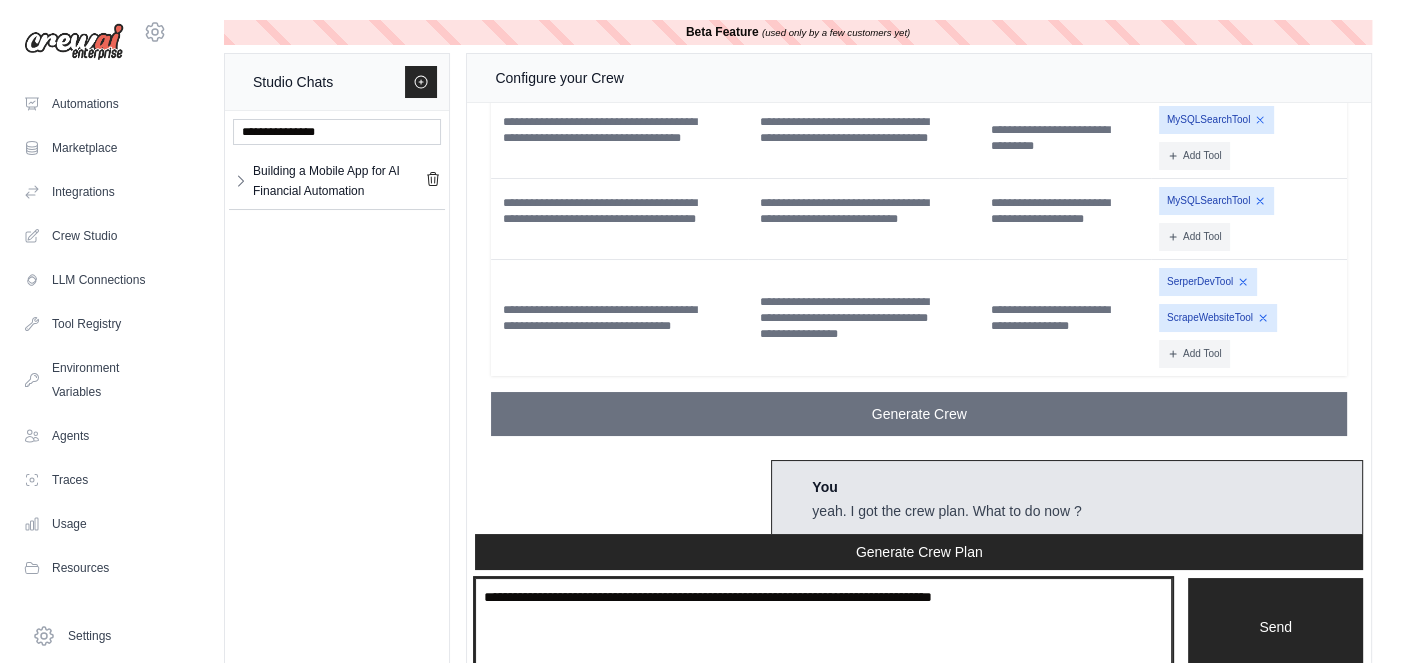 click at bounding box center [823, 627] 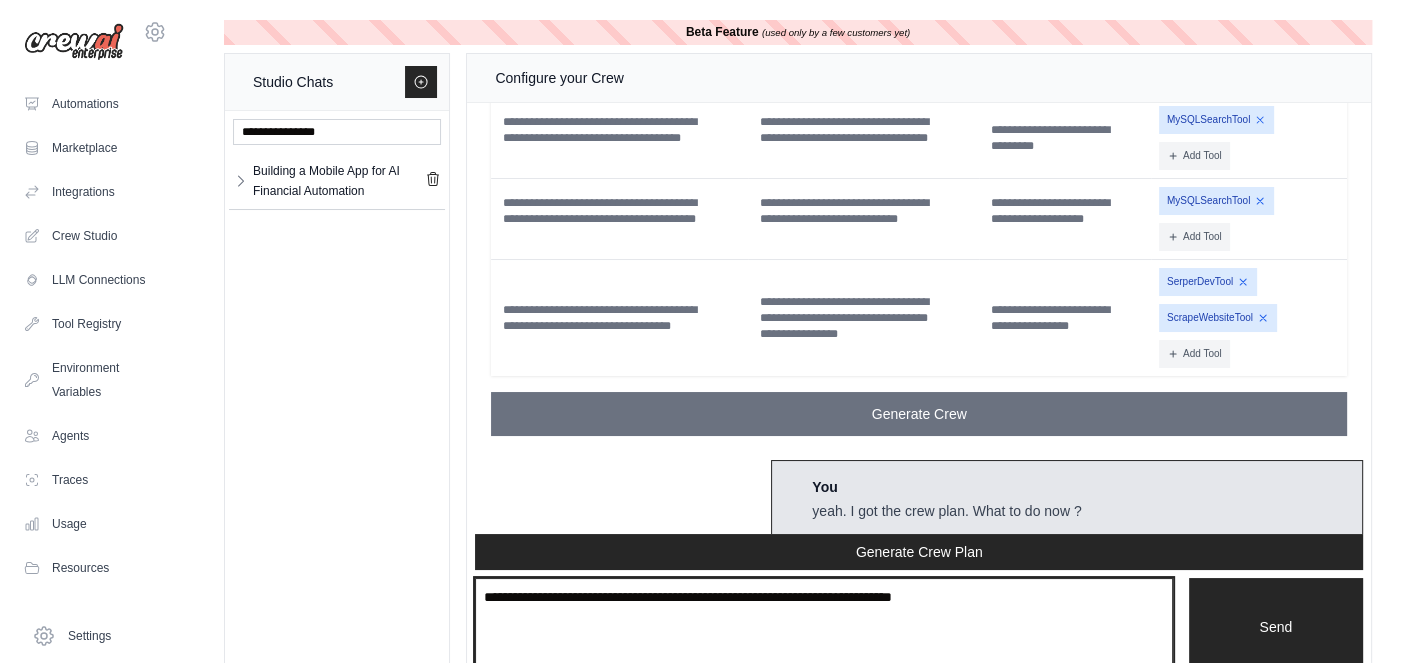 type on "**********" 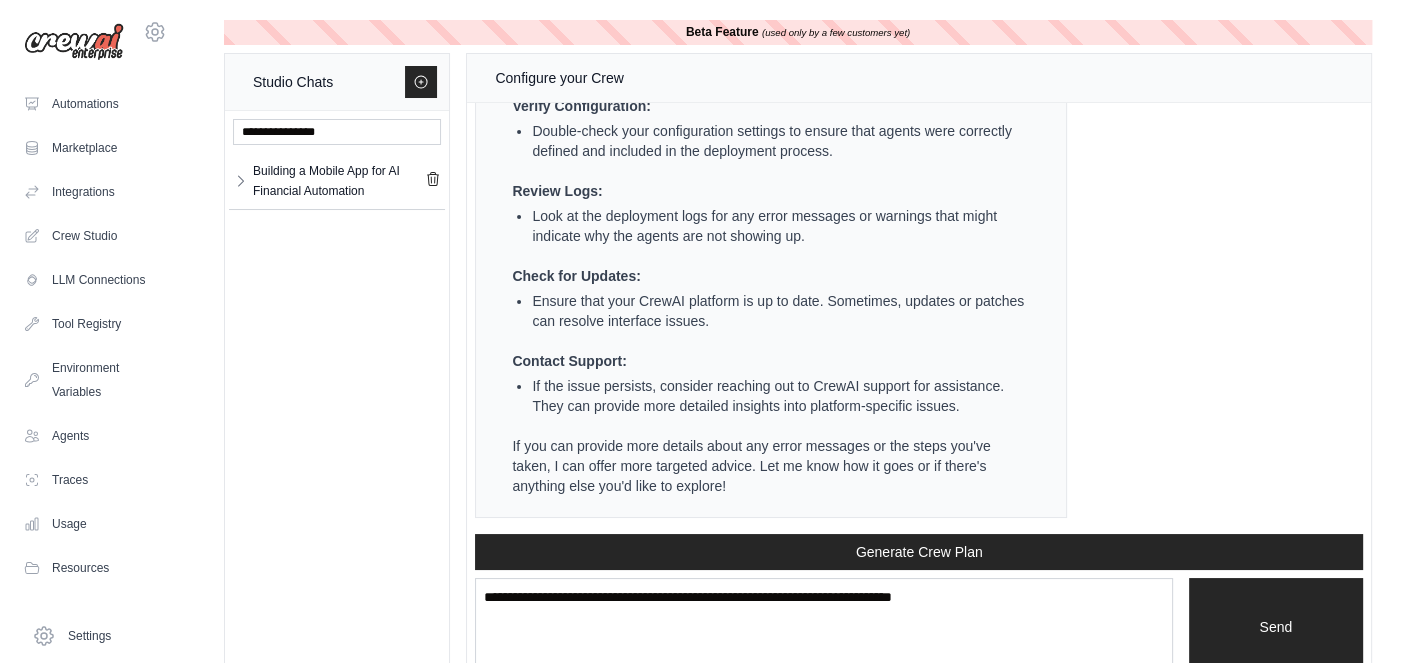 scroll, scrollTop: 29061, scrollLeft: 0, axis: vertical 